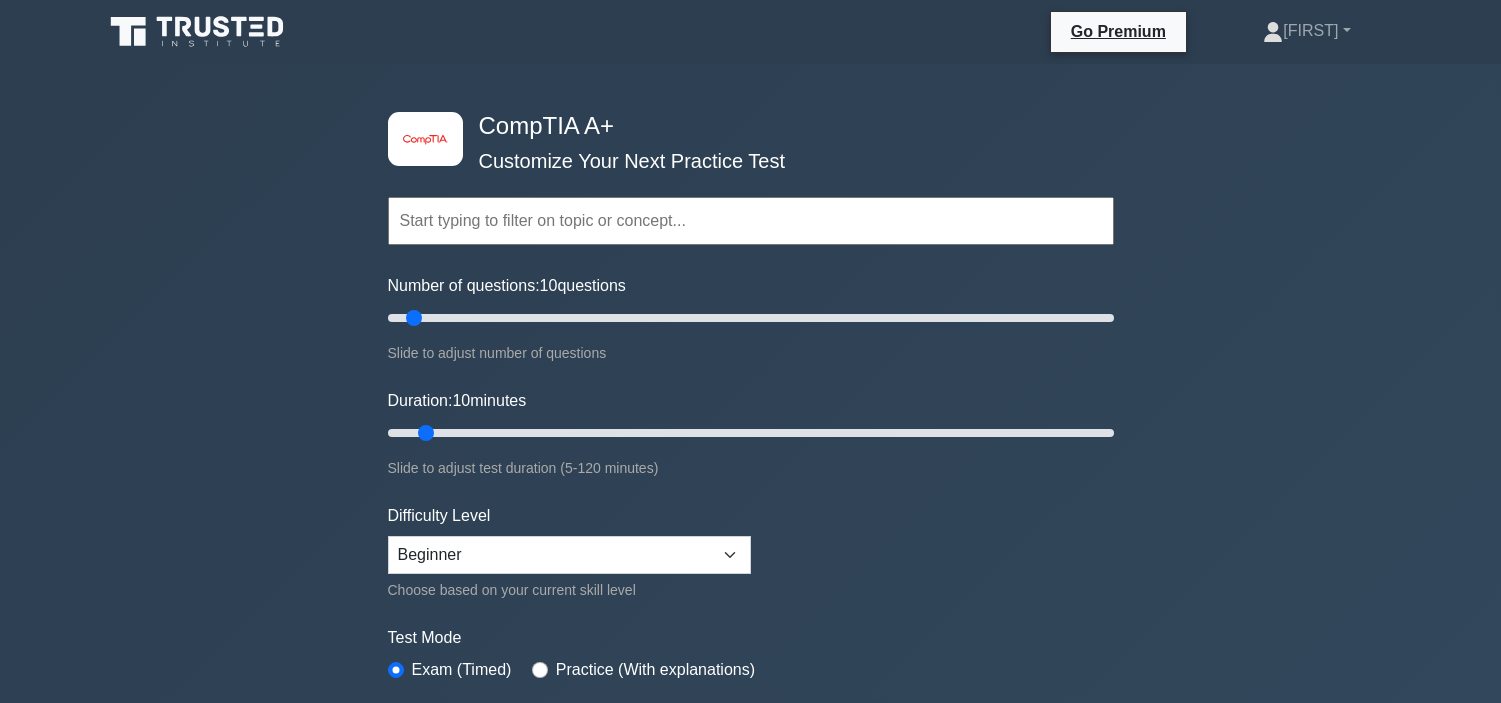 scroll, scrollTop: 0, scrollLeft: 0, axis: both 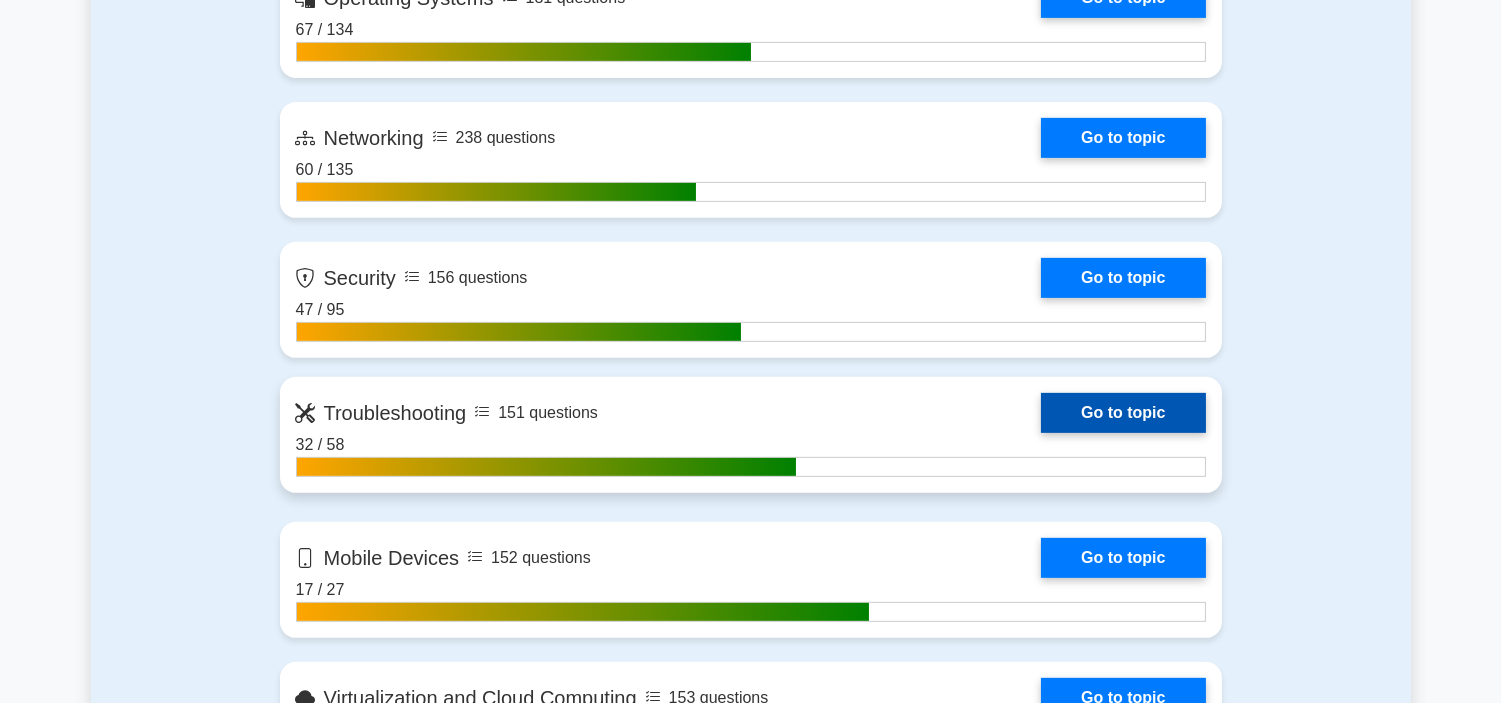 click on "Go to topic" at bounding box center (1123, 413) 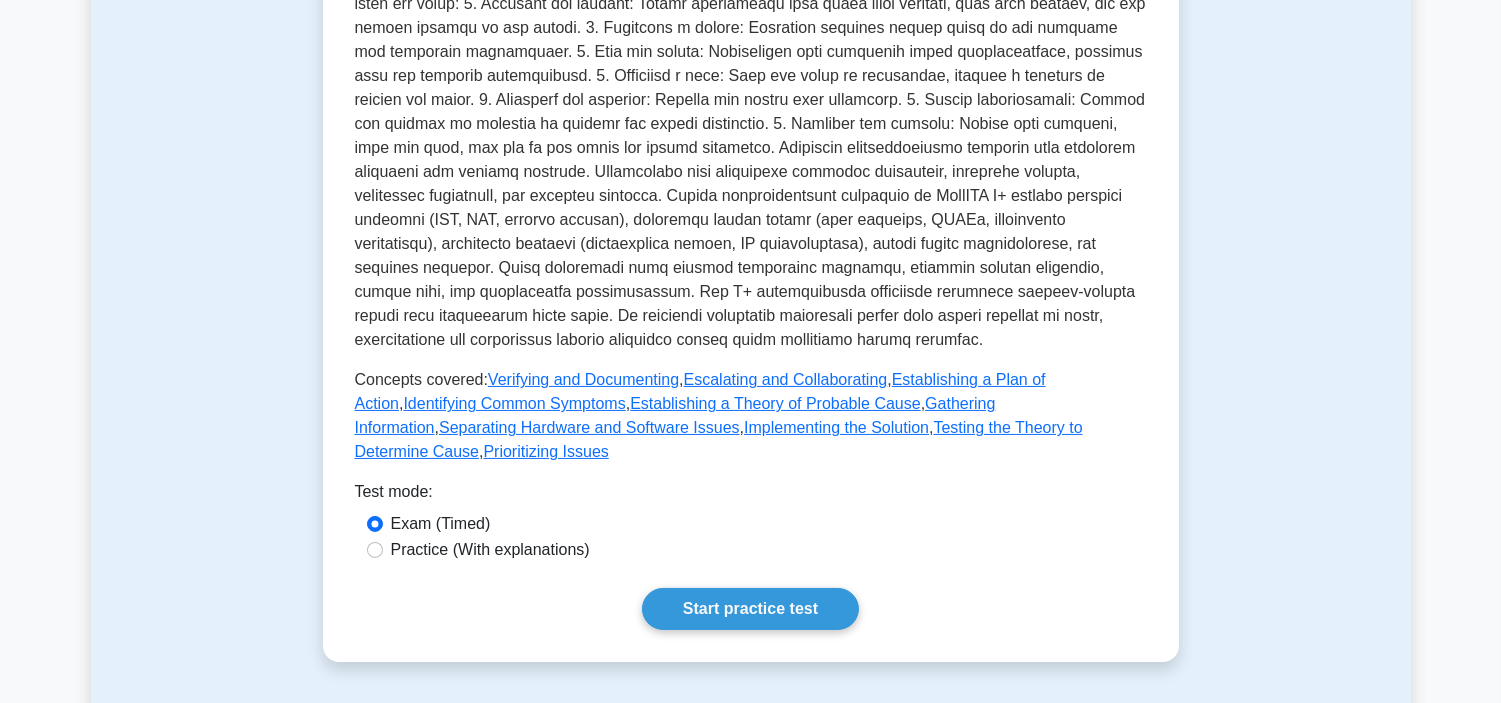 scroll, scrollTop: 498, scrollLeft: 0, axis: vertical 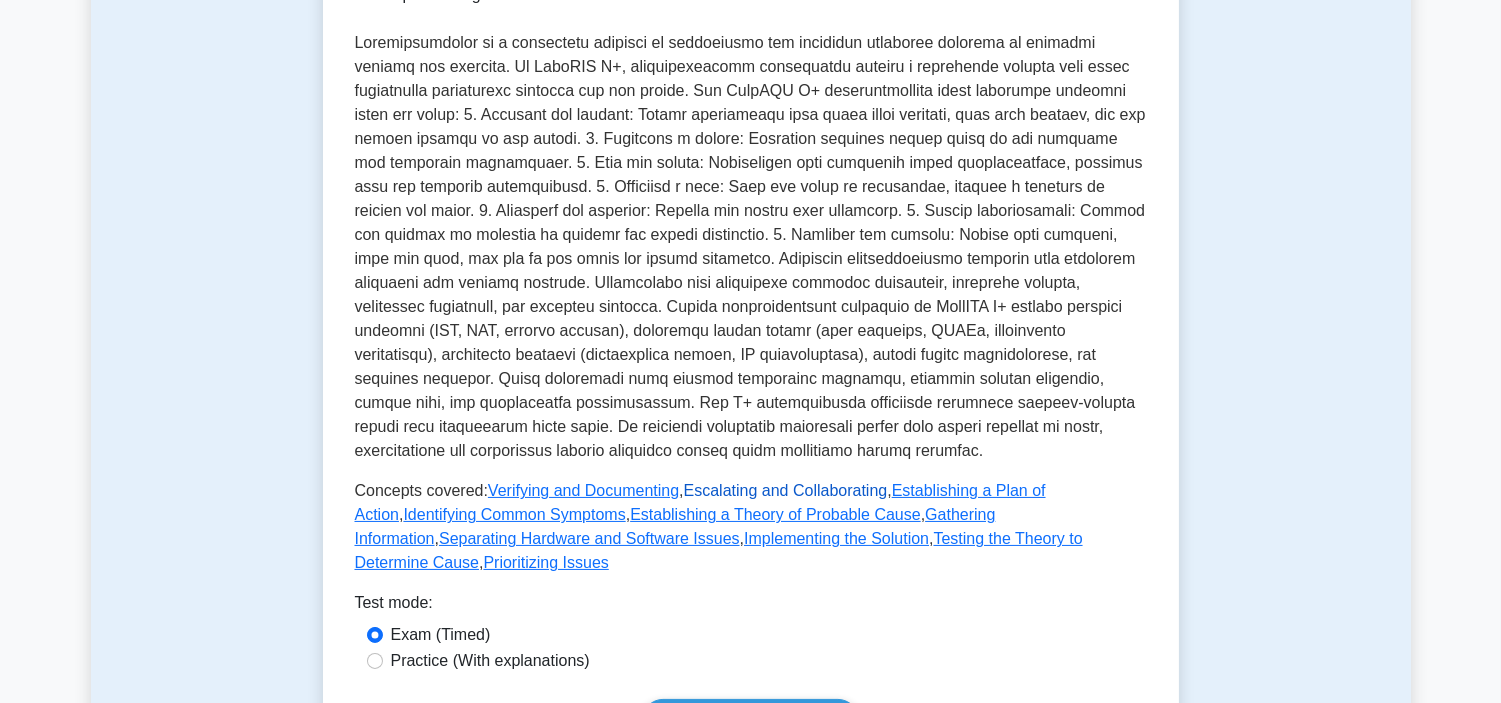 click on "Escalating and Collaborating" at bounding box center [786, 490] 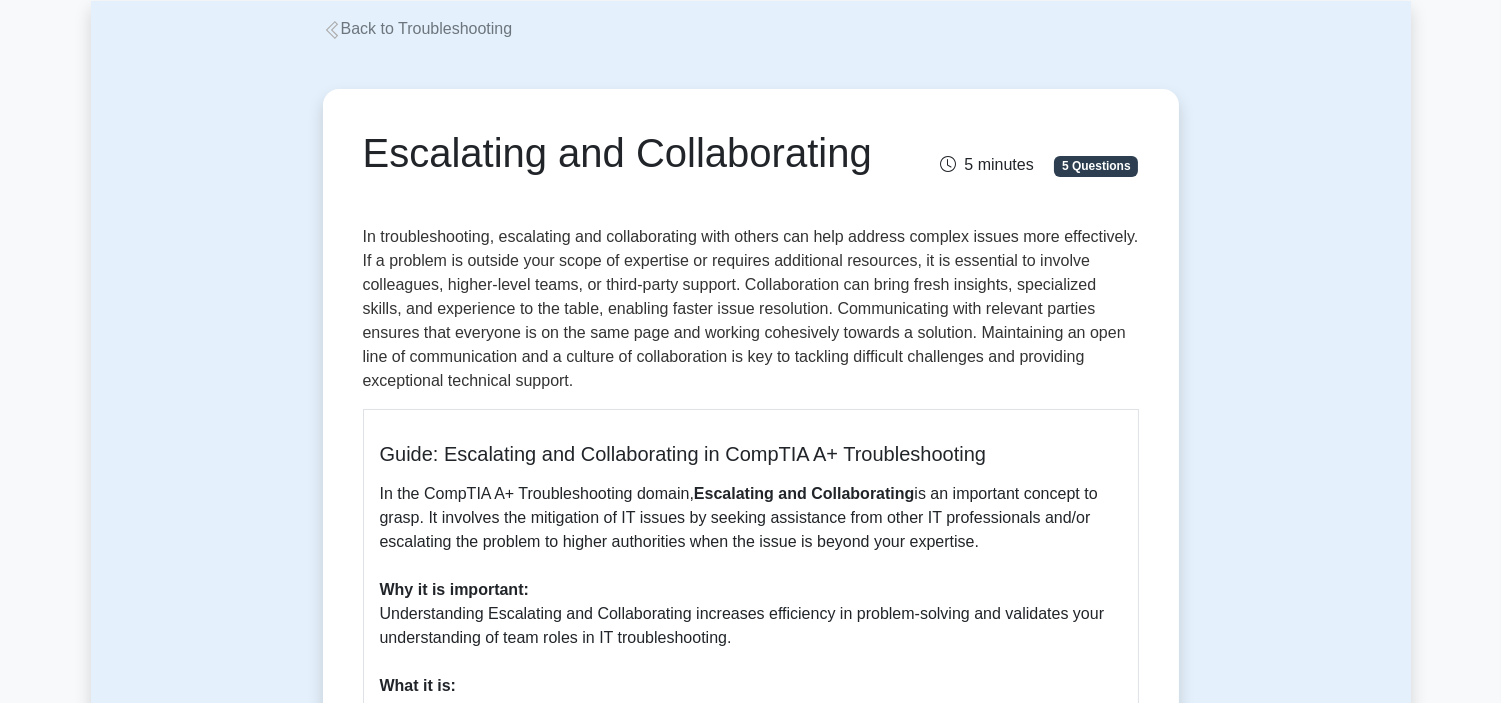 scroll, scrollTop: 111, scrollLeft: 0, axis: vertical 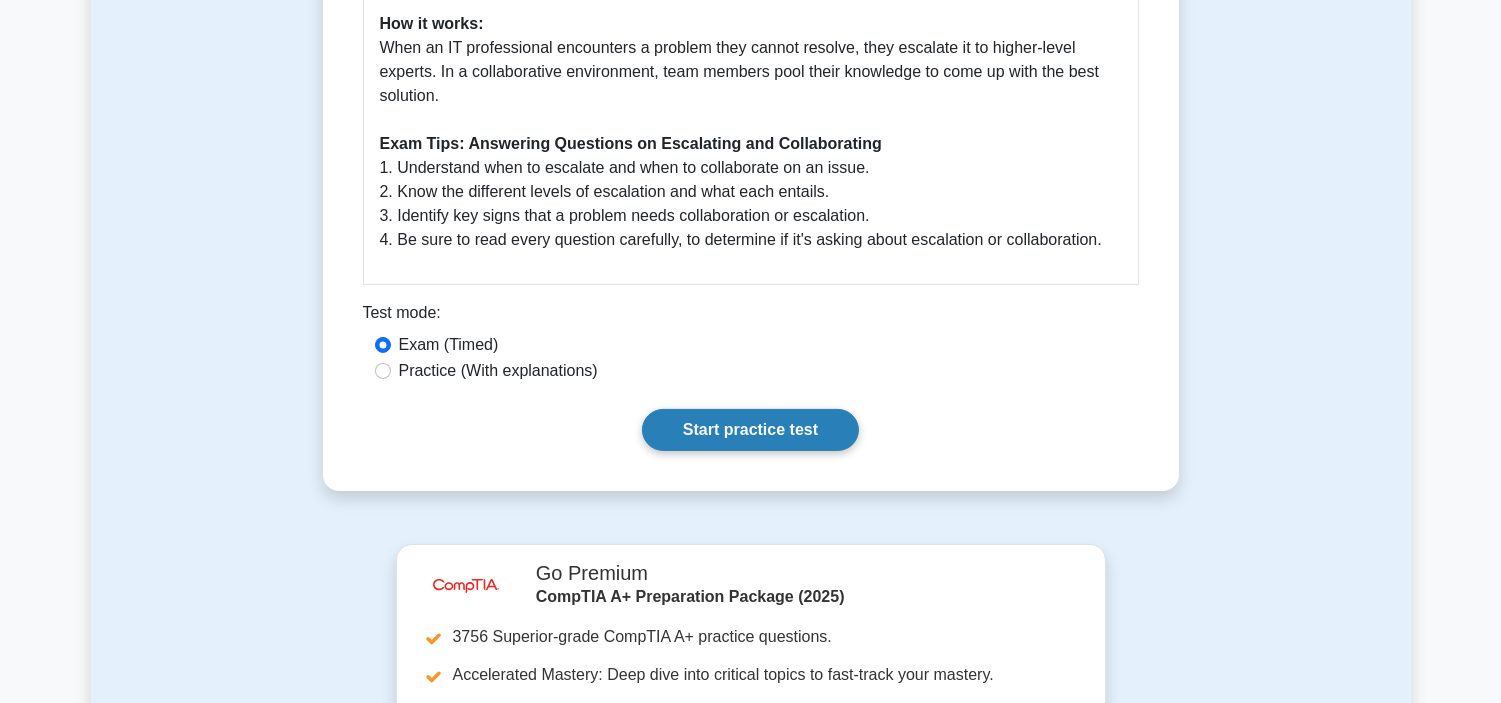 click on "Start practice test" at bounding box center [750, 430] 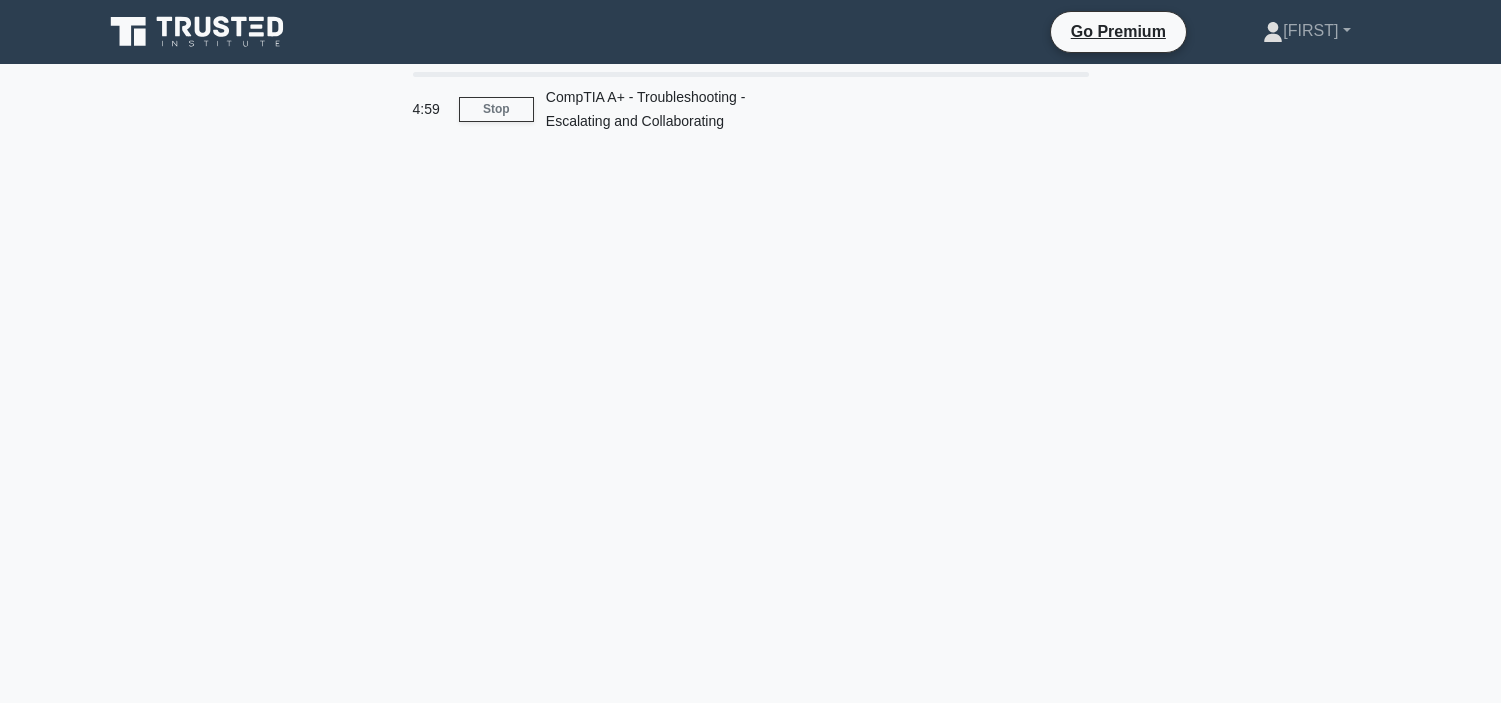 scroll, scrollTop: 0, scrollLeft: 0, axis: both 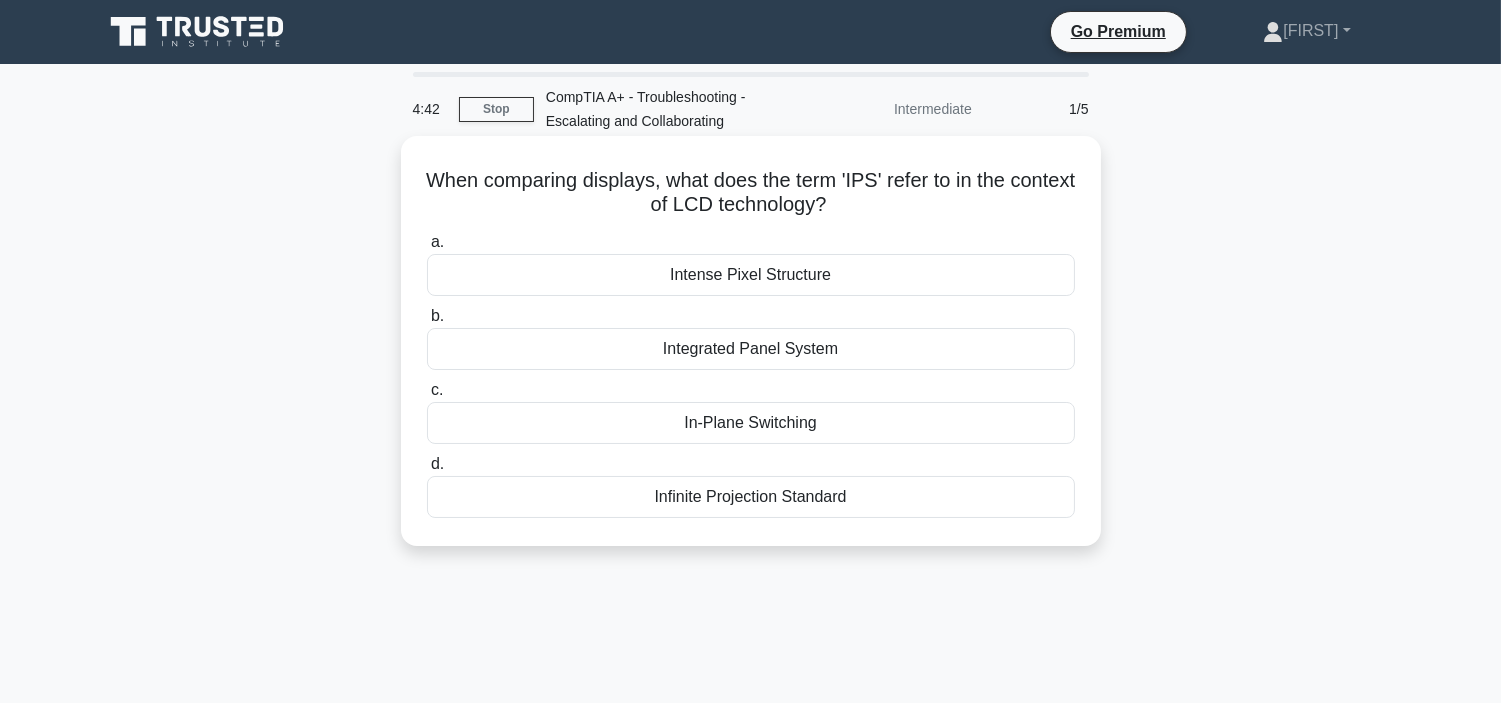 click on "Intense Pixel Structure" at bounding box center [751, 275] 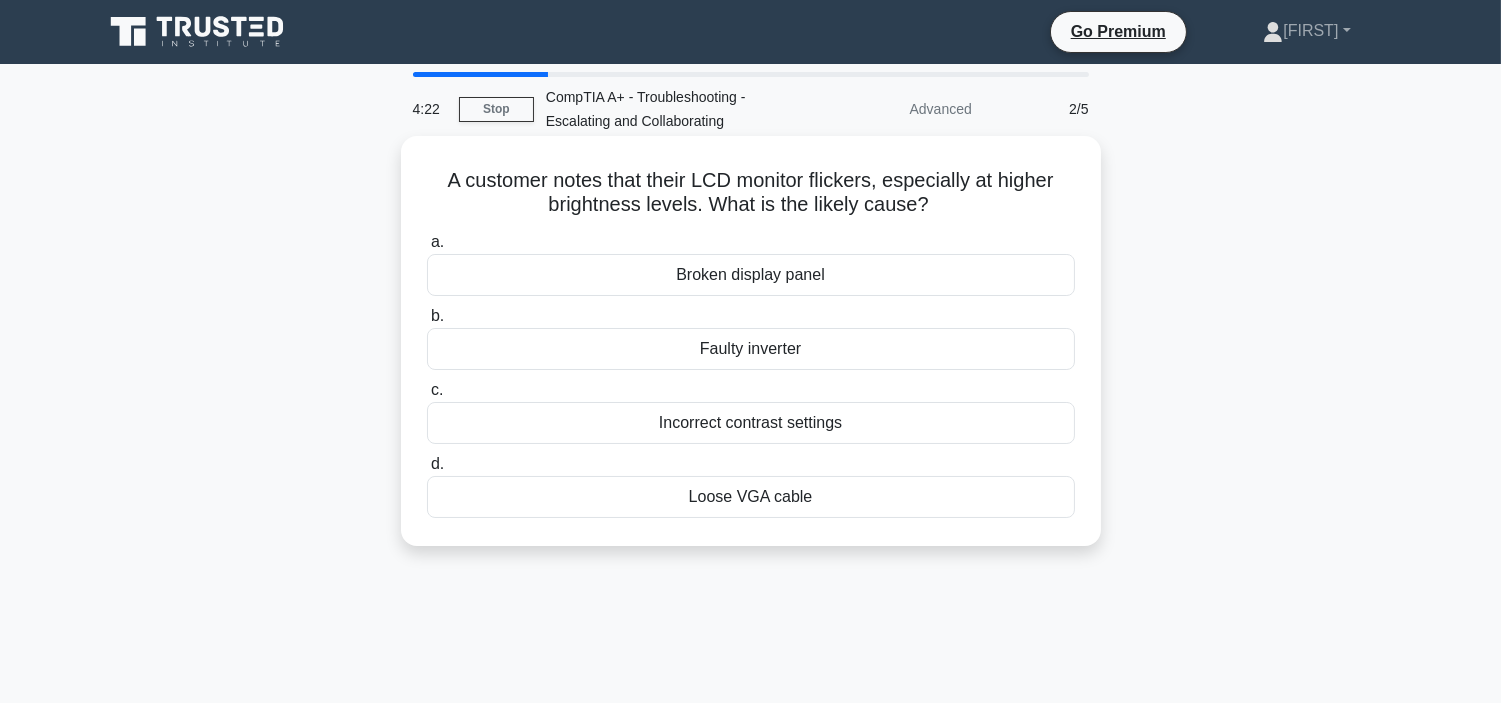 click on "Incorrect contrast settings" at bounding box center [751, 423] 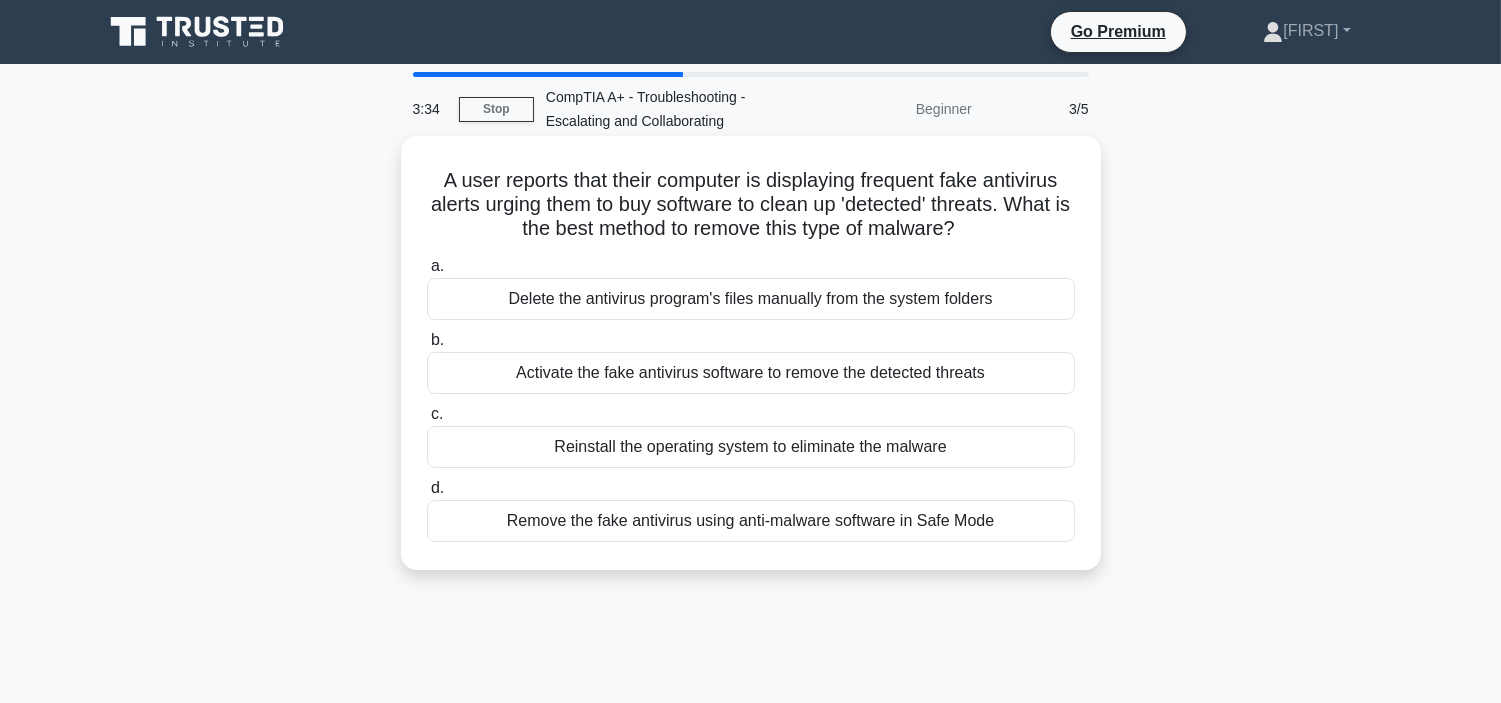 click on "Activate the fake antivirus software to remove the detected threats" at bounding box center [751, 373] 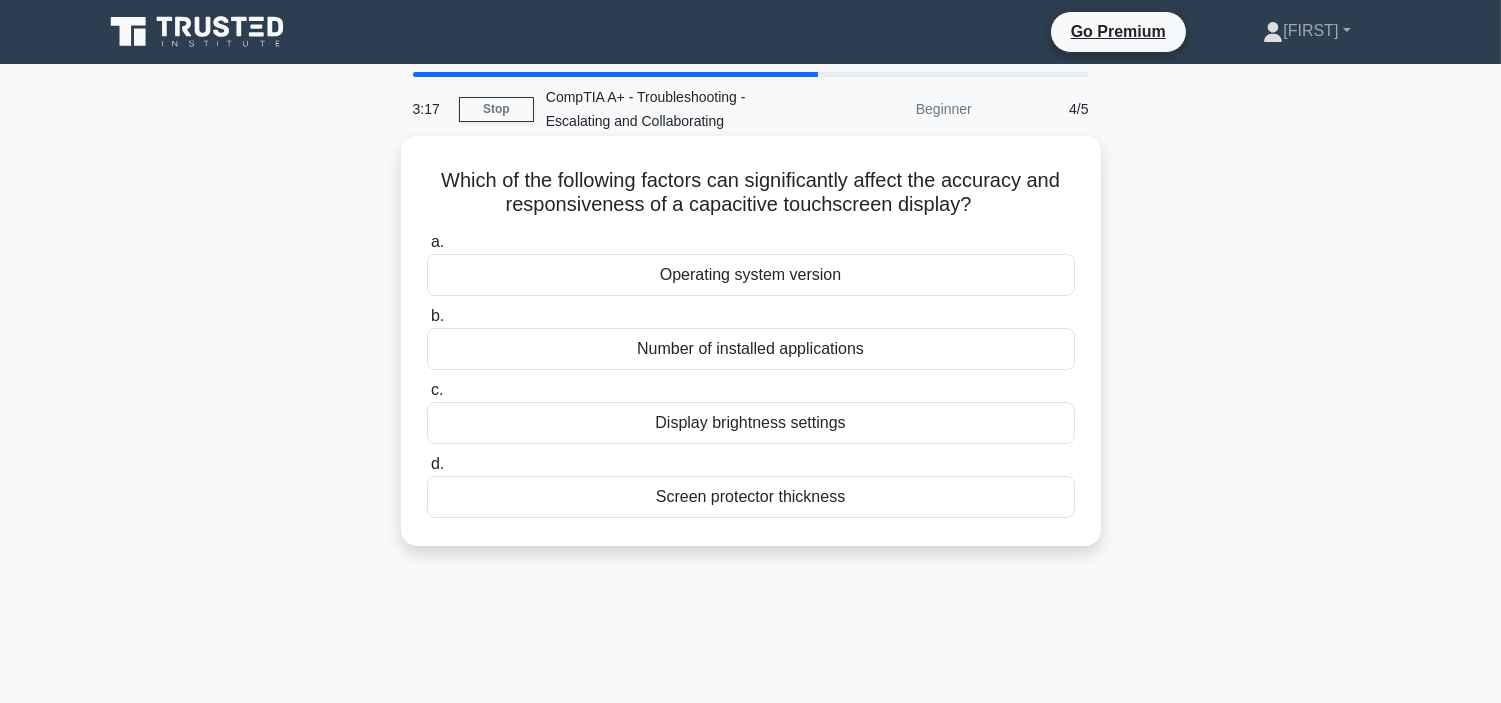 click on "Screen protector thickness" at bounding box center (751, 497) 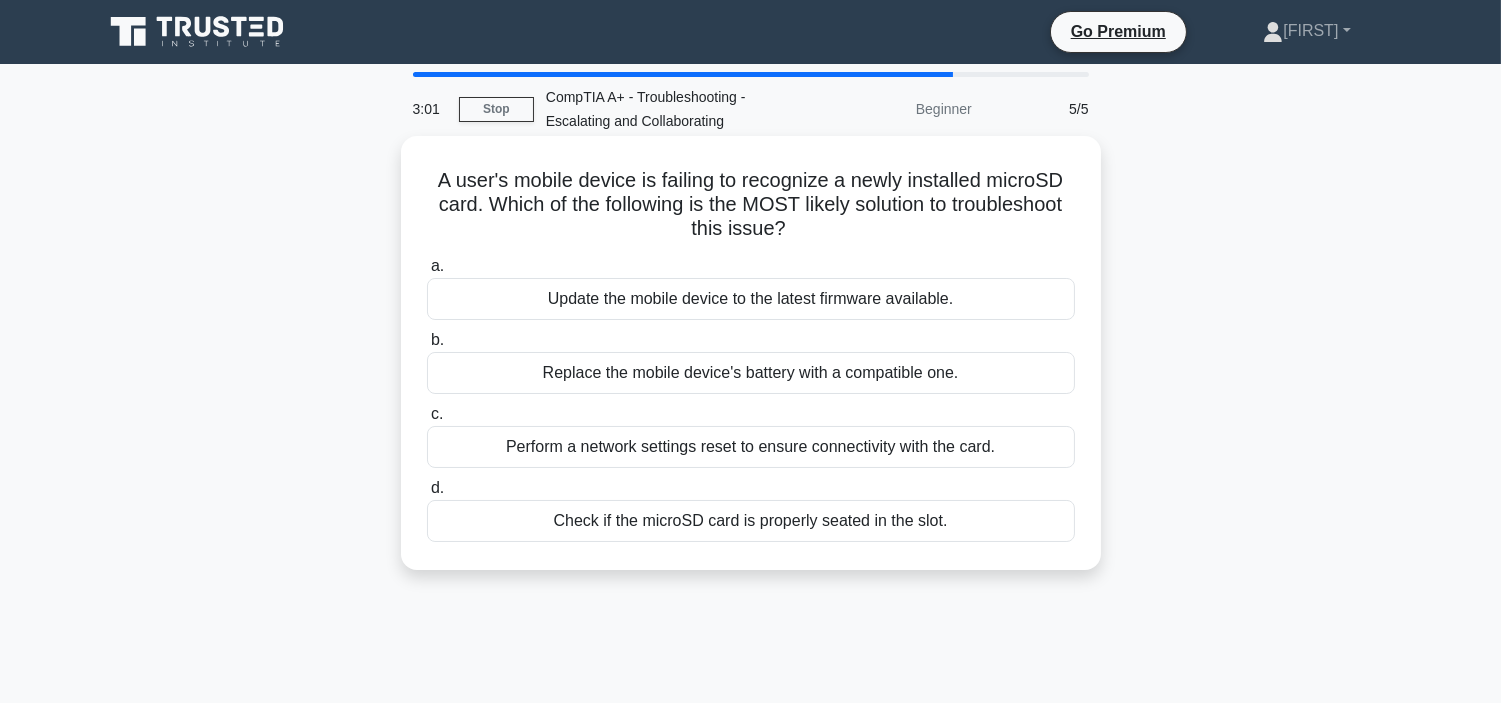 click on "Check if the microSD card is properly seated in the slot." at bounding box center (751, 521) 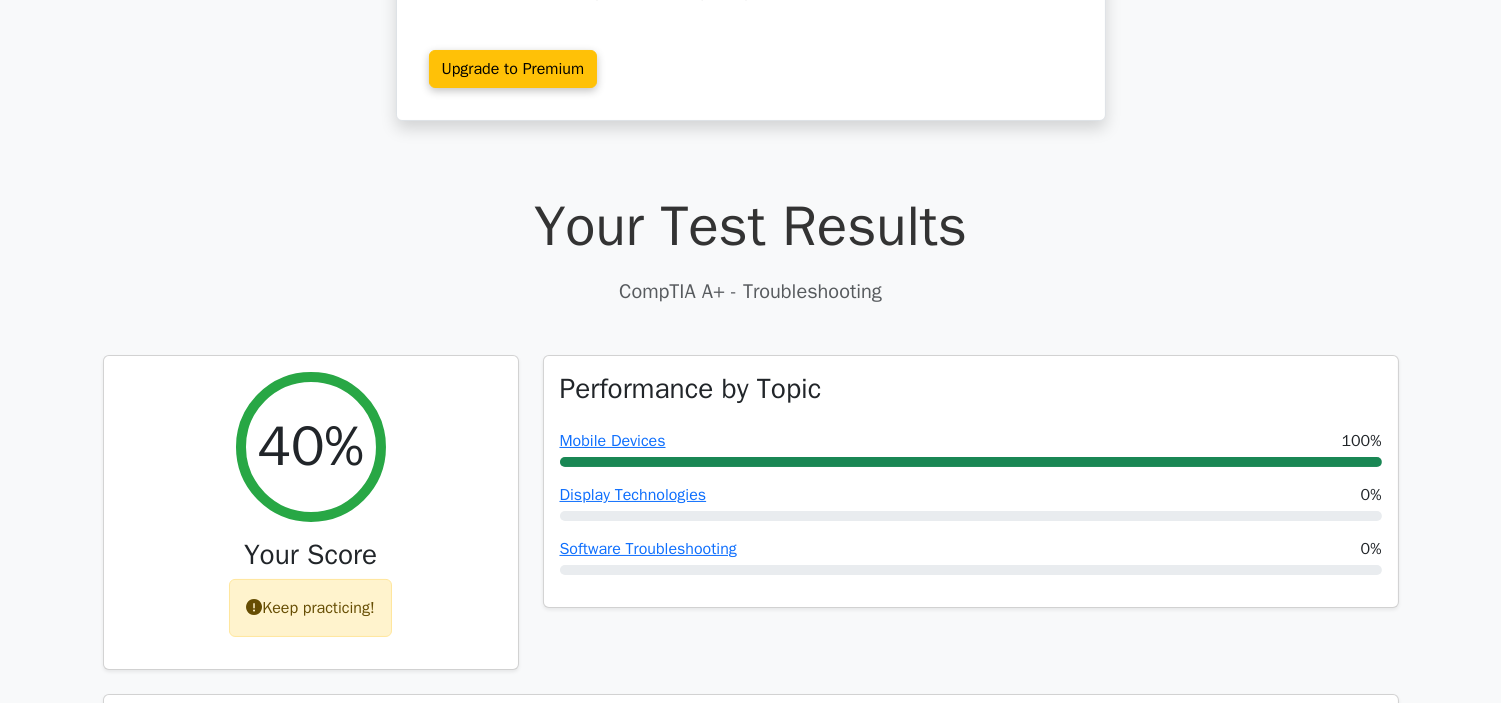 scroll, scrollTop: 333, scrollLeft: 0, axis: vertical 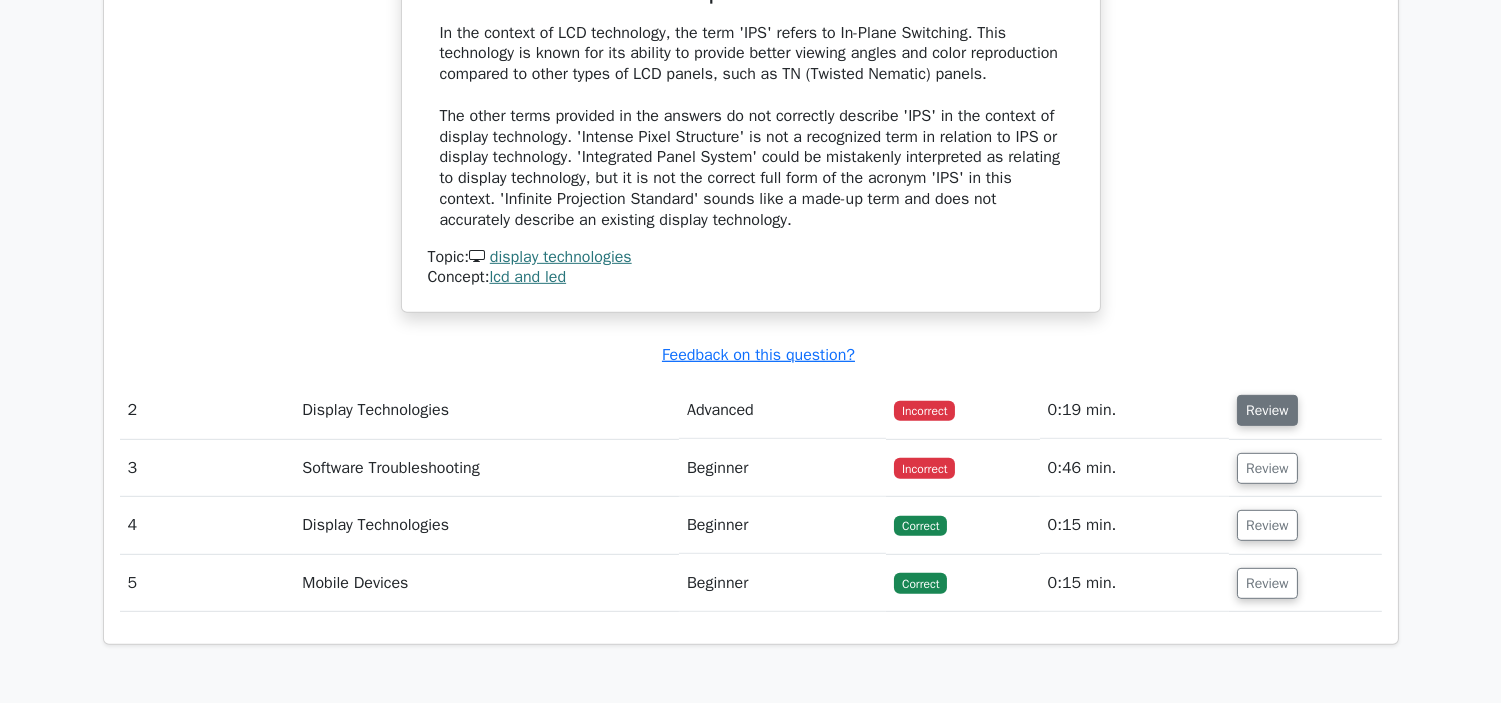 click on "Review" at bounding box center (1267, 410) 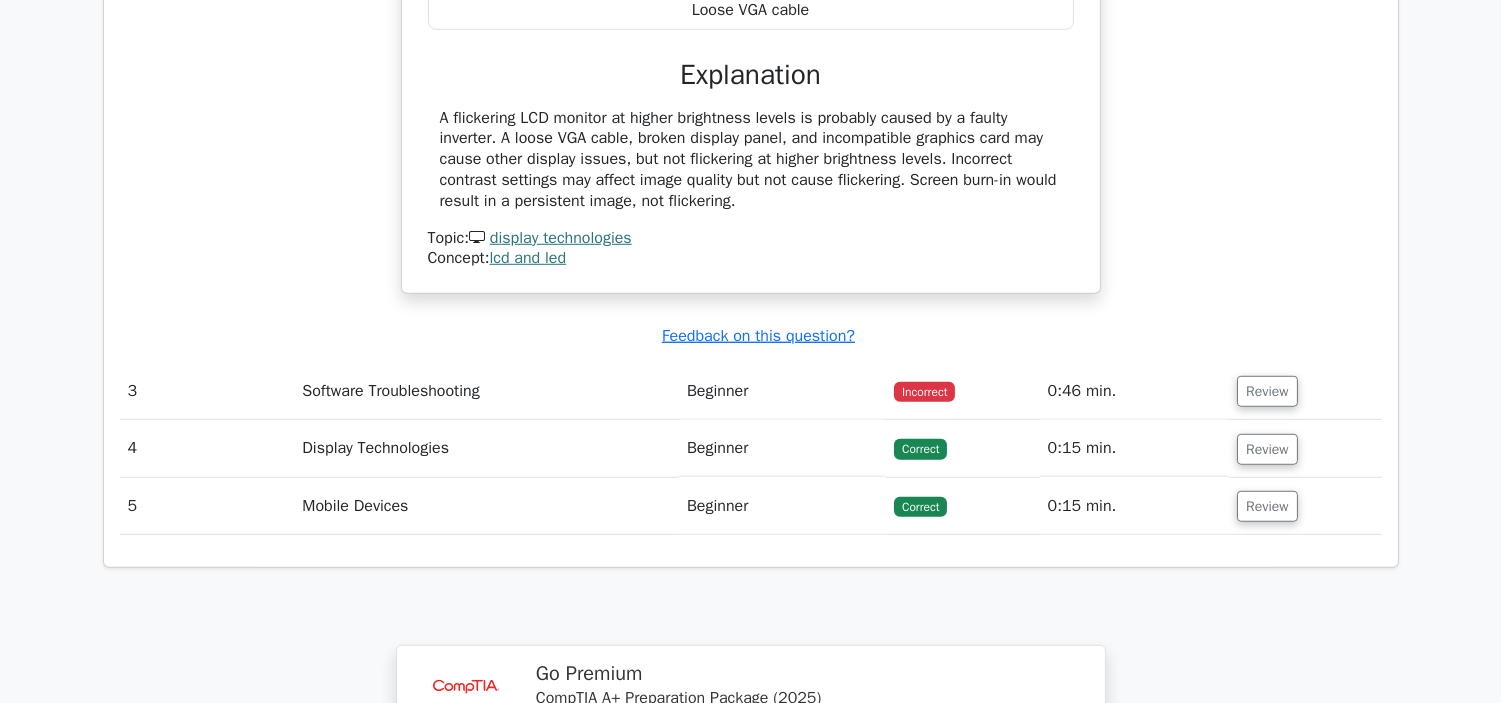 scroll, scrollTop: 2666, scrollLeft: 0, axis: vertical 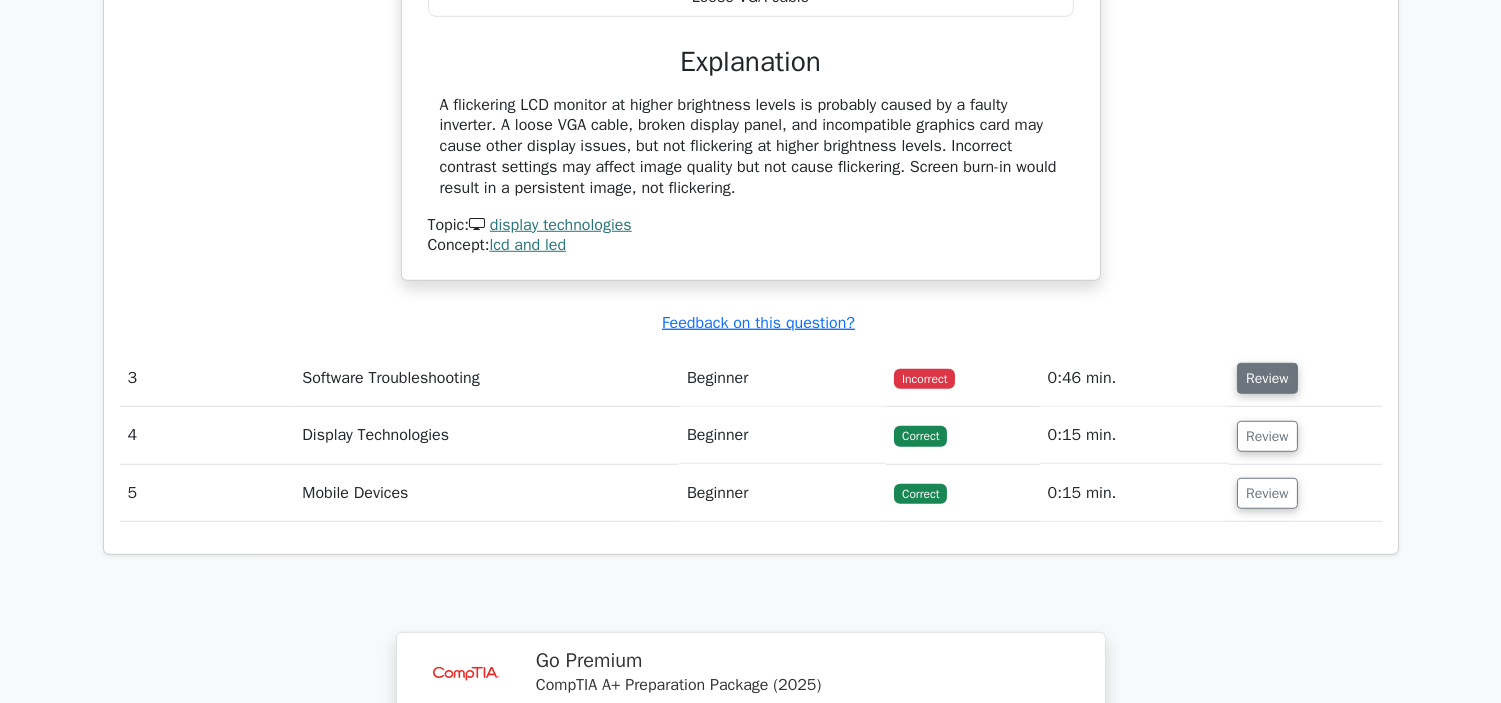 click on "Review" at bounding box center [1267, 378] 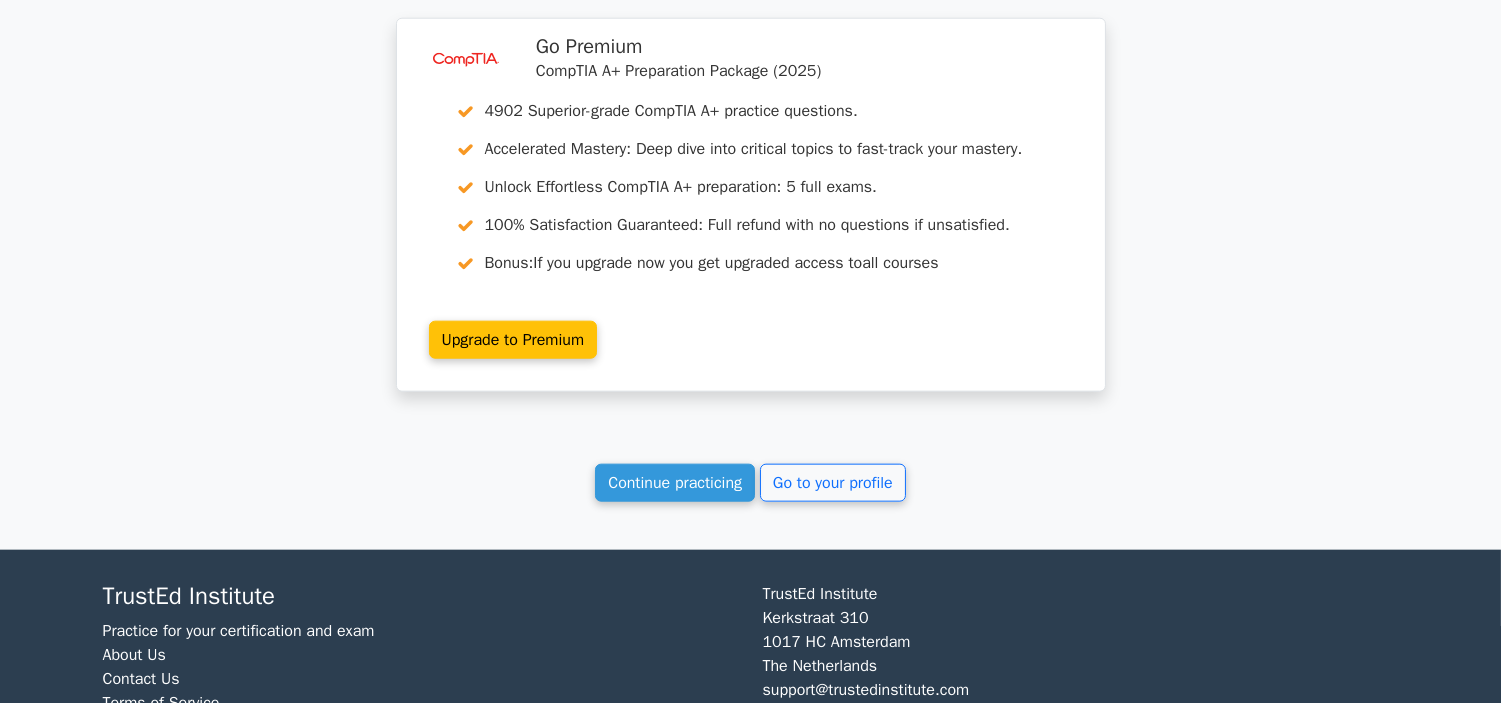 scroll, scrollTop: 4222, scrollLeft: 0, axis: vertical 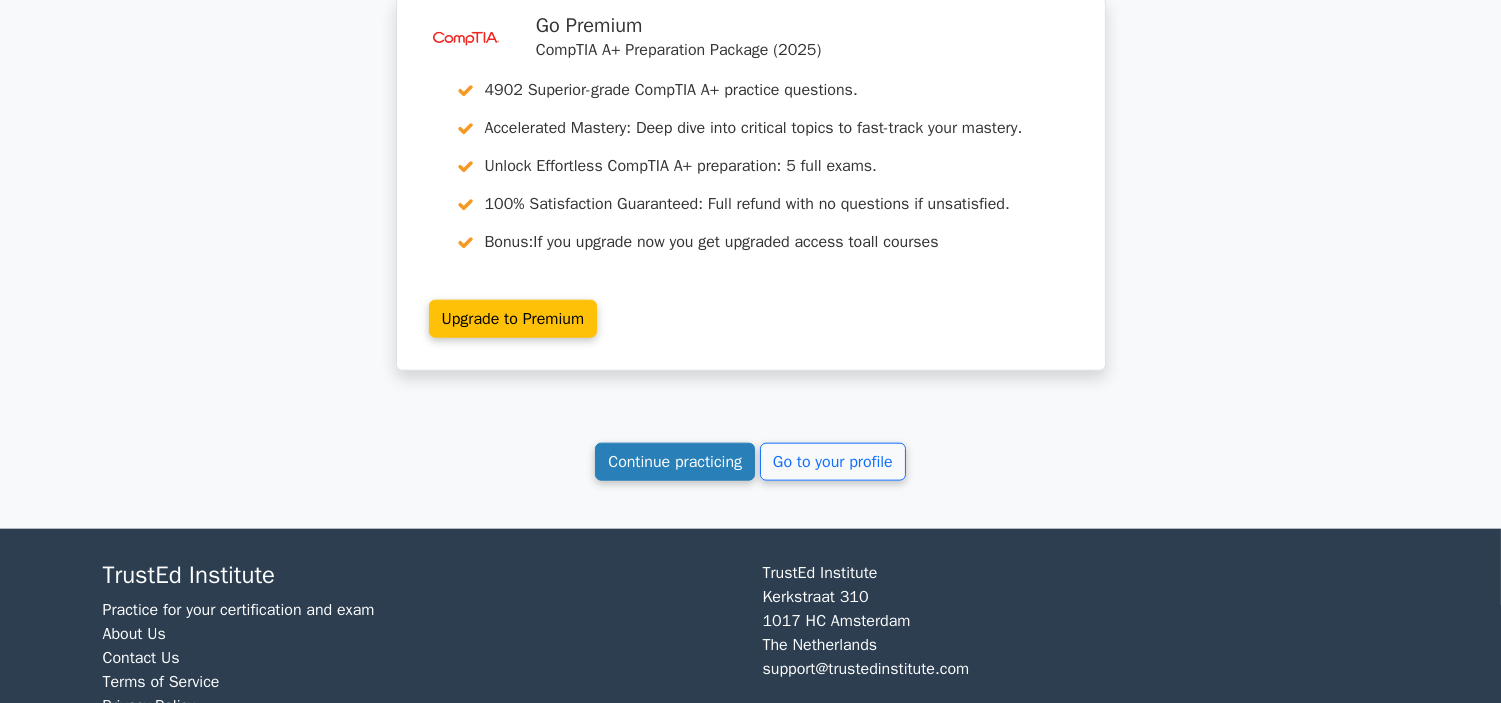 click on "Continue practicing" at bounding box center (675, 462) 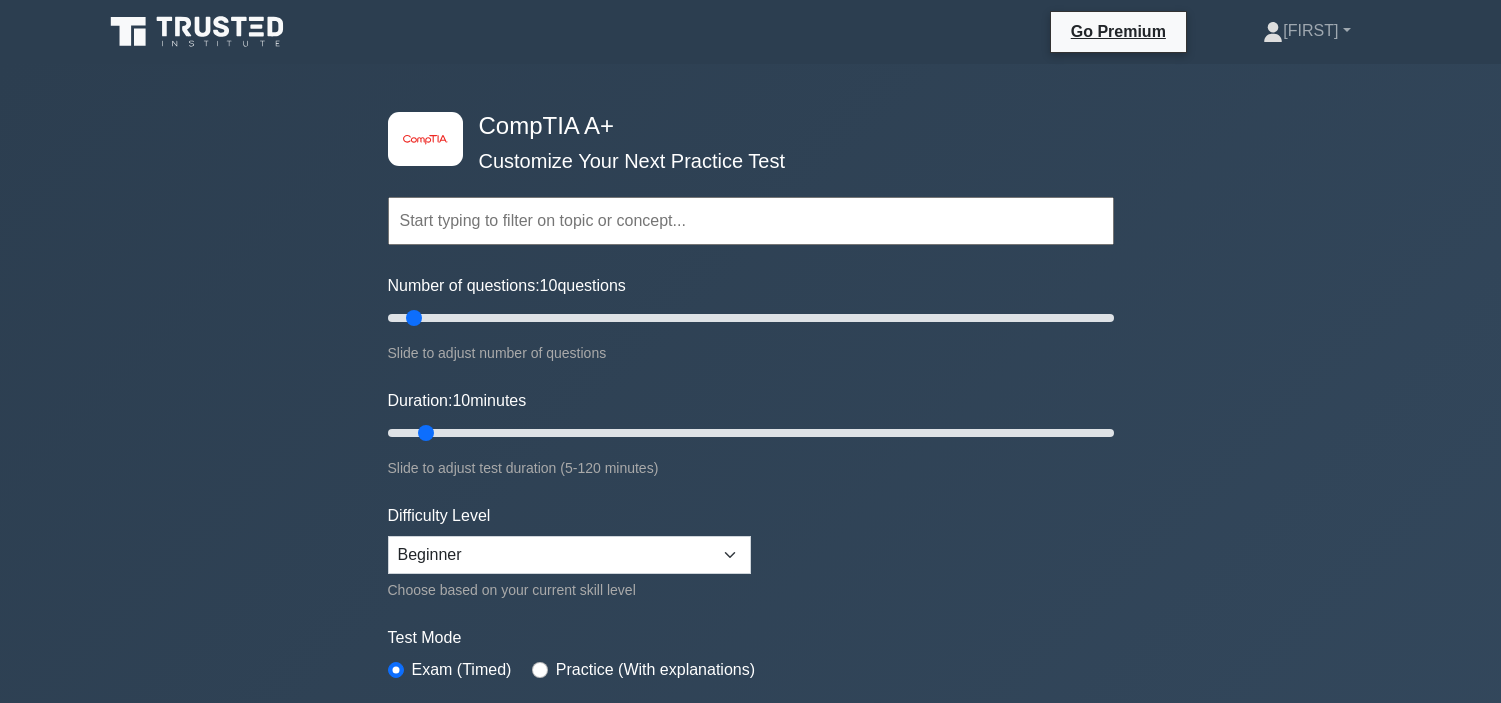 scroll, scrollTop: 1333, scrollLeft: 0, axis: vertical 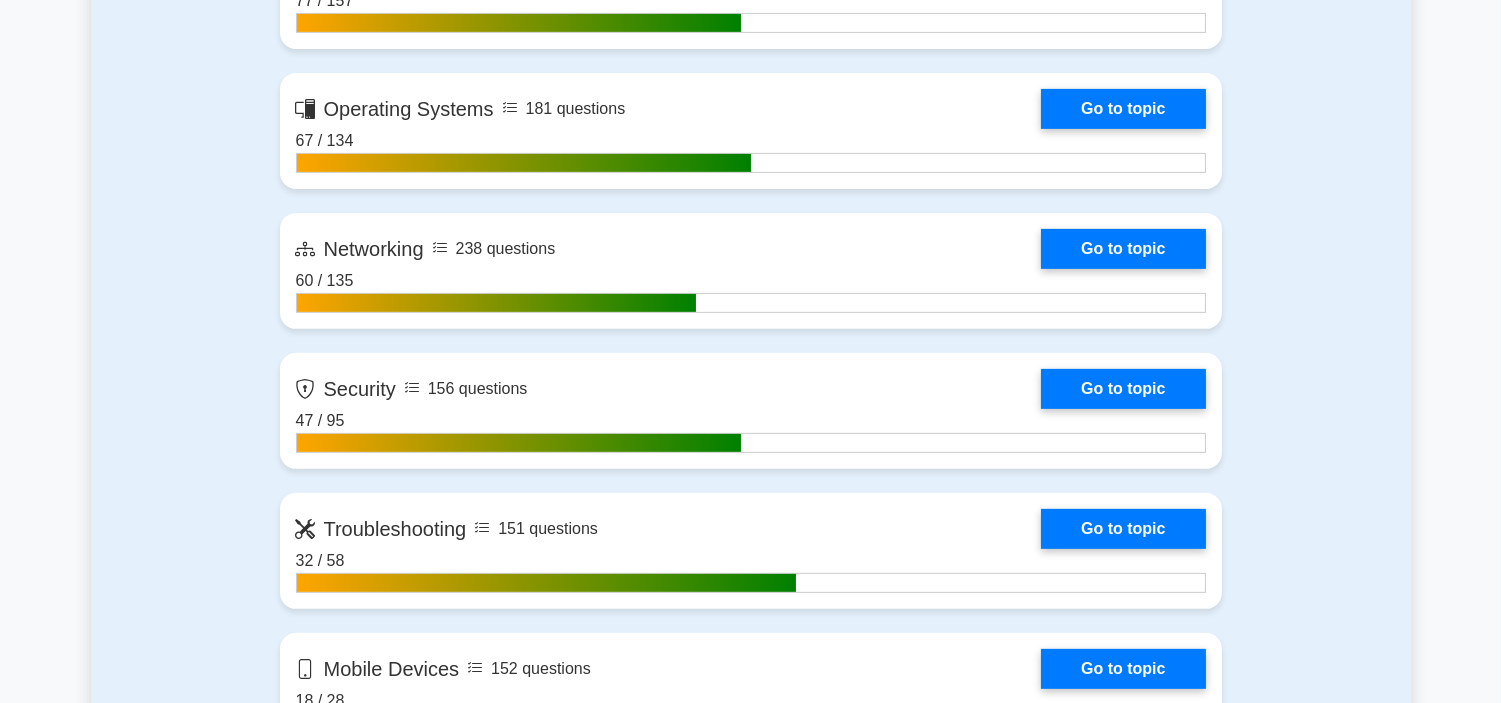 click on "Go to topic" at bounding box center [1123, 529] 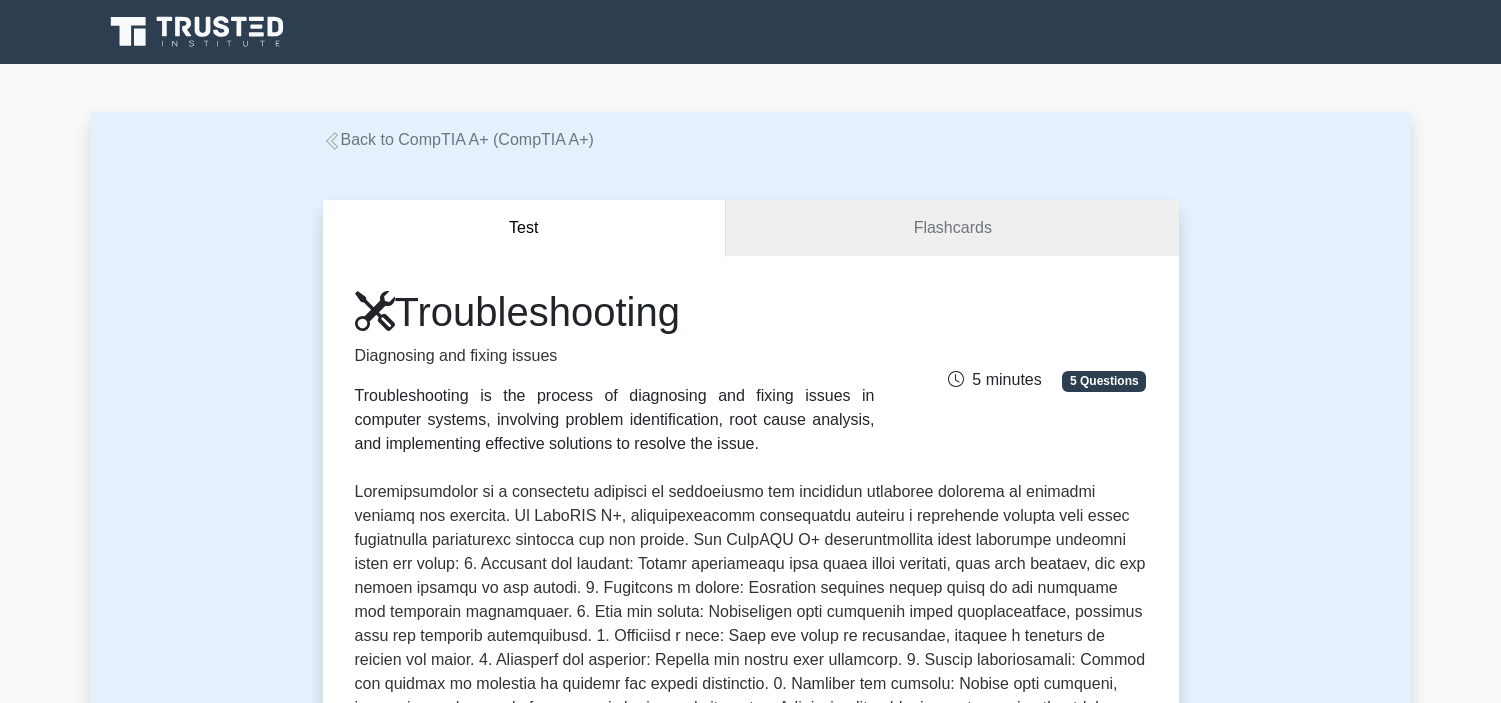 scroll, scrollTop: 157, scrollLeft: 0, axis: vertical 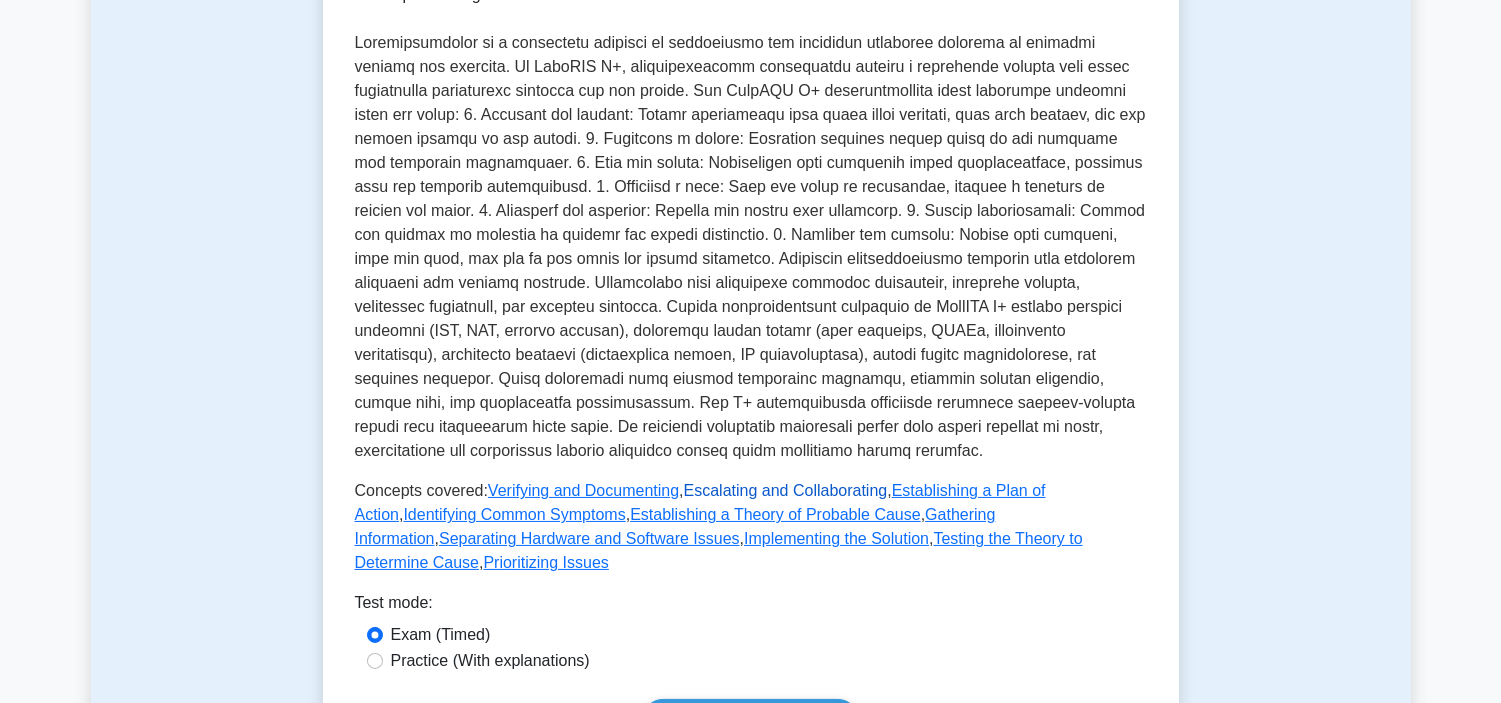 click on "Escalating and Collaborating" at bounding box center (786, 490) 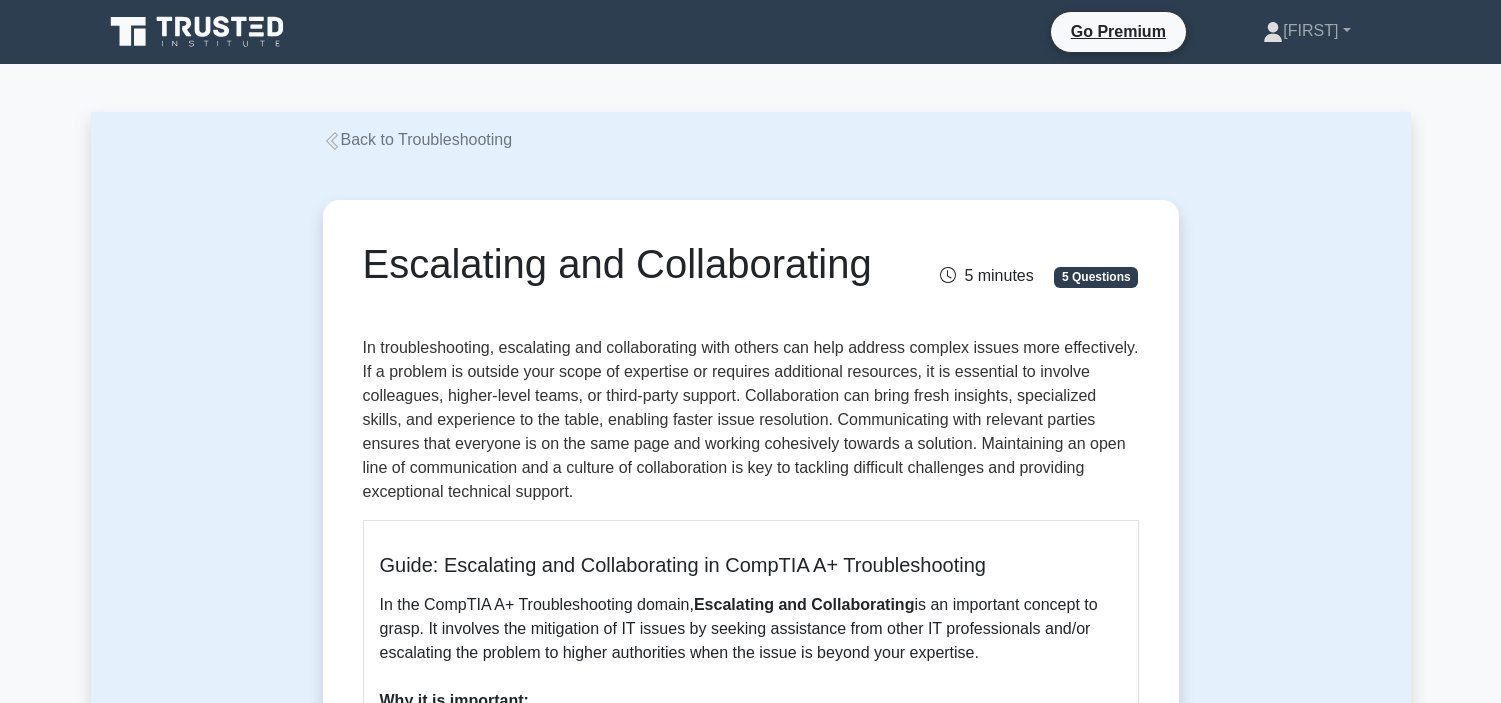 scroll, scrollTop: 882, scrollLeft: 0, axis: vertical 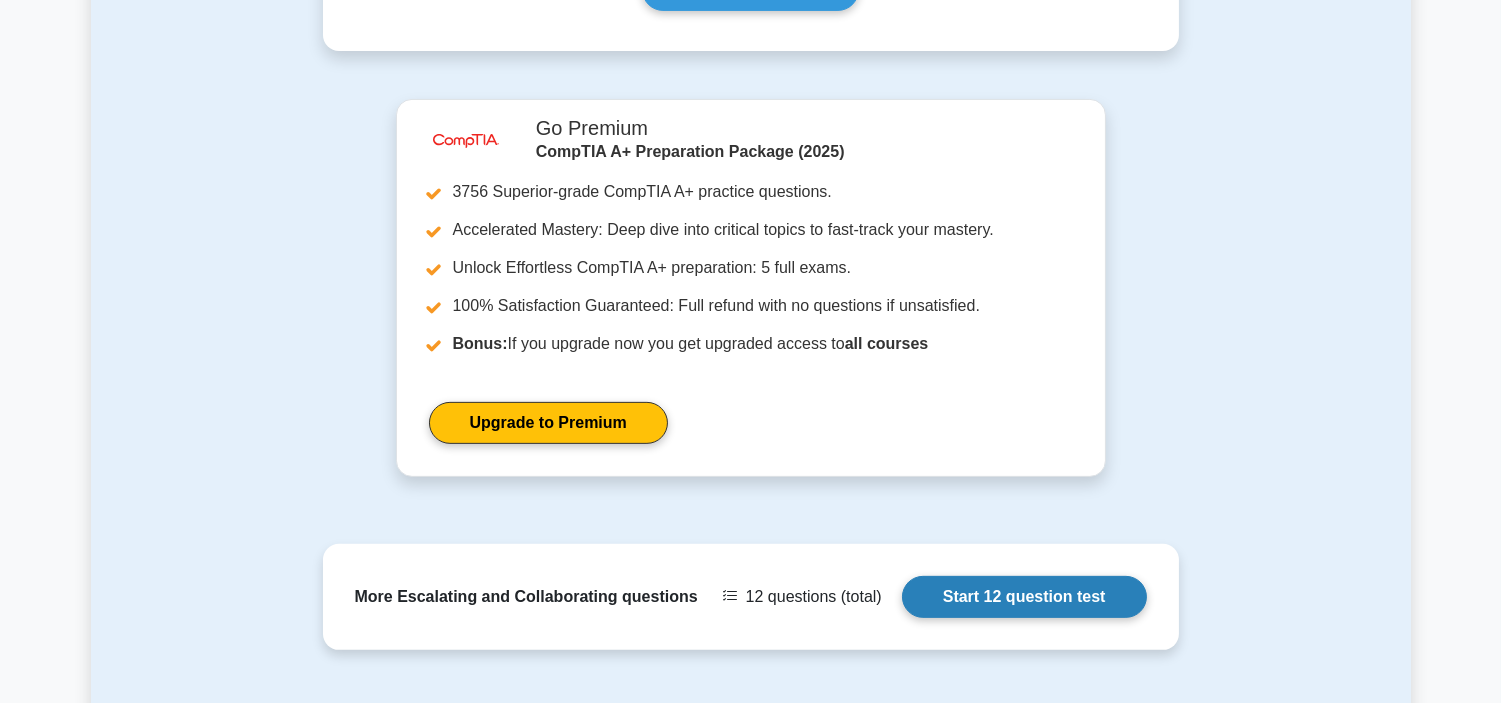 click on "Start 12 question test" at bounding box center (1024, 597) 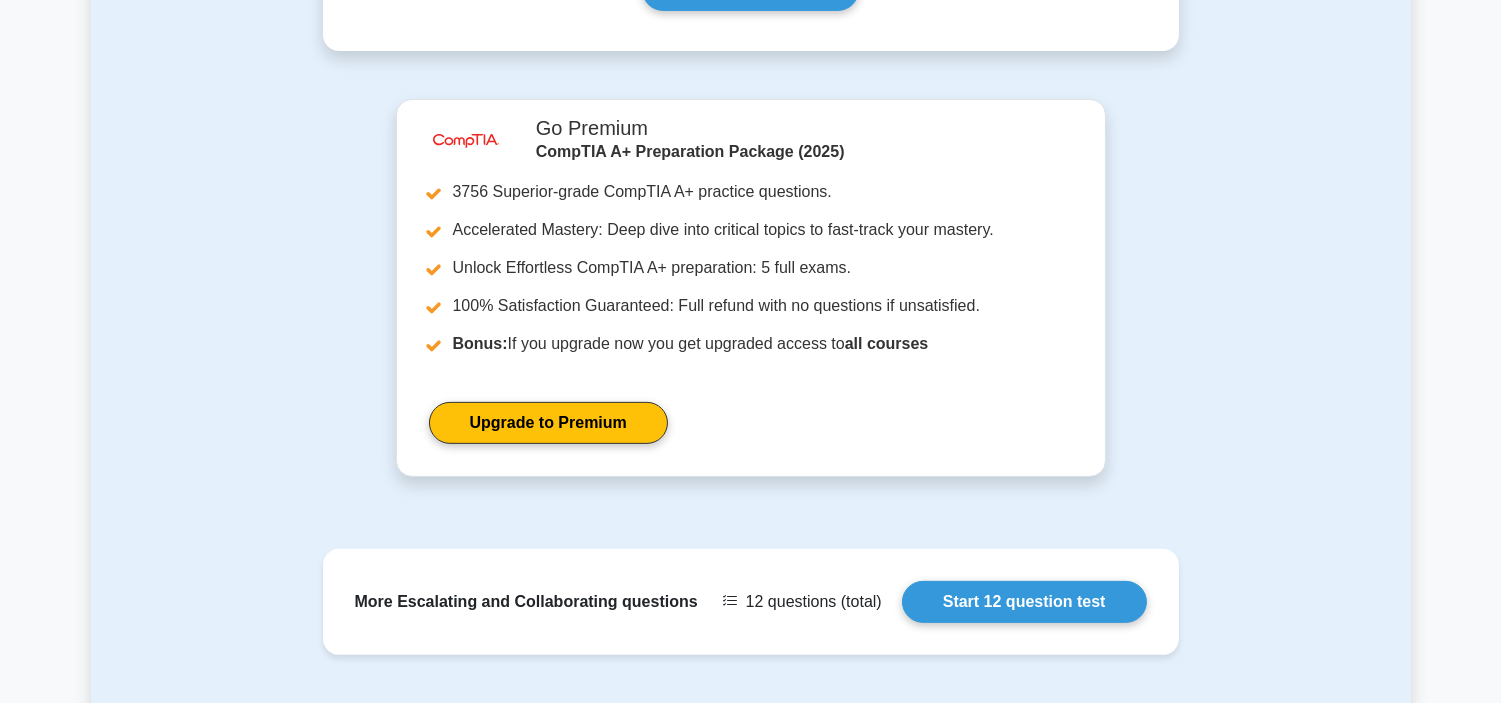 click on "More Escalating and Collaborating questions
12 questions (total)
Start 12 question test" at bounding box center [751, 614] 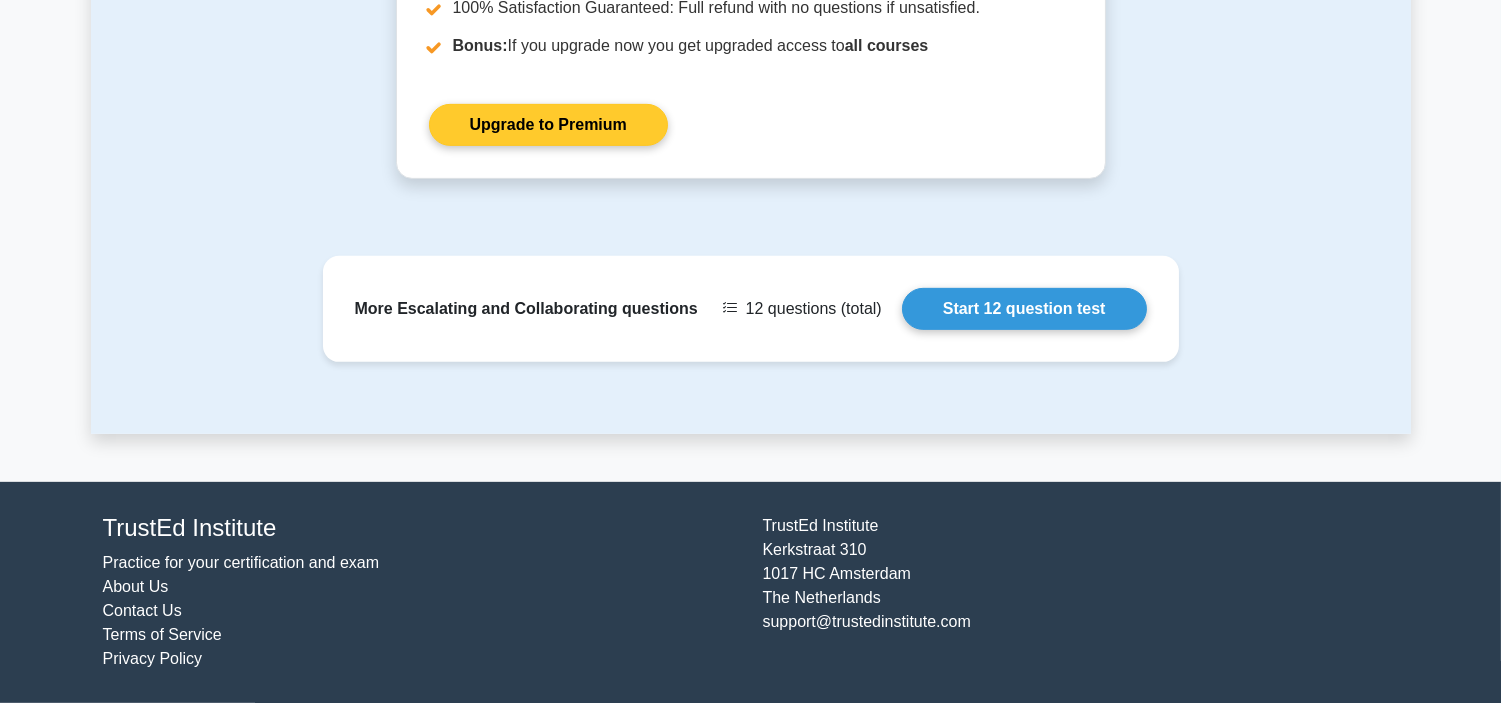 scroll, scrollTop: 1666, scrollLeft: 0, axis: vertical 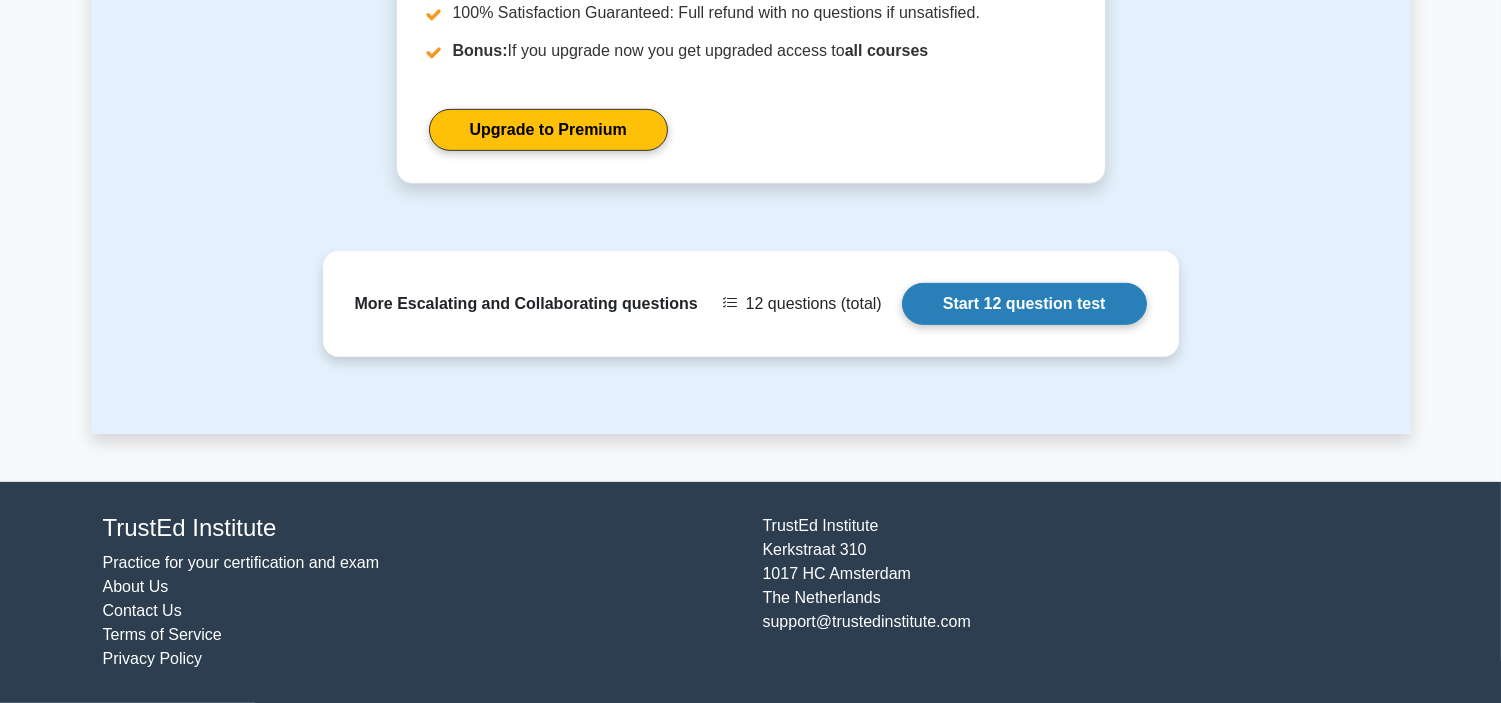 click on "Start 12 question test" at bounding box center [1024, 304] 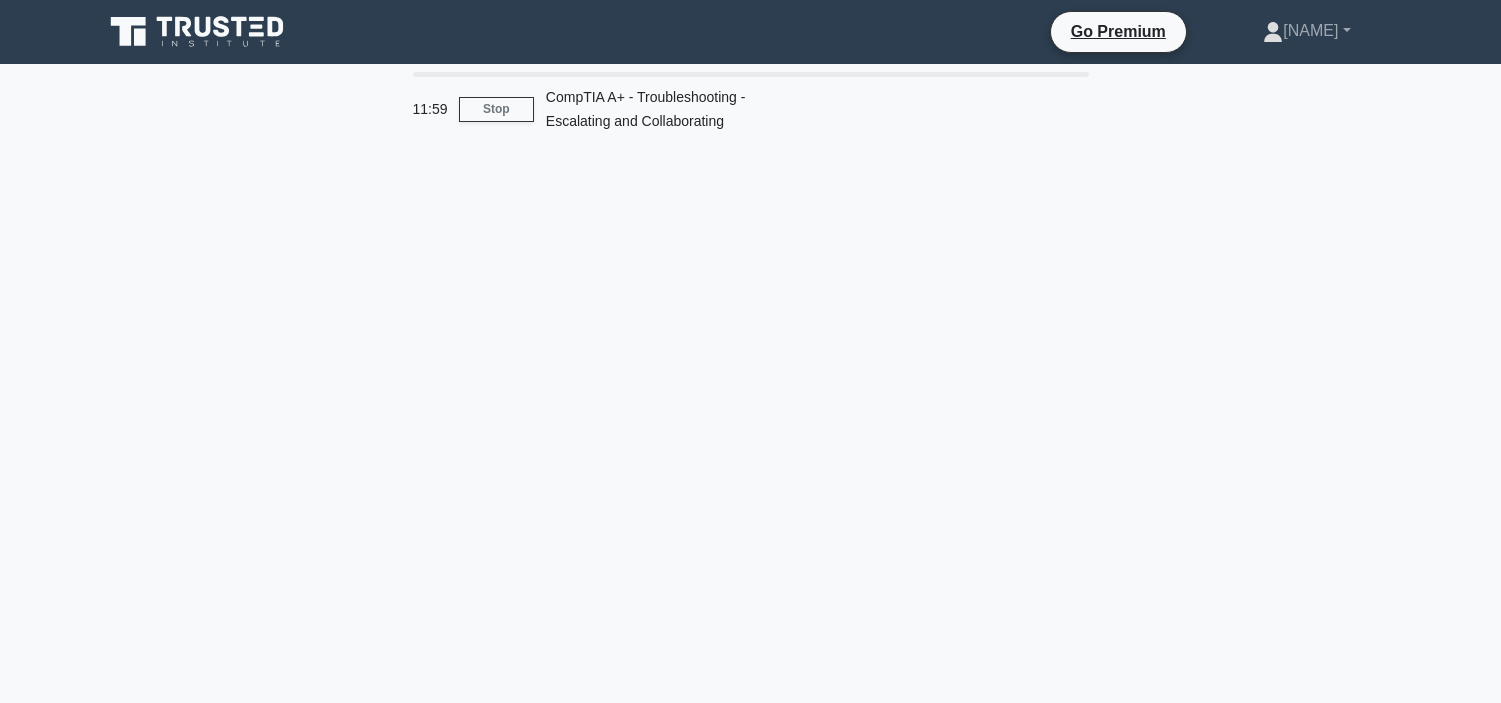 scroll, scrollTop: 0, scrollLeft: 0, axis: both 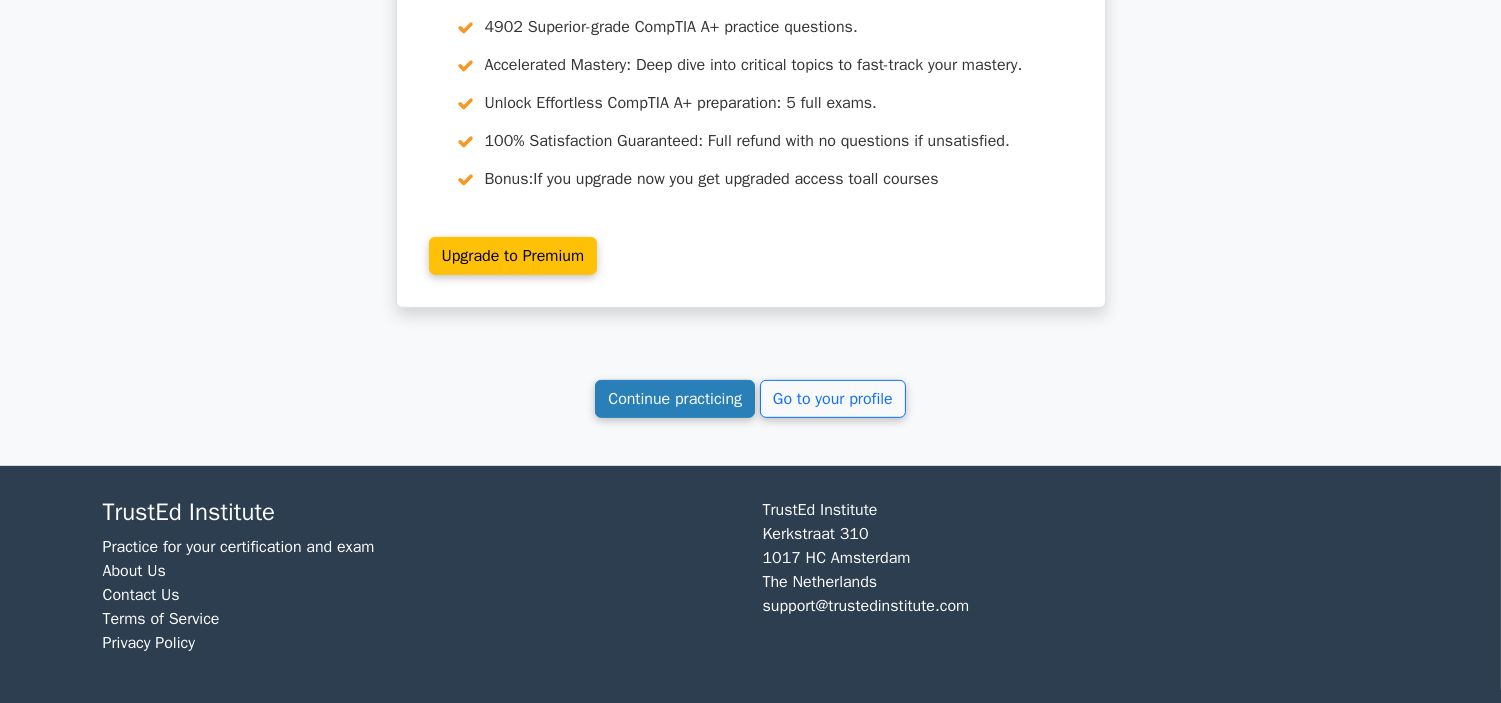click on "Continue practicing" at bounding box center [675, 399] 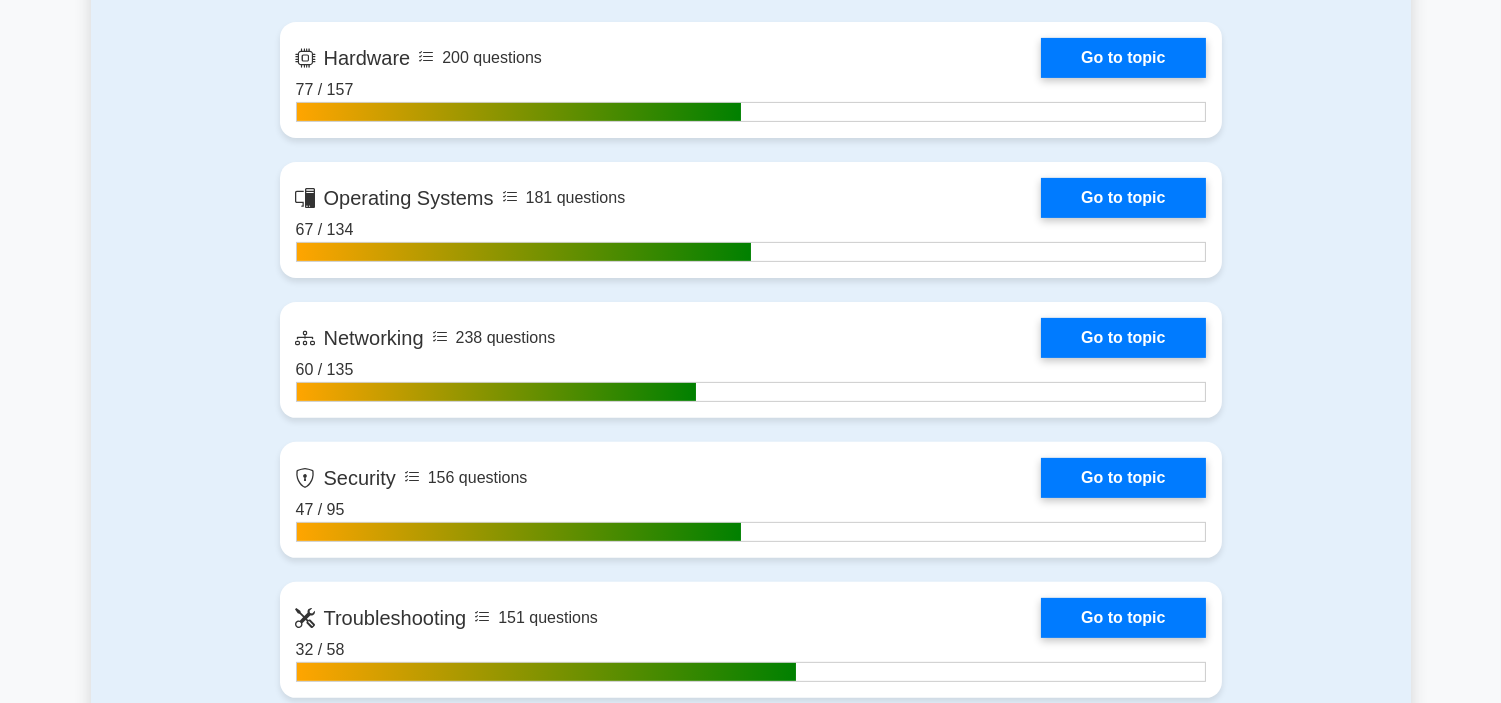 scroll, scrollTop: 1444, scrollLeft: 0, axis: vertical 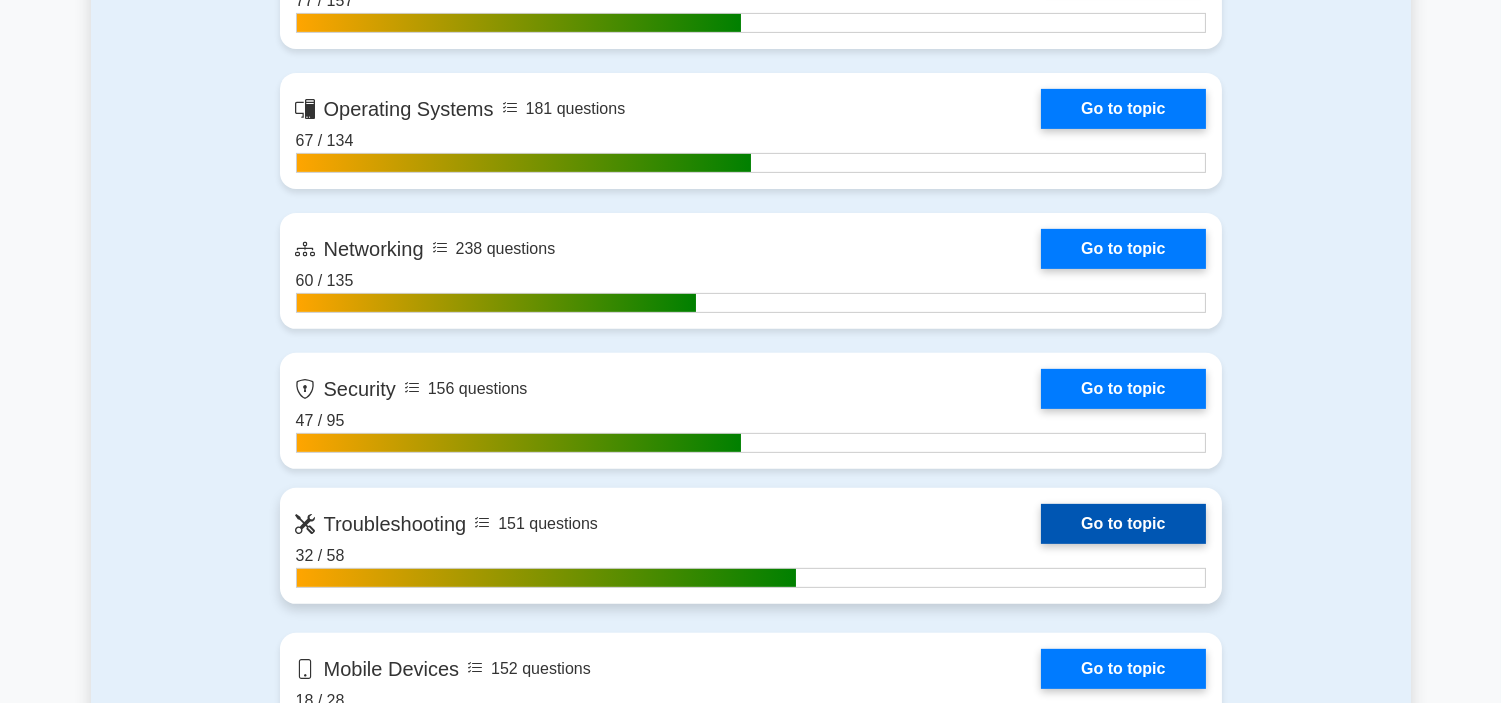 click on "Go to topic" at bounding box center [1123, 524] 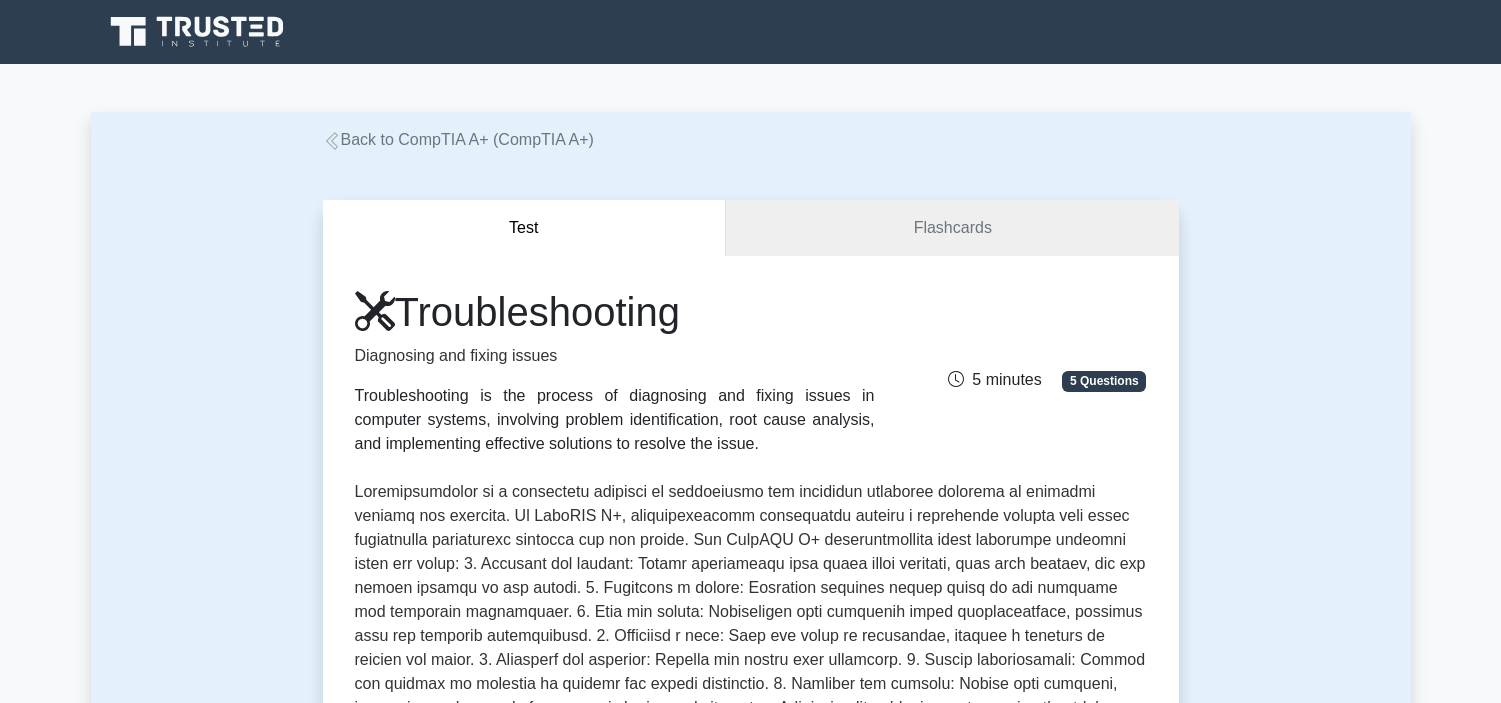 scroll, scrollTop: 555, scrollLeft: 0, axis: vertical 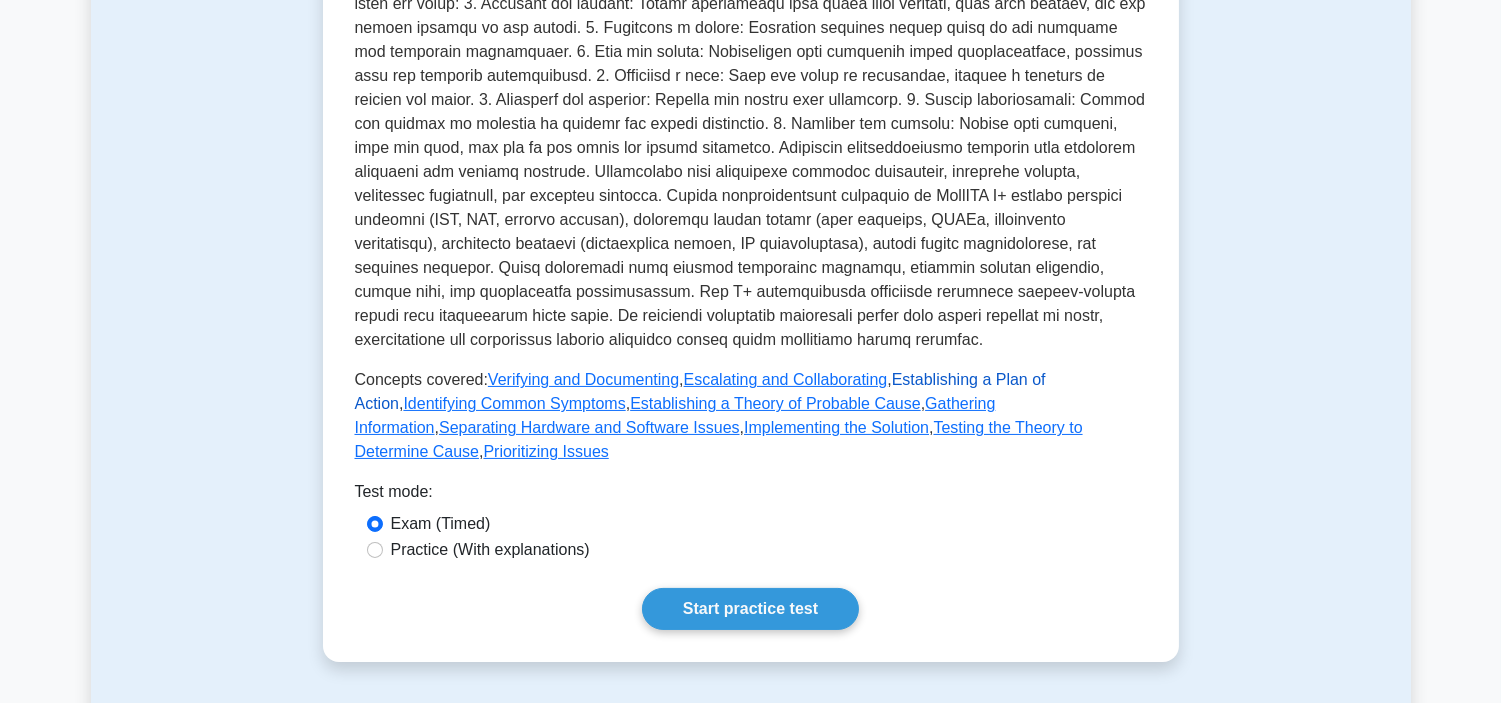 click on "Establishing a Plan of Action" at bounding box center (700, 391) 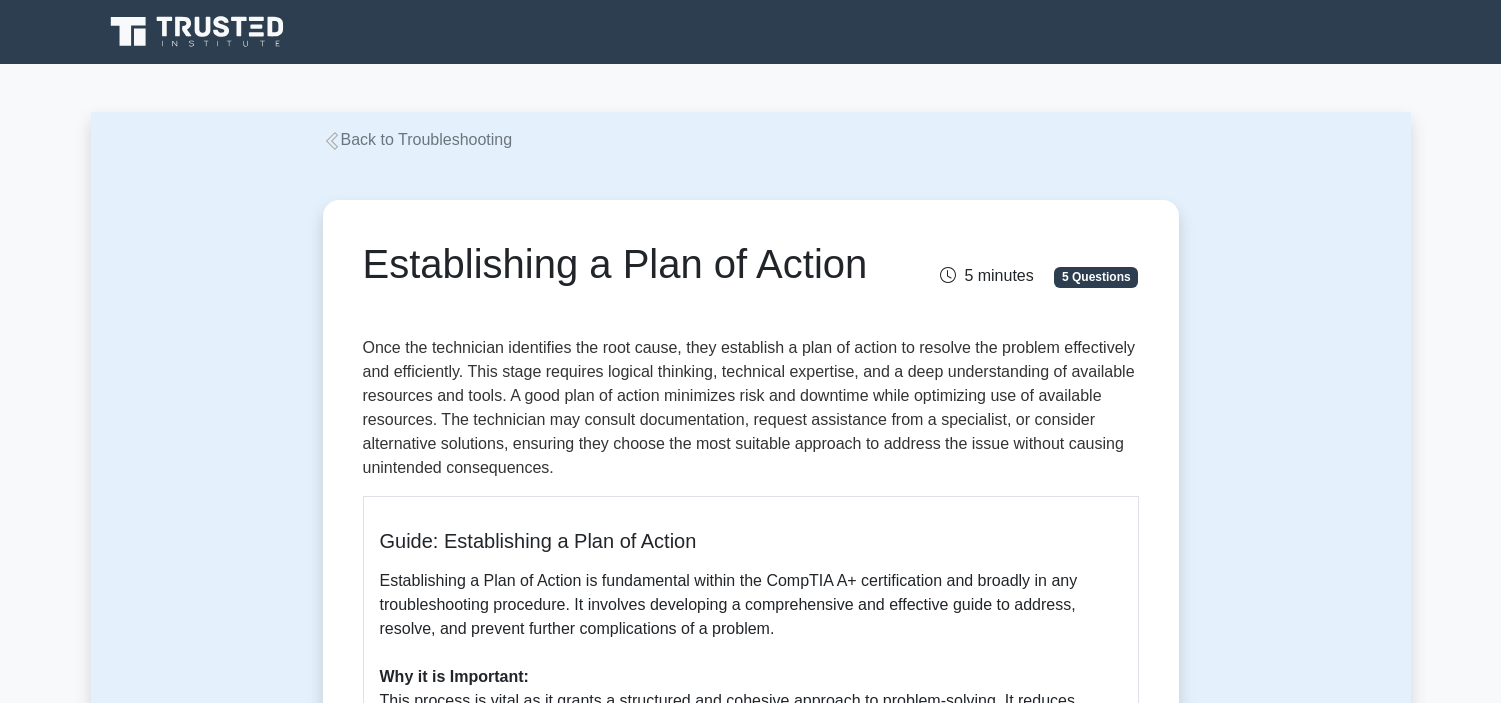scroll, scrollTop: 0, scrollLeft: 0, axis: both 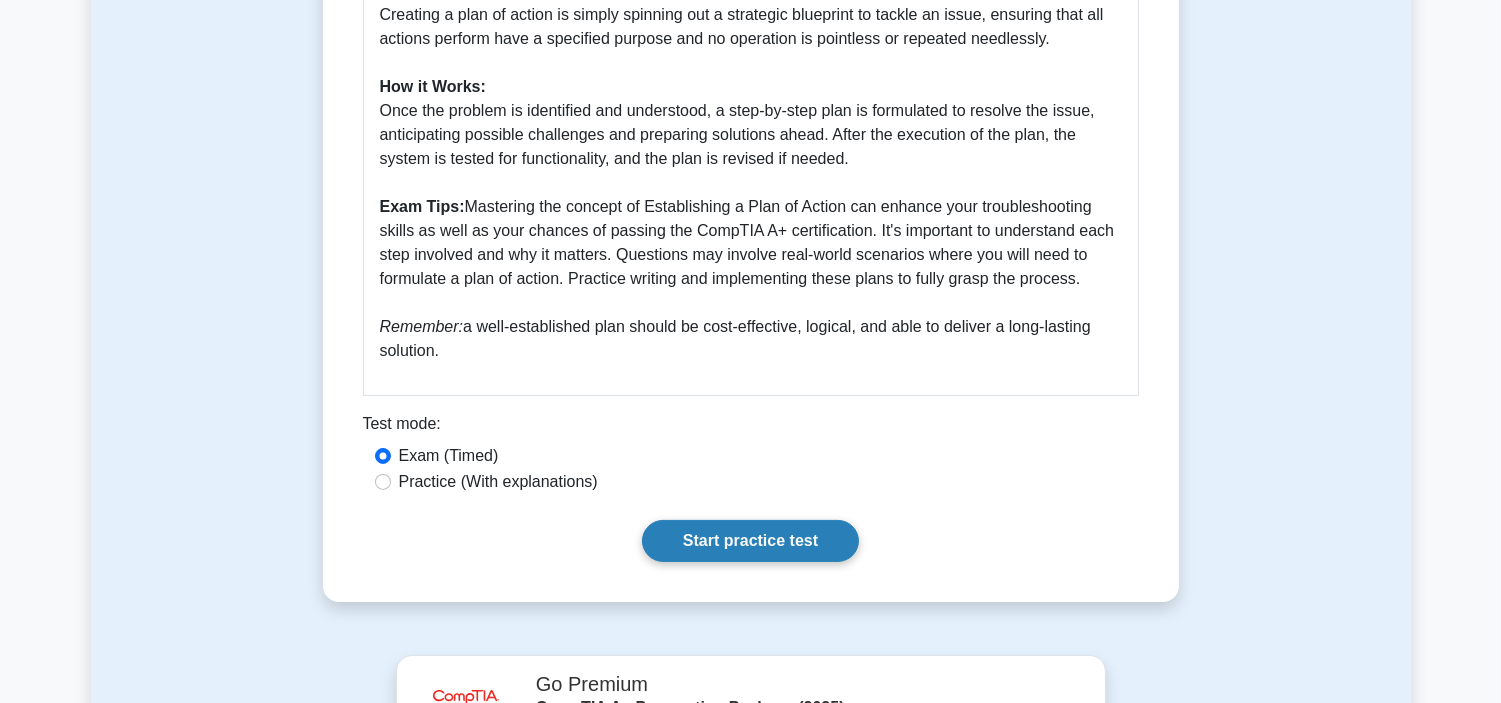 click on "Start practice test" at bounding box center (750, 541) 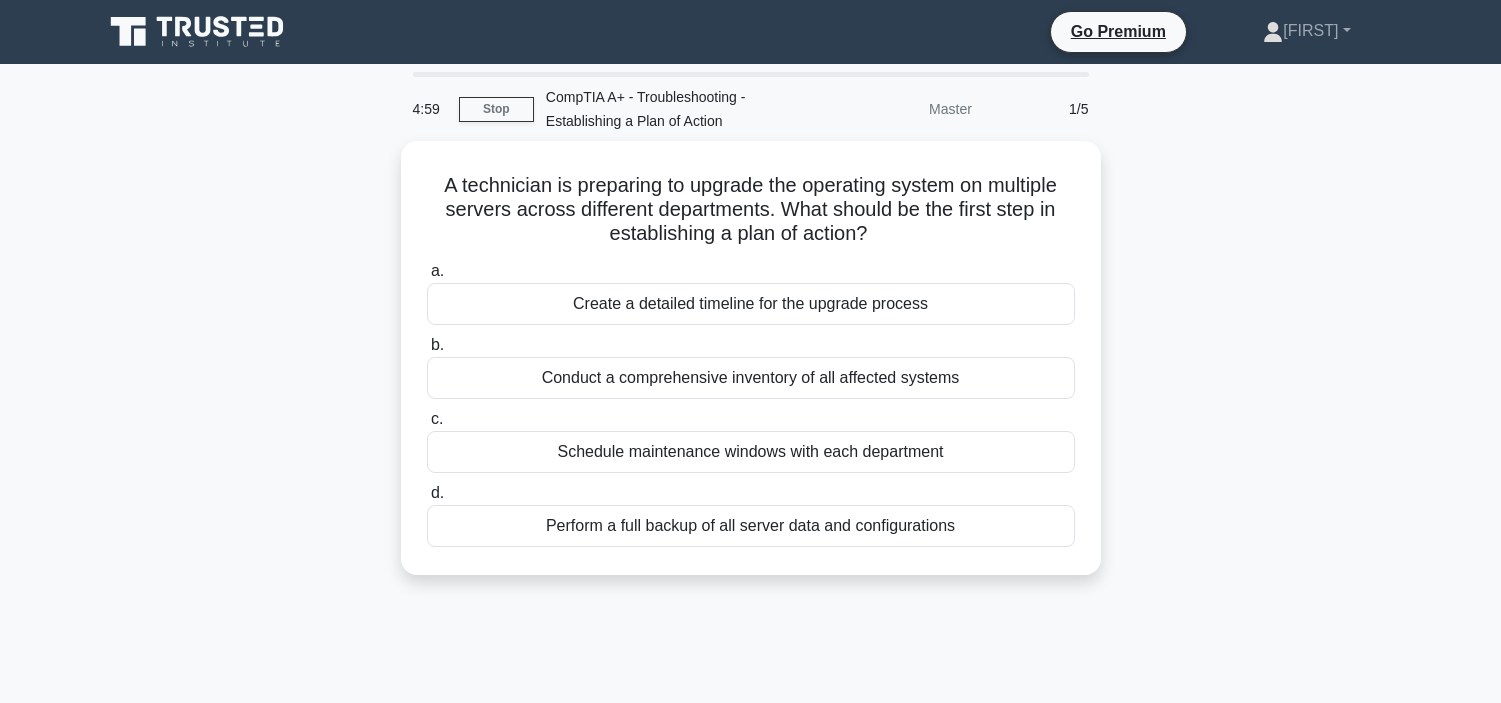 scroll, scrollTop: 0, scrollLeft: 0, axis: both 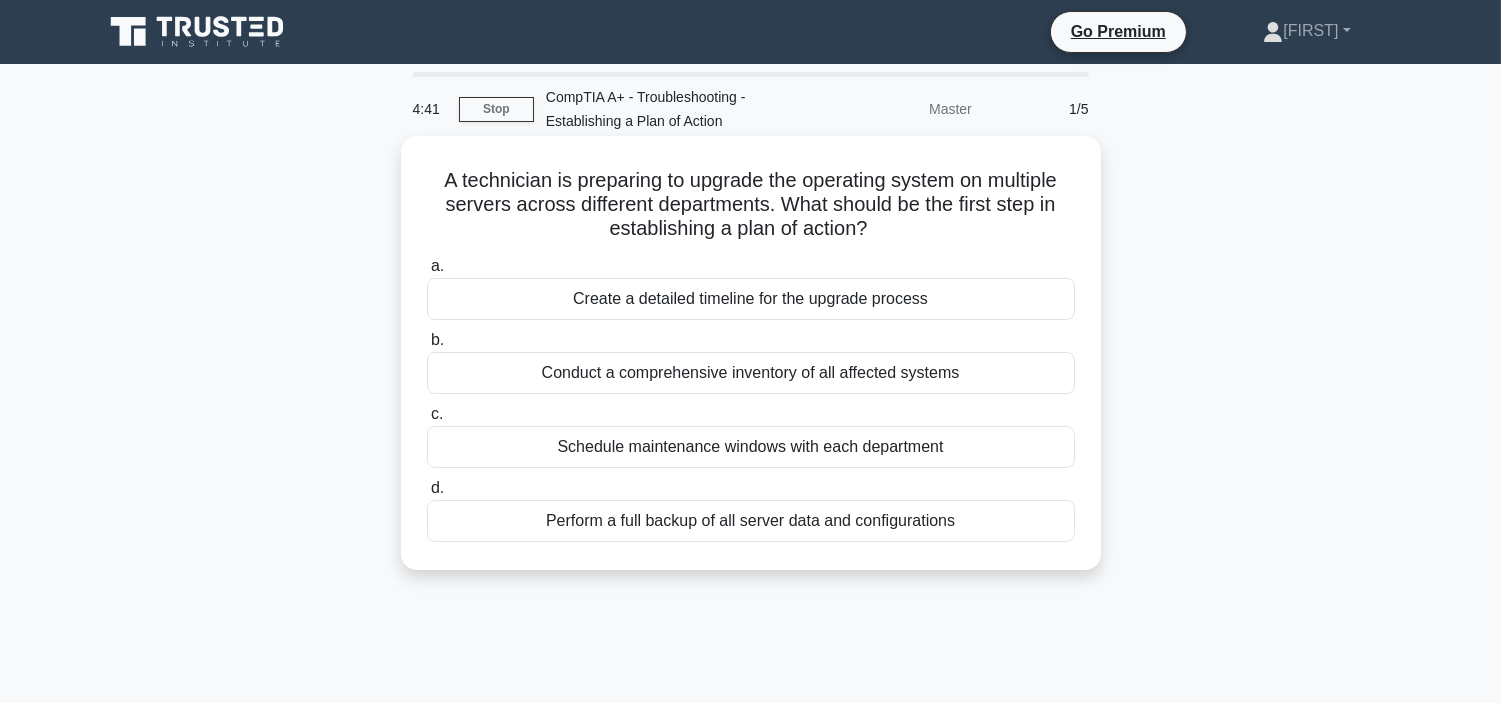 click on "Schedule maintenance windows with each department" at bounding box center [751, 447] 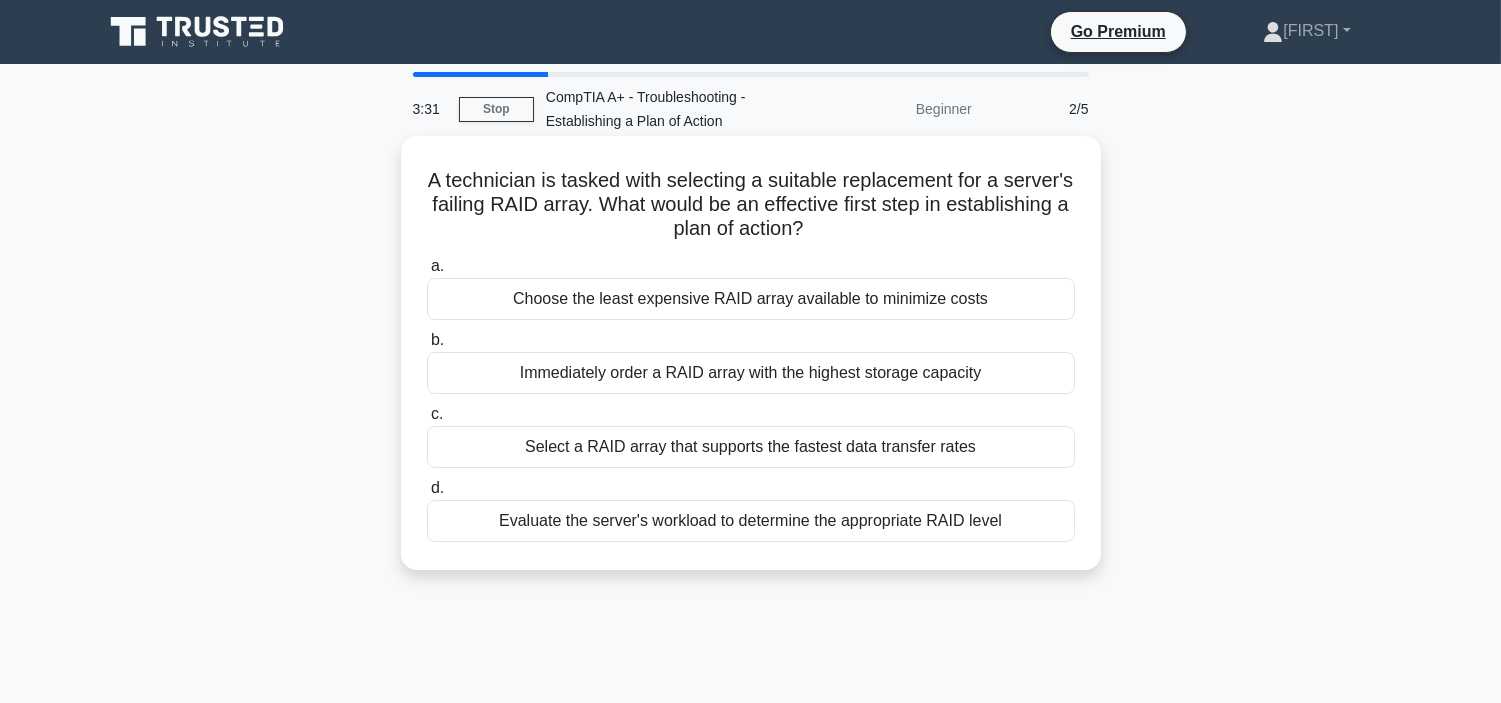 click on "Evaluate the server's workload to determine the appropriate RAID level" at bounding box center (751, 521) 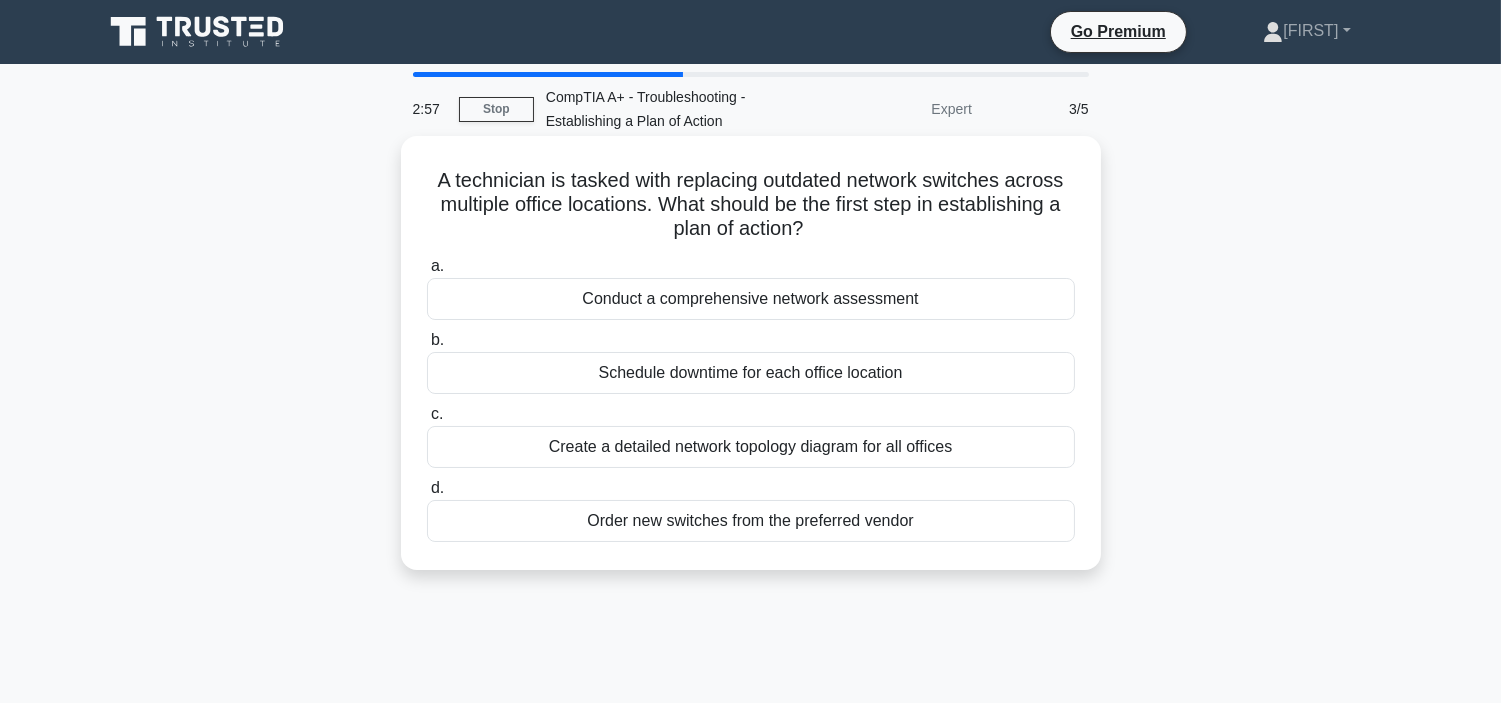 click on "Create a detailed network topology diagram for all offices" at bounding box center [751, 447] 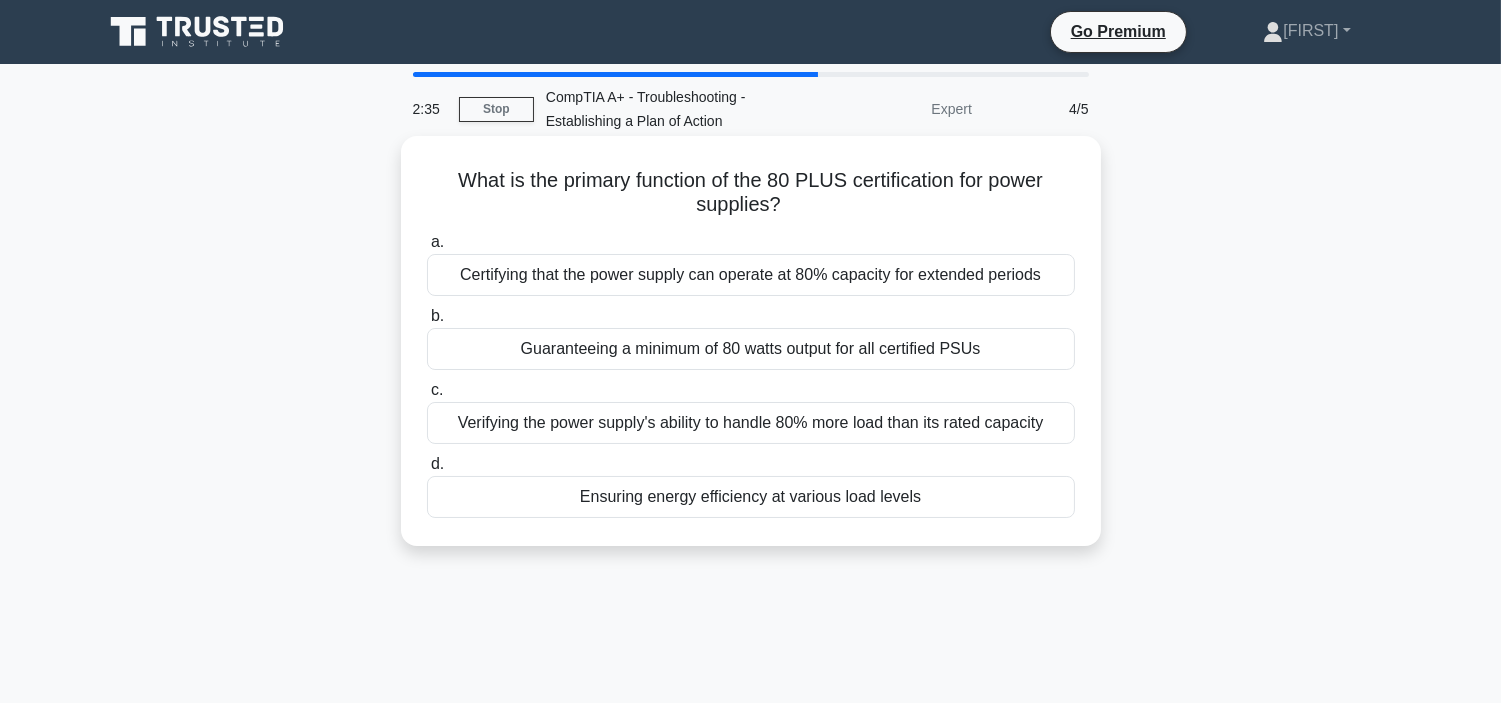 click on "Ensuring energy efficiency at various load levels" at bounding box center (751, 497) 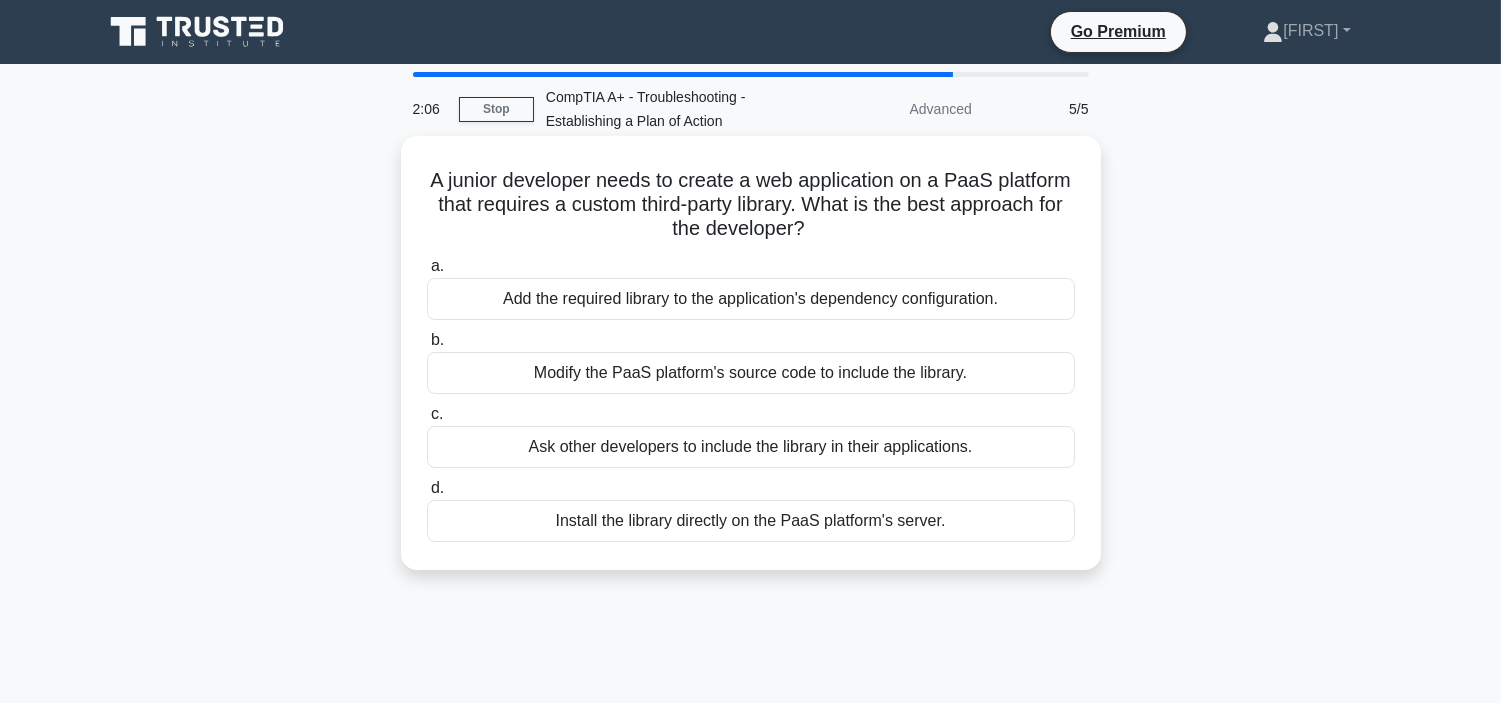 click on "Modify the PaaS platform's source code to include the library." at bounding box center [751, 373] 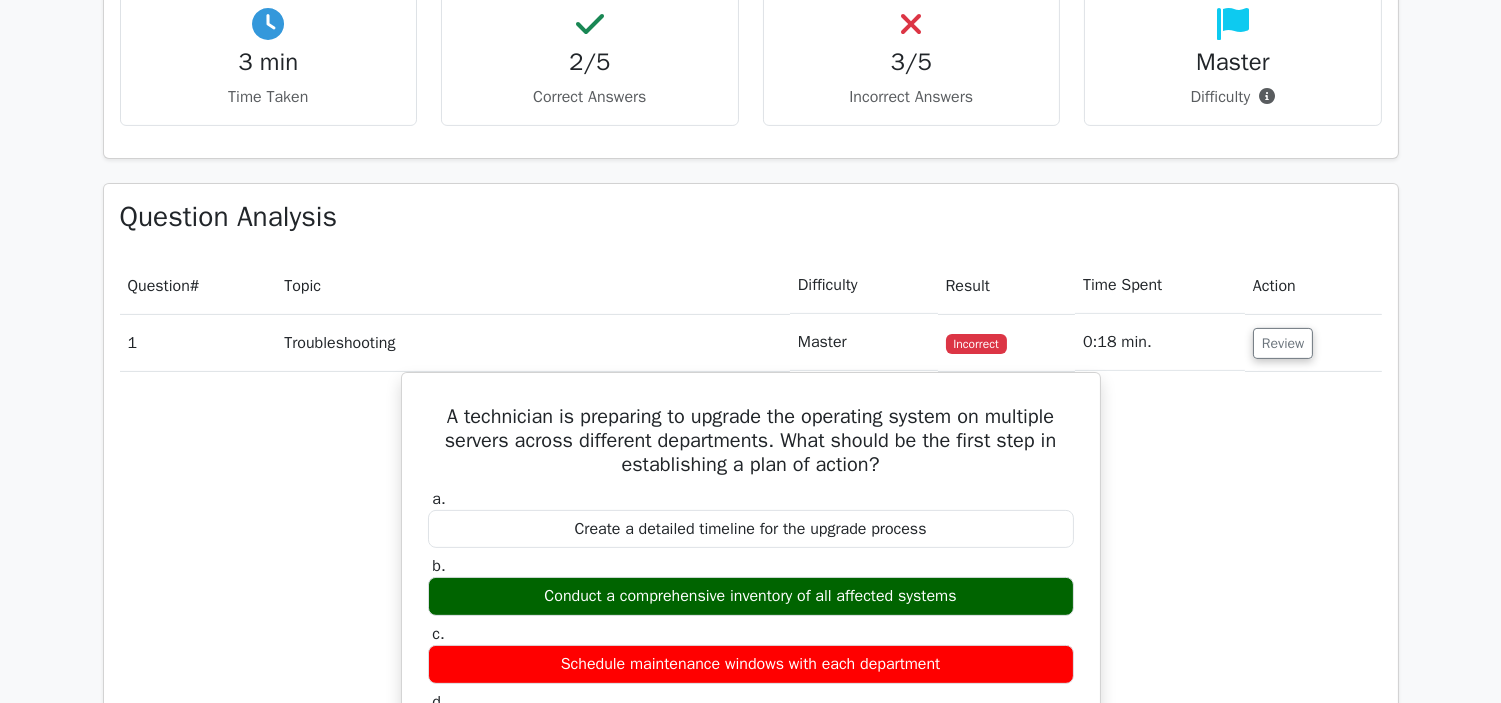scroll, scrollTop: 0, scrollLeft: 0, axis: both 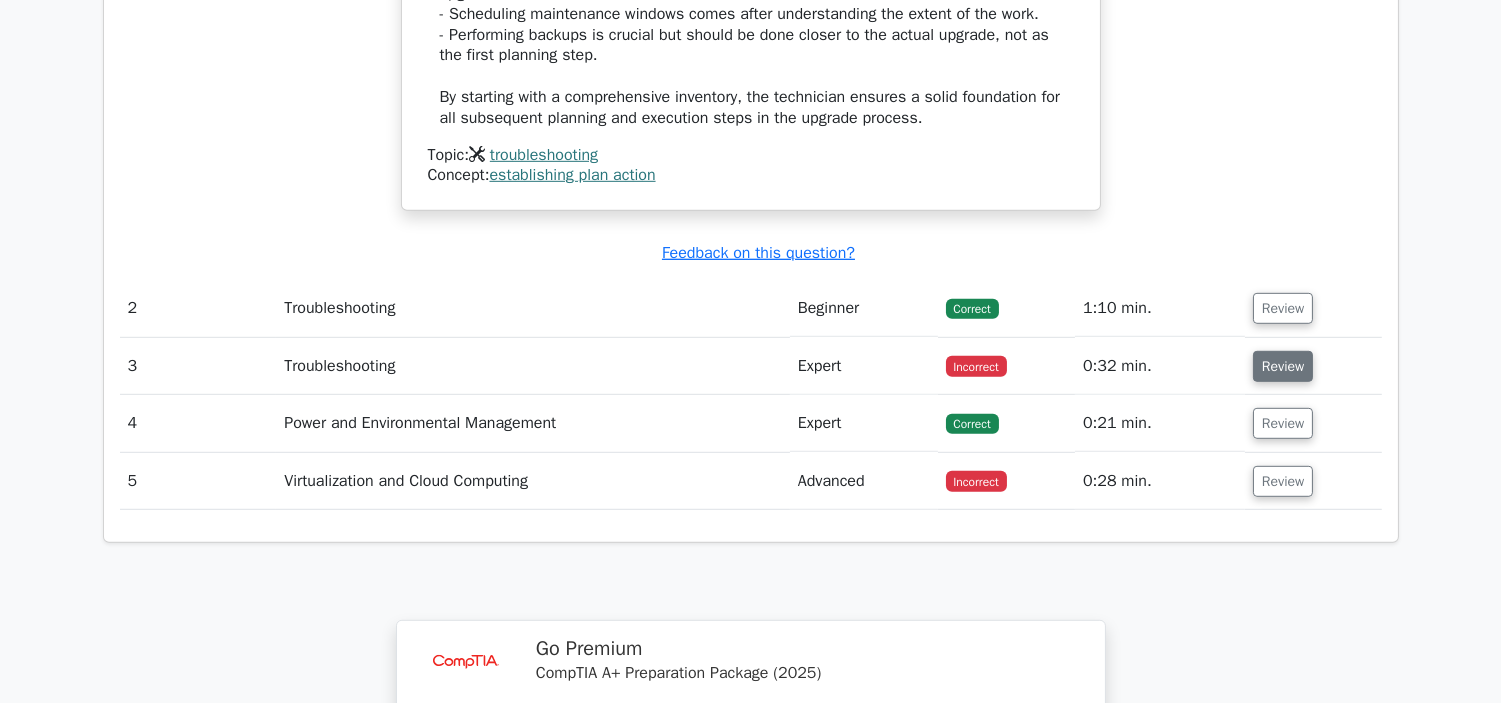 click on "Review" at bounding box center (1283, 366) 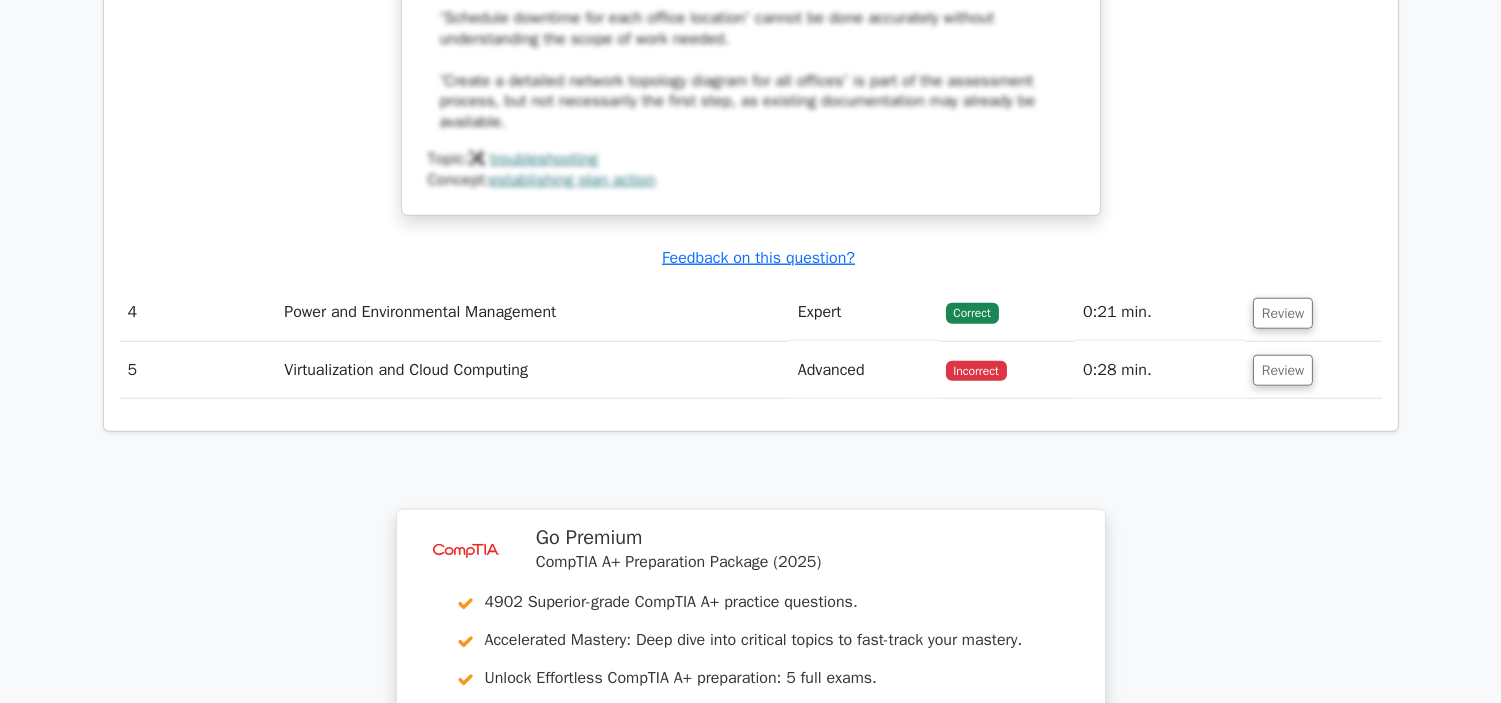 scroll, scrollTop: 3666, scrollLeft: 0, axis: vertical 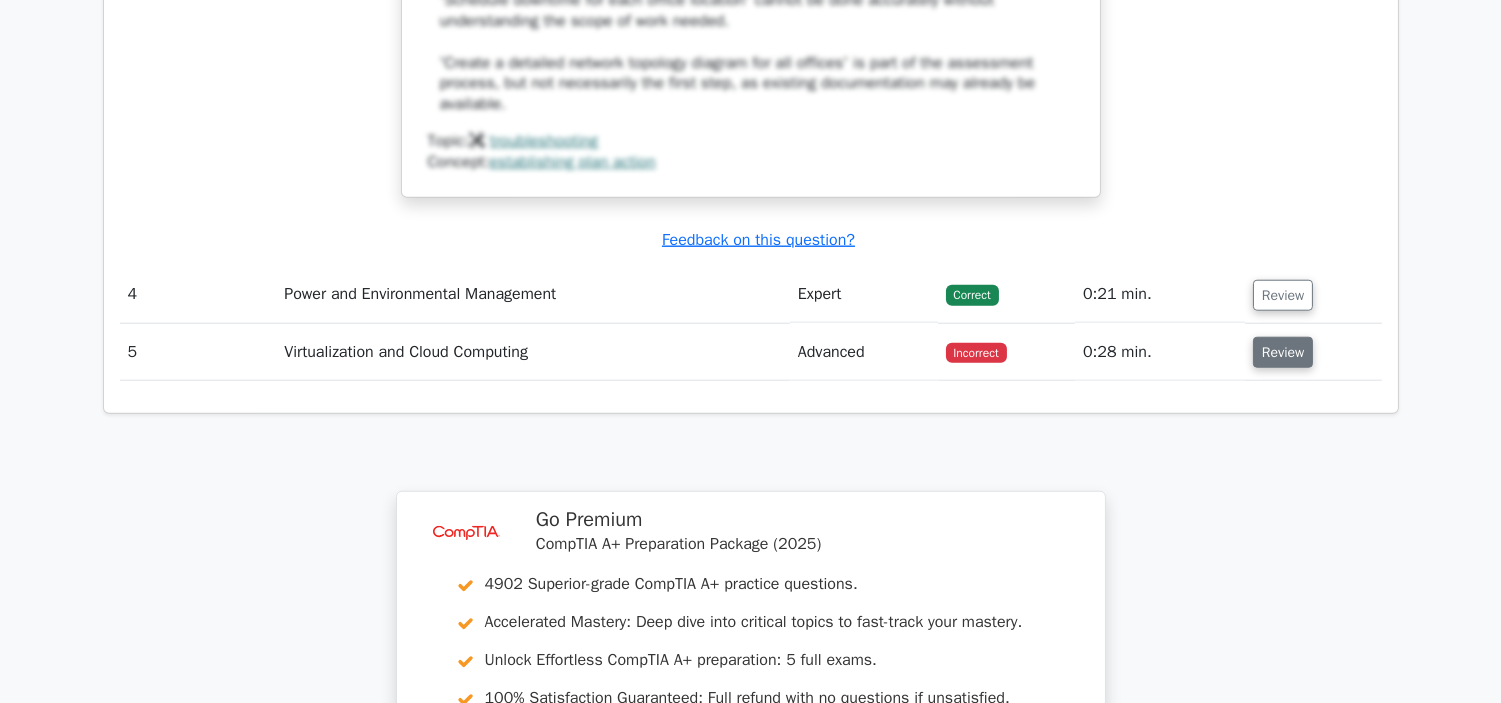 click on "Review" at bounding box center (1283, 352) 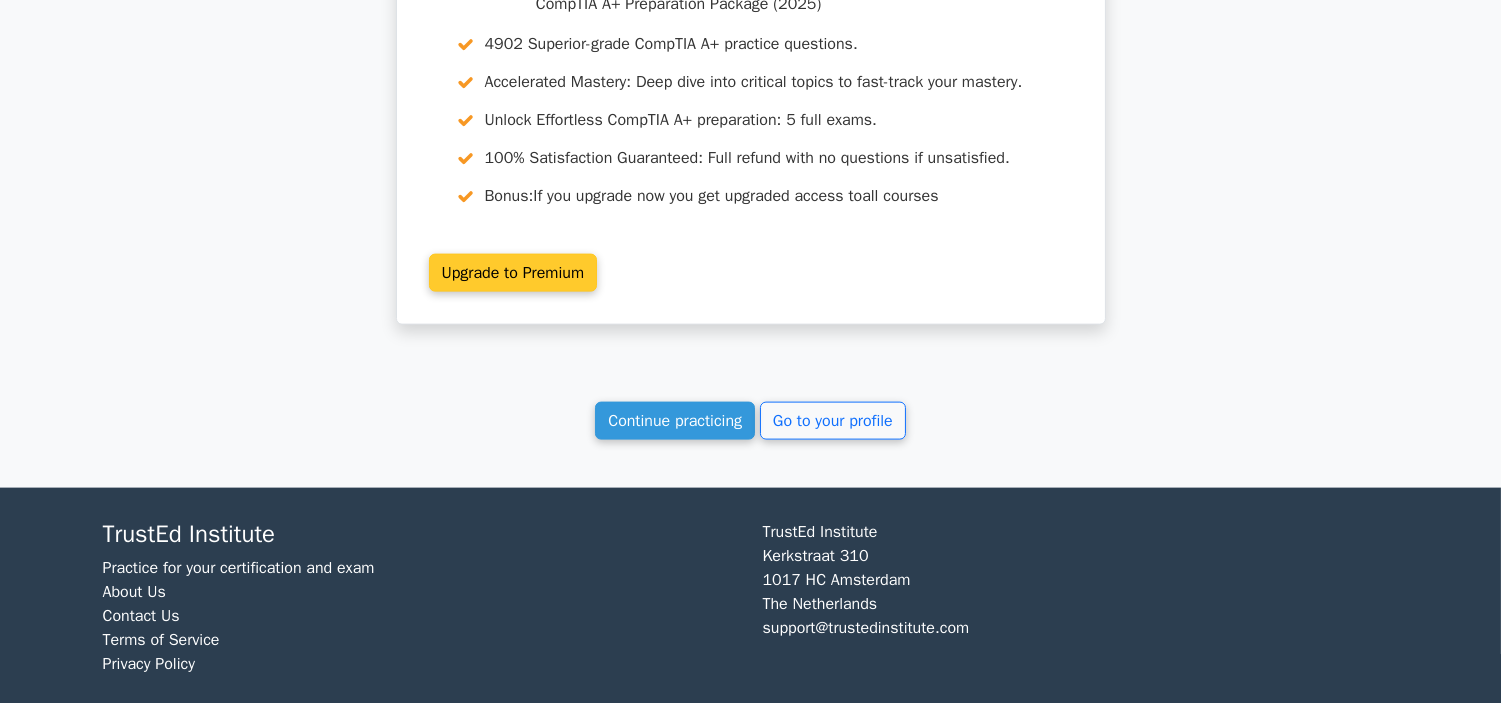 scroll, scrollTop: 4977, scrollLeft: 0, axis: vertical 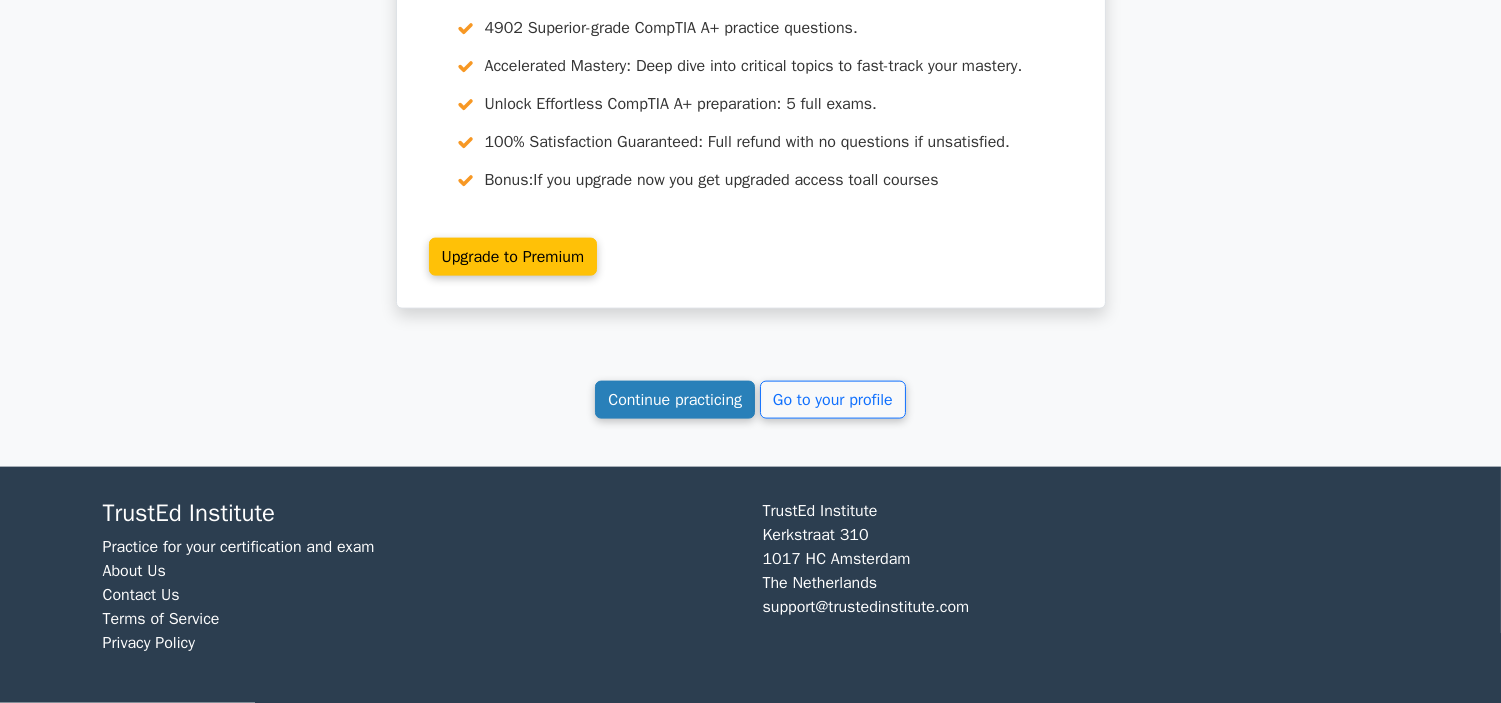 click on "Continue practicing" at bounding box center (675, 400) 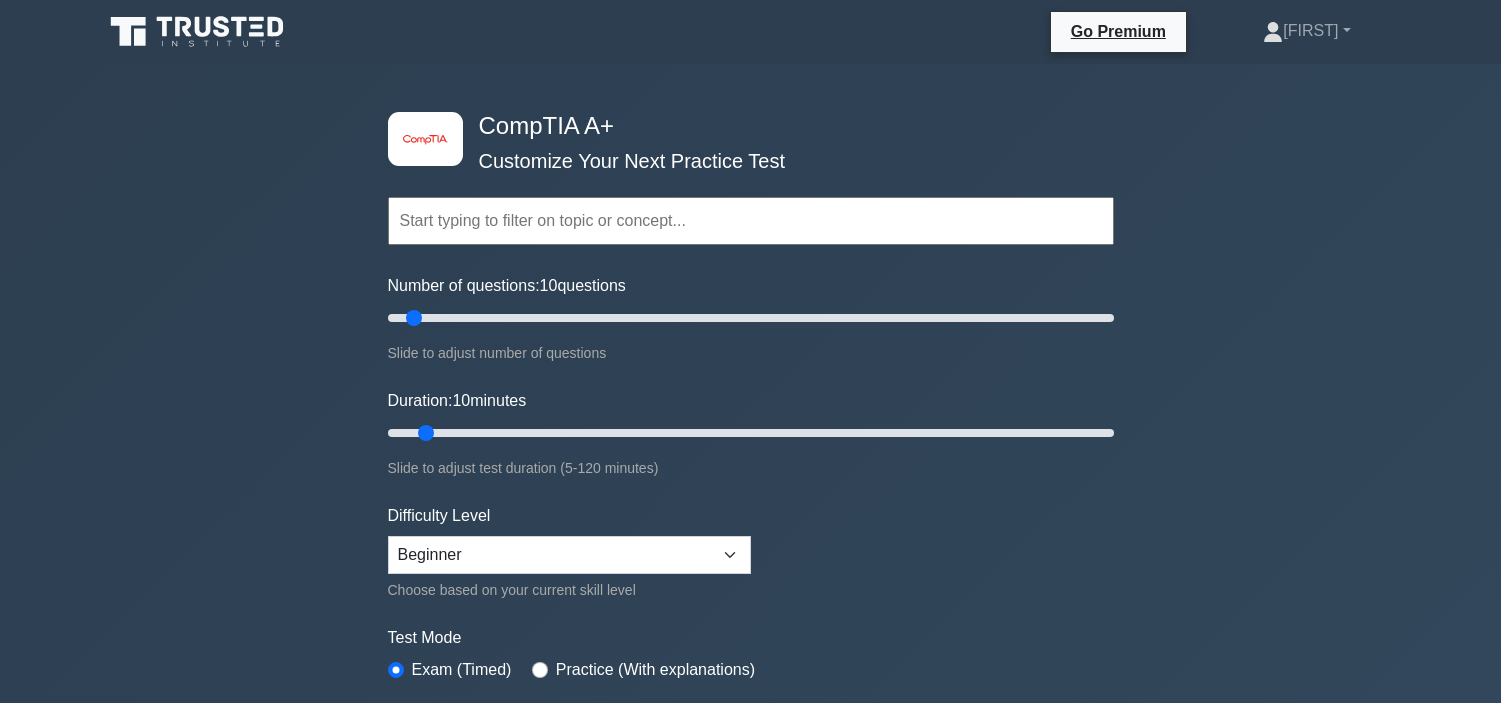 scroll, scrollTop: 0, scrollLeft: 0, axis: both 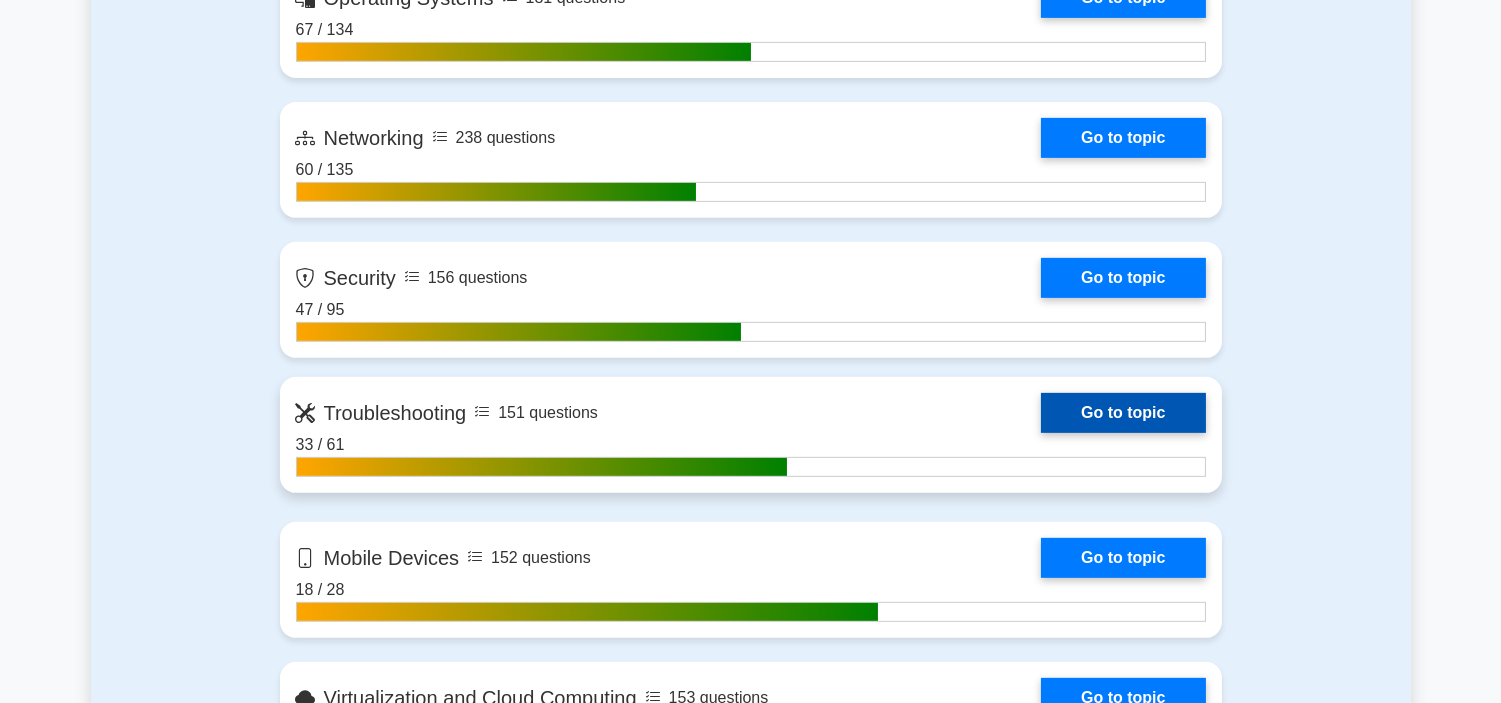 click on "Go to topic" at bounding box center [1123, 413] 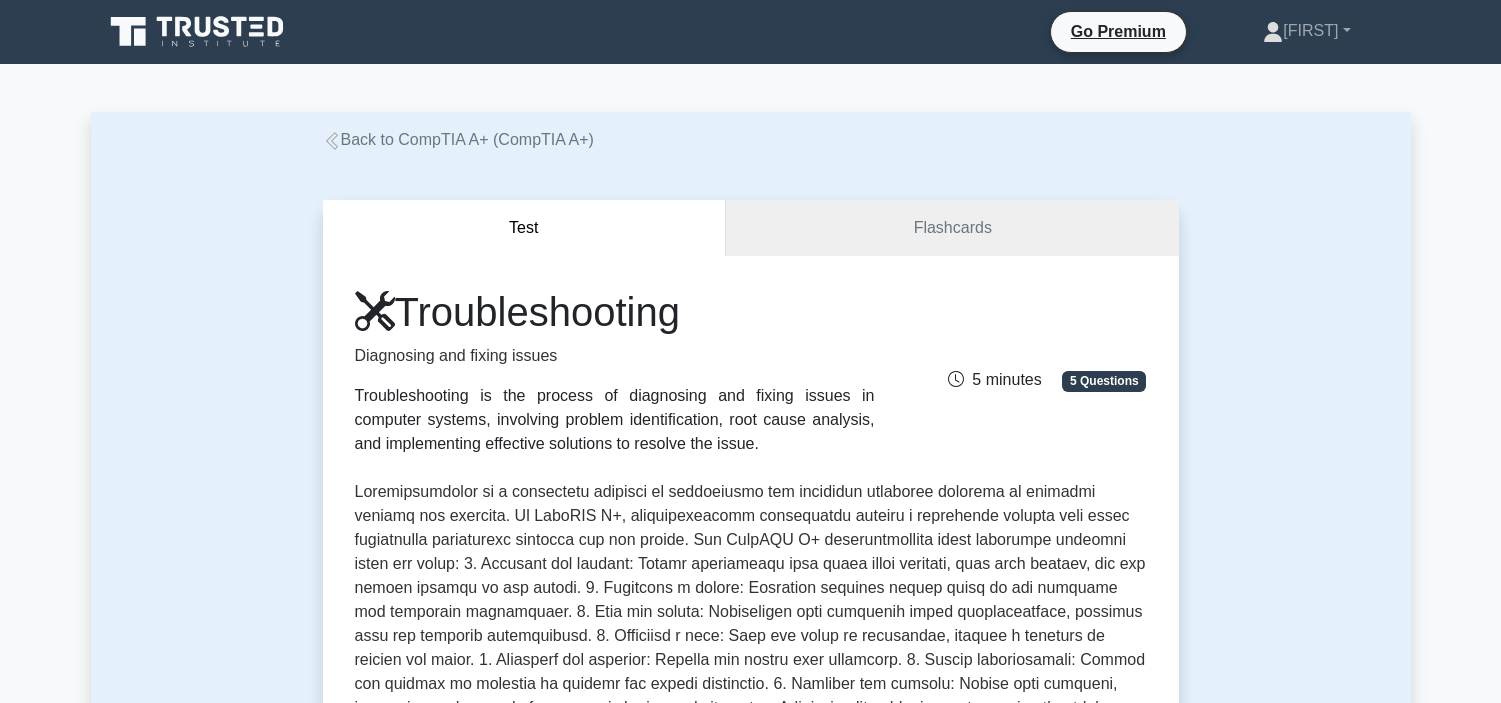 scroll, scrollTop: 666, scrollLeft: 0, axis: vertical 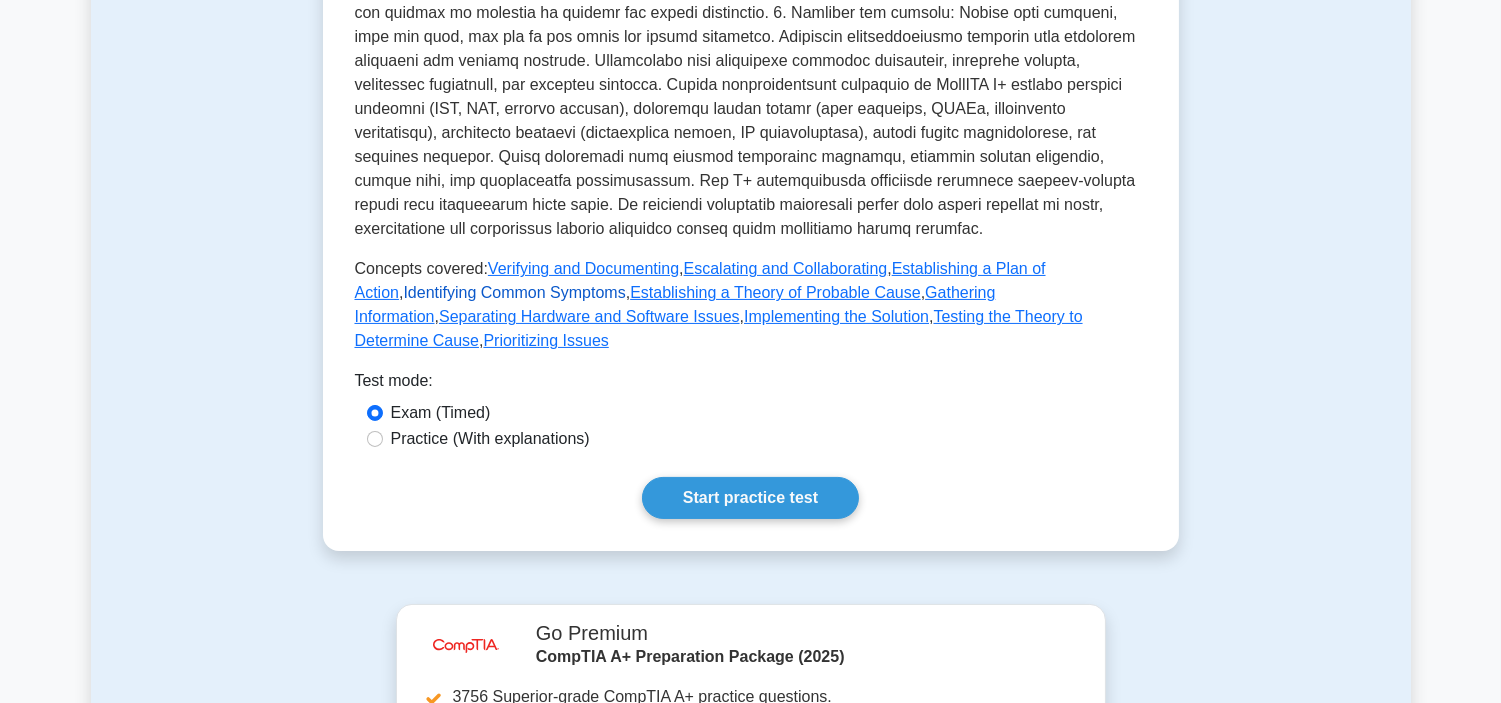 click on "Identifying Common Symptoms" at bounding box center (514, 292) 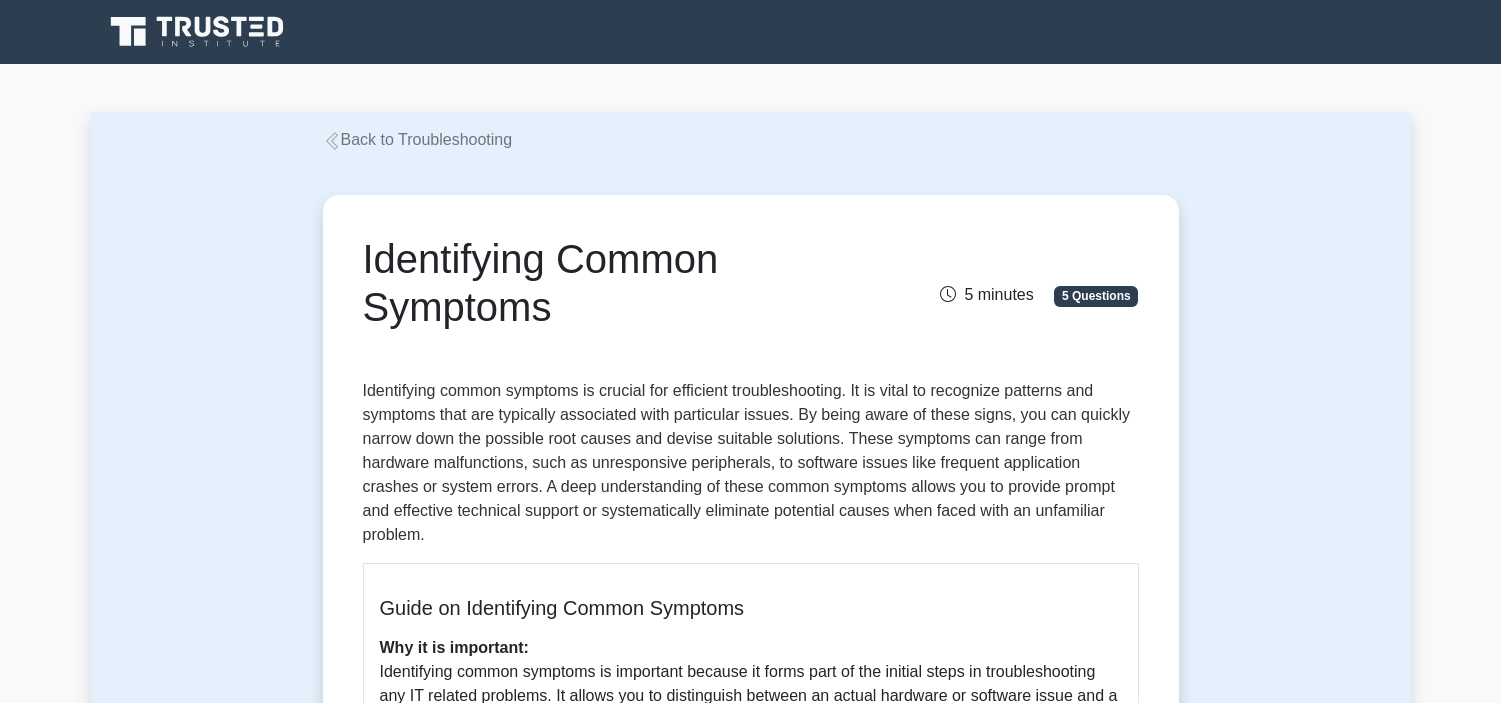scroll, scrollTop: 111, scrollLeft: 0, axis: vertical 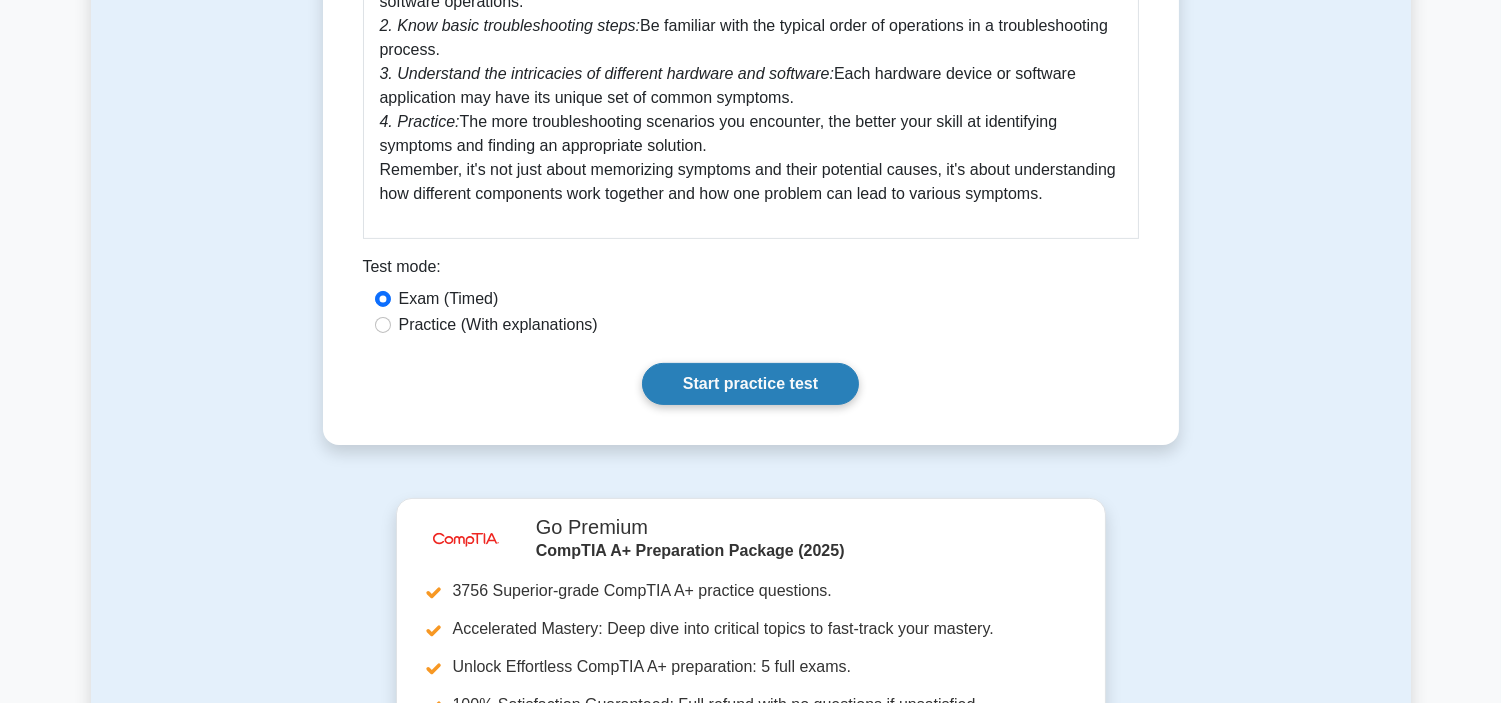 click on "Start practice test" at bounding box center (750, 384) 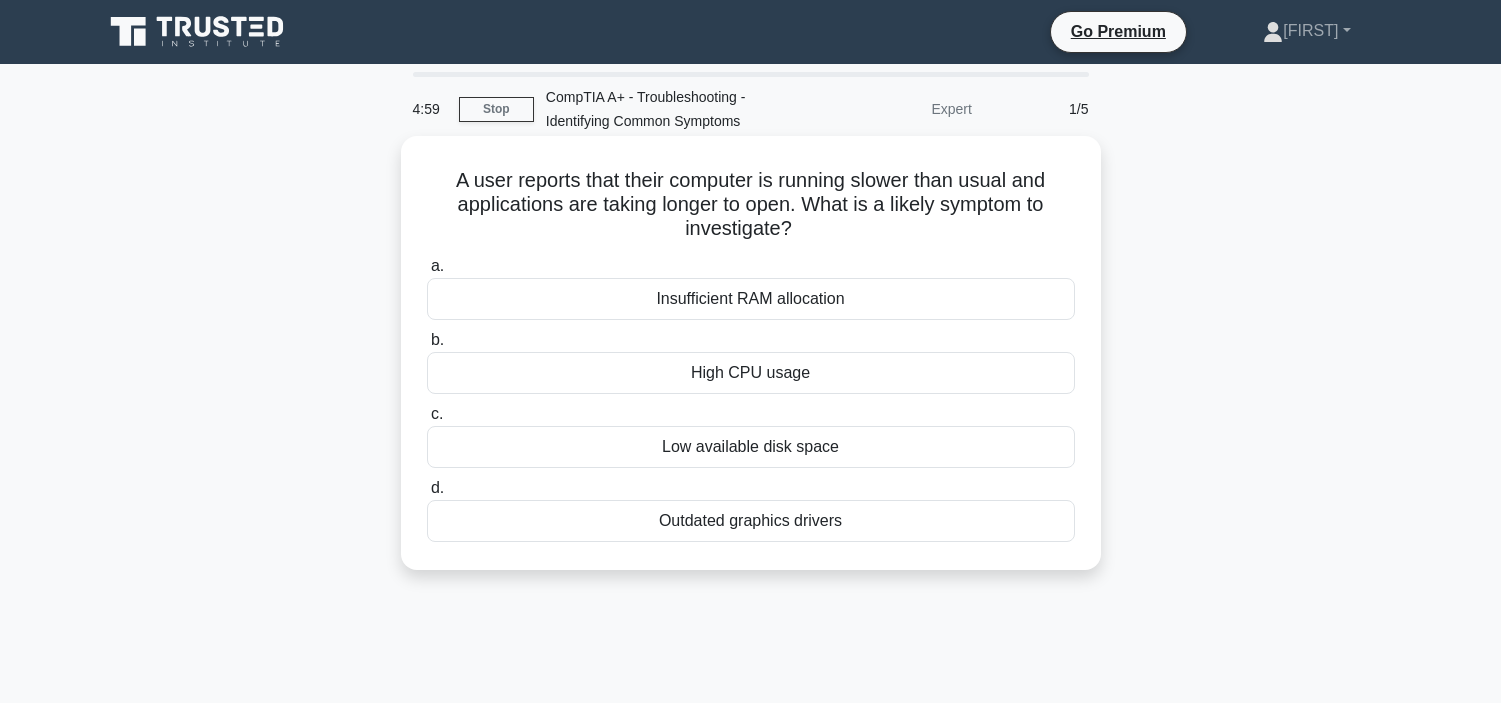 scroll, scrollTop: 0, scrollLeft: 0, axis: both 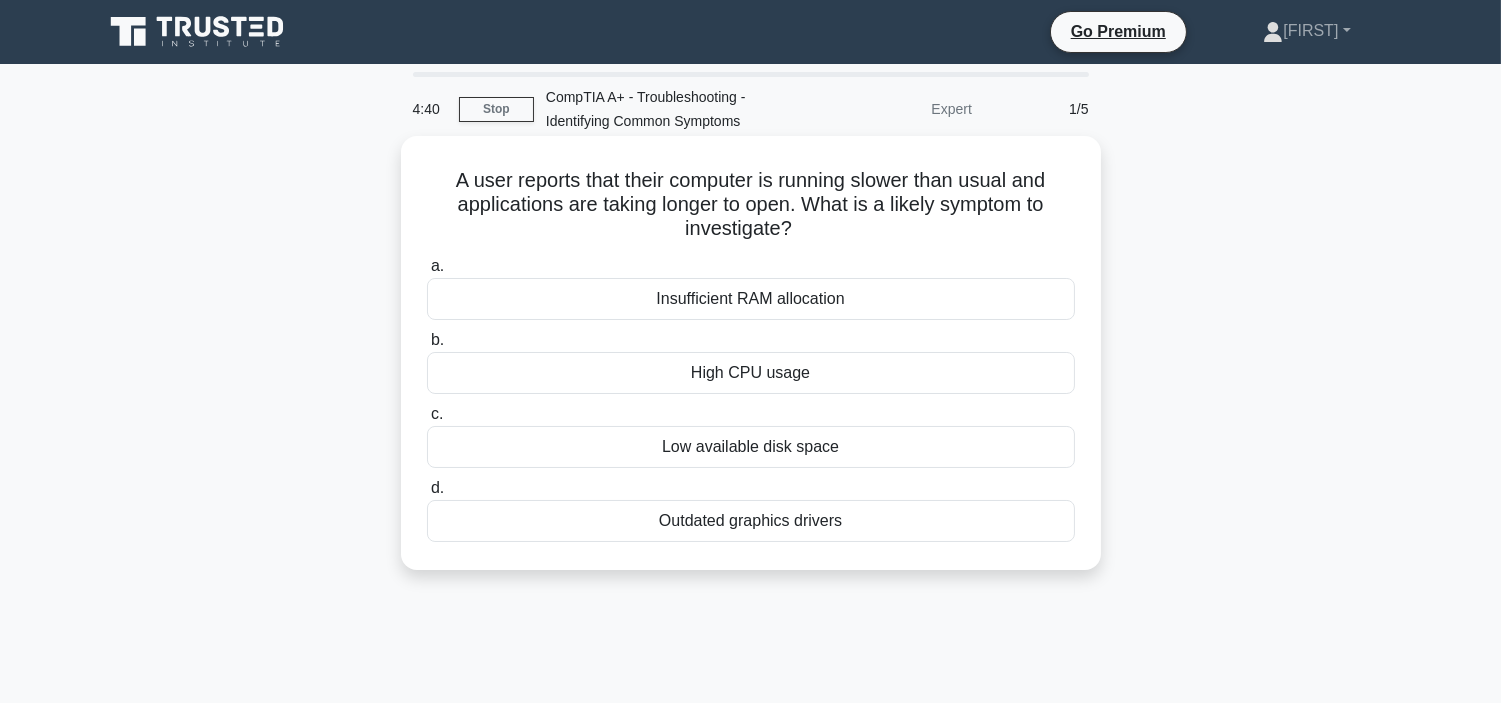 click on "Low available disk space" at bounding box center (751, 447) 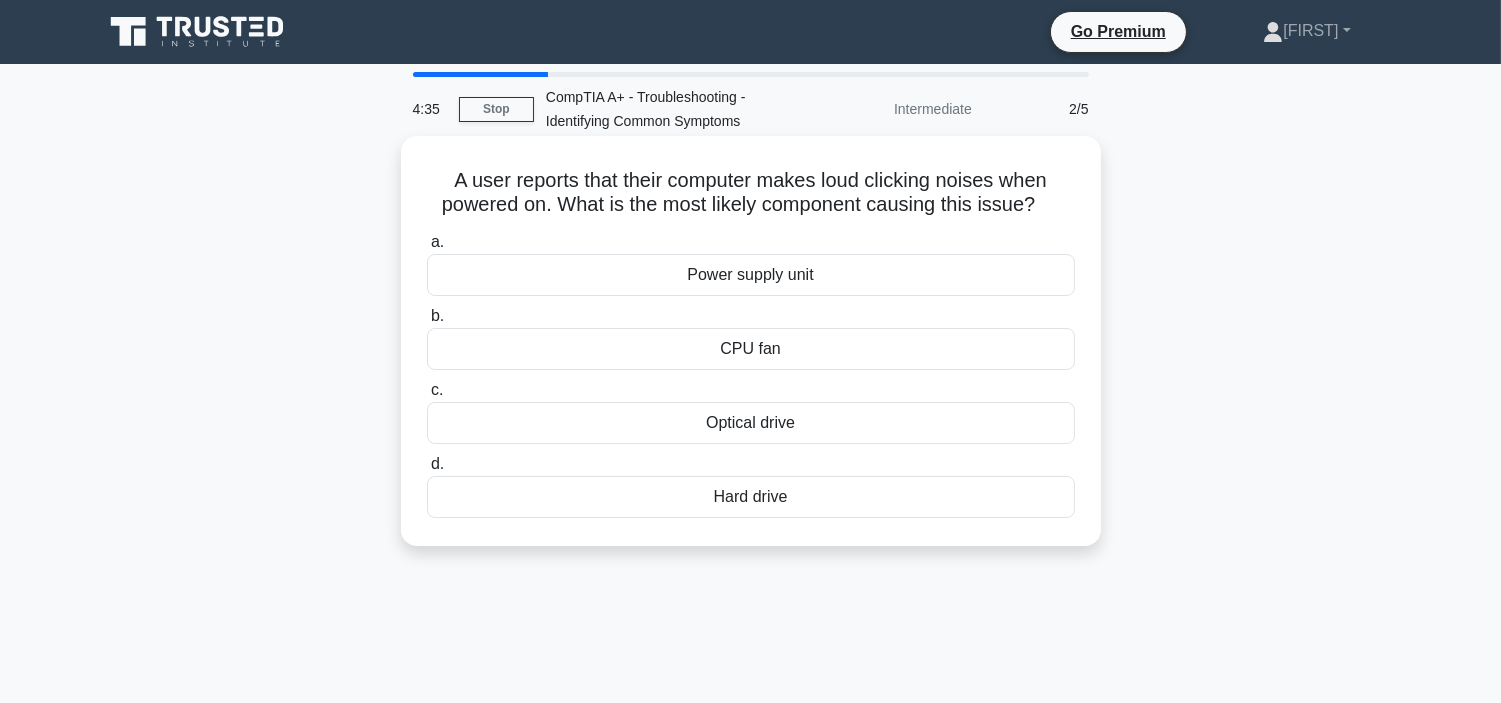click on "Hard drive" at bounding box center (751, 497) 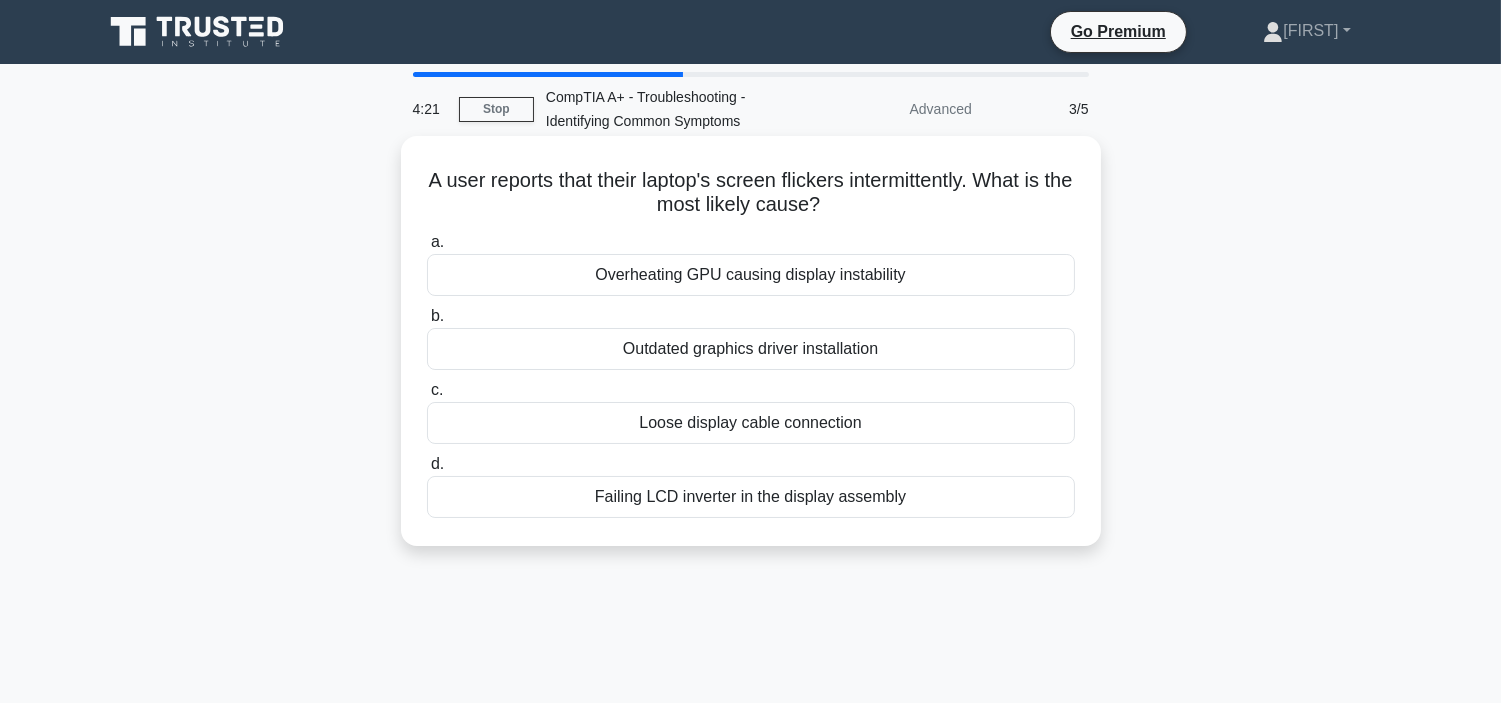 click on "Failing LCD inverter in the display assembly" at bounding box center [751, 497] 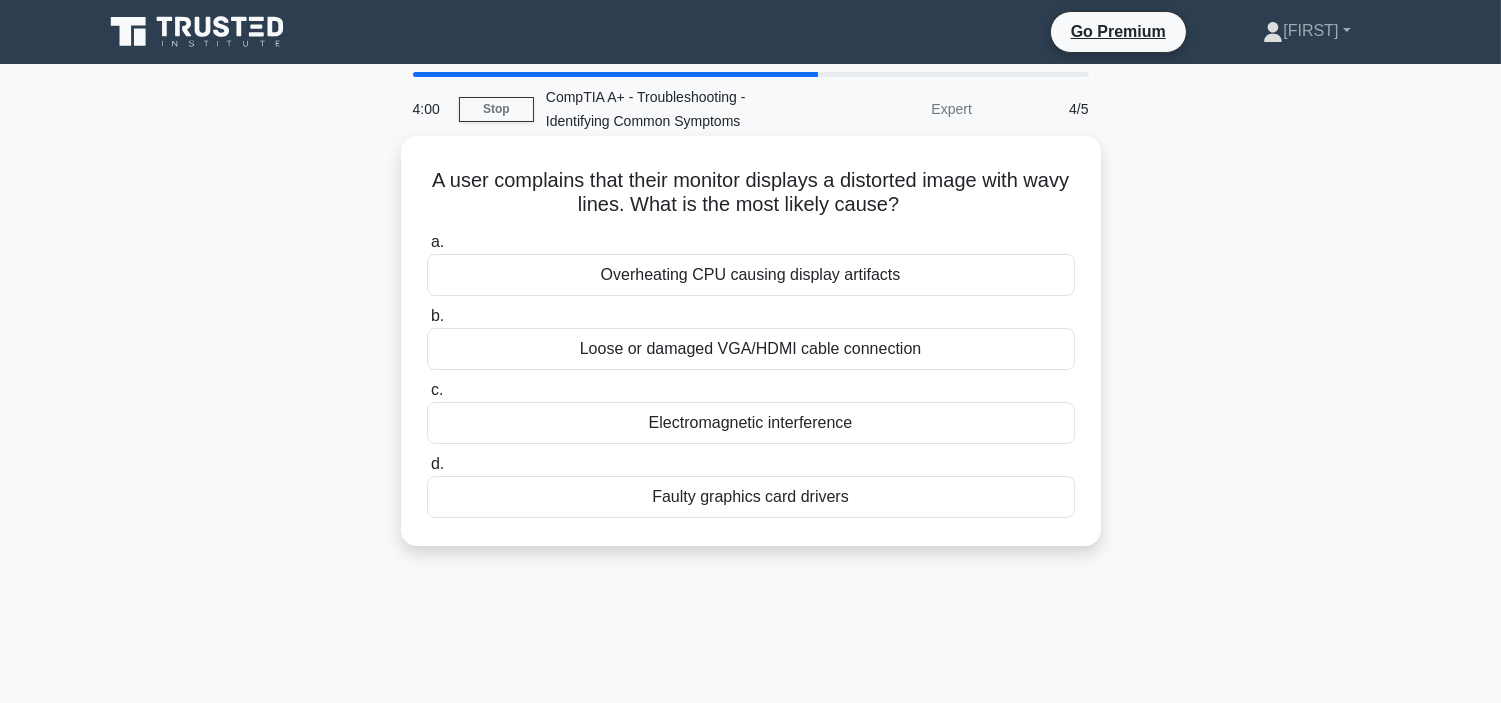 click on "Loose or damaged VGA/HDMI cable connection" at bounding box center [751, 349] 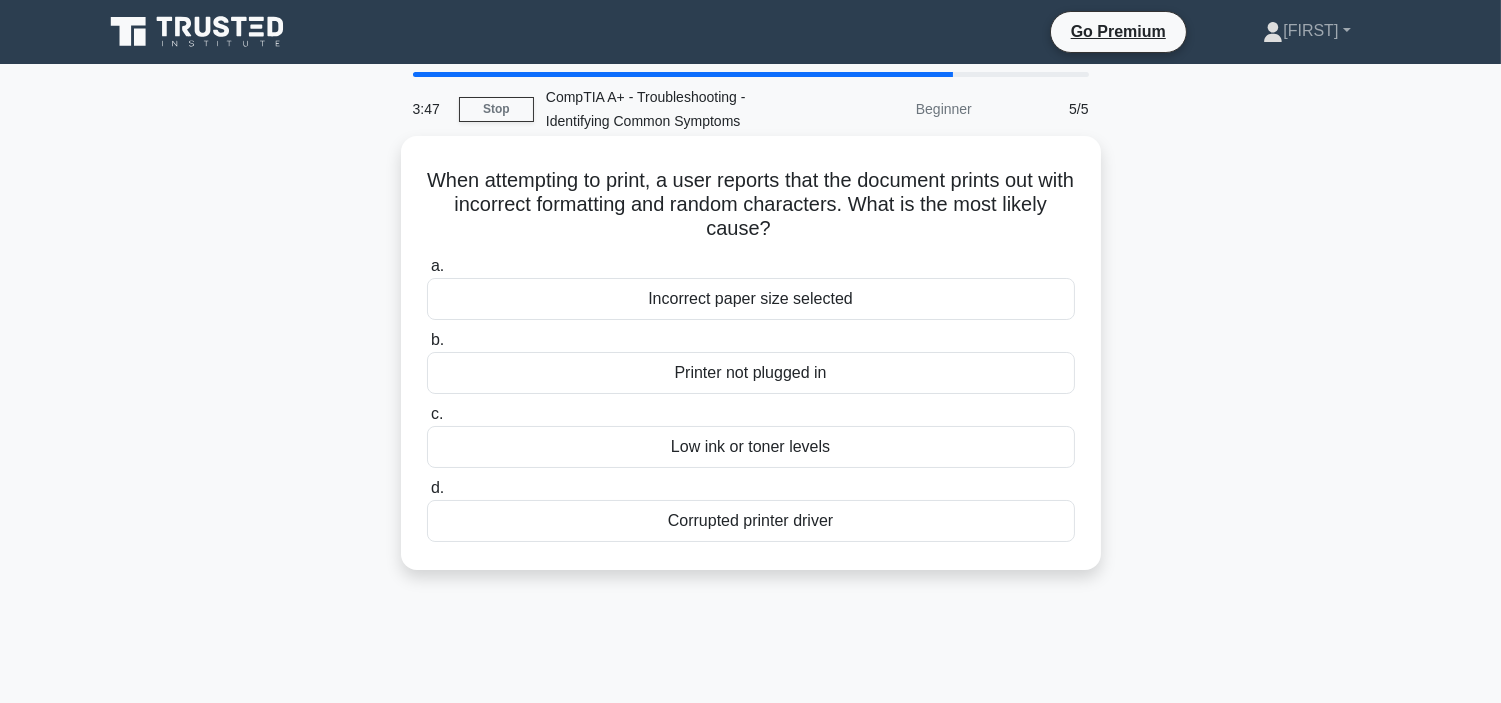 click on "Corrupted printer driver" at bounding box center (751, 521) 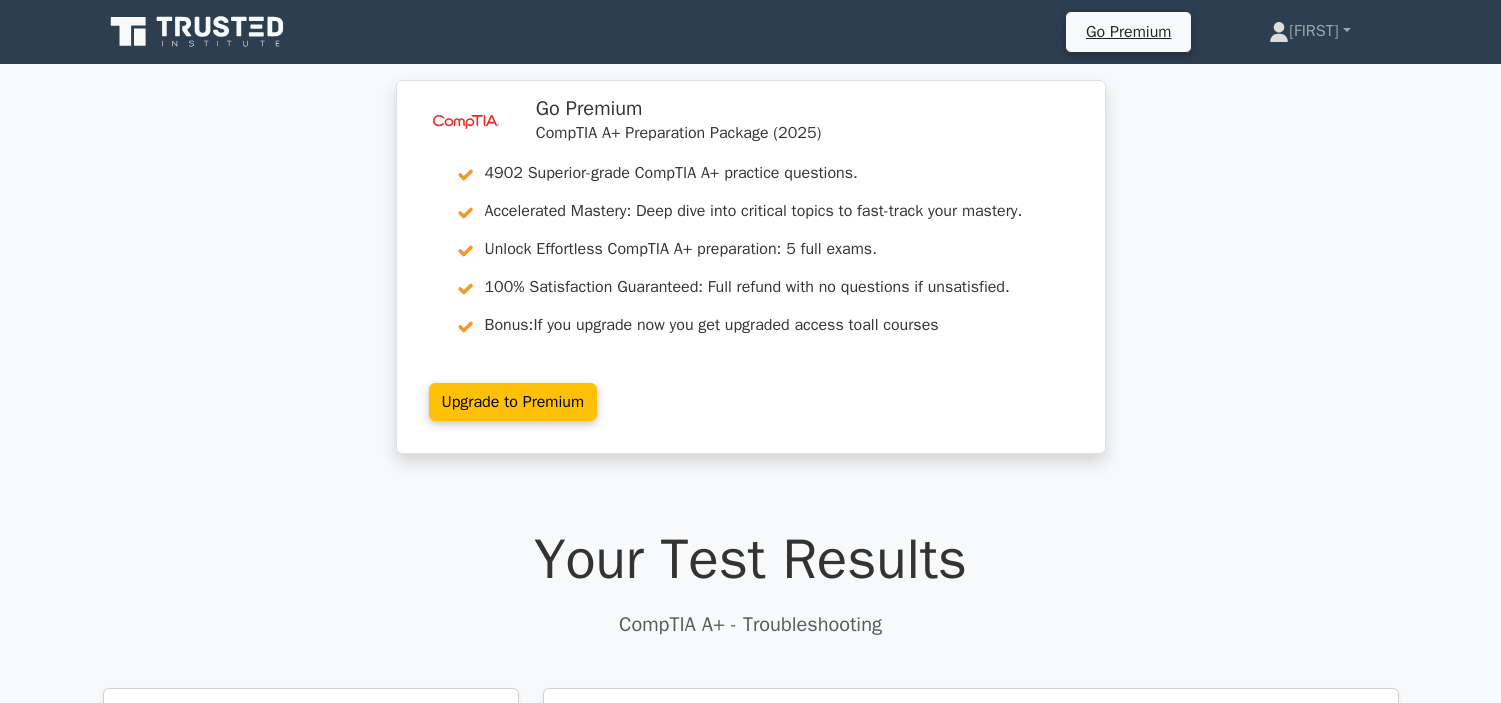 scroll, scrollTop: 555, scrollLeft: 0, axis: vertical 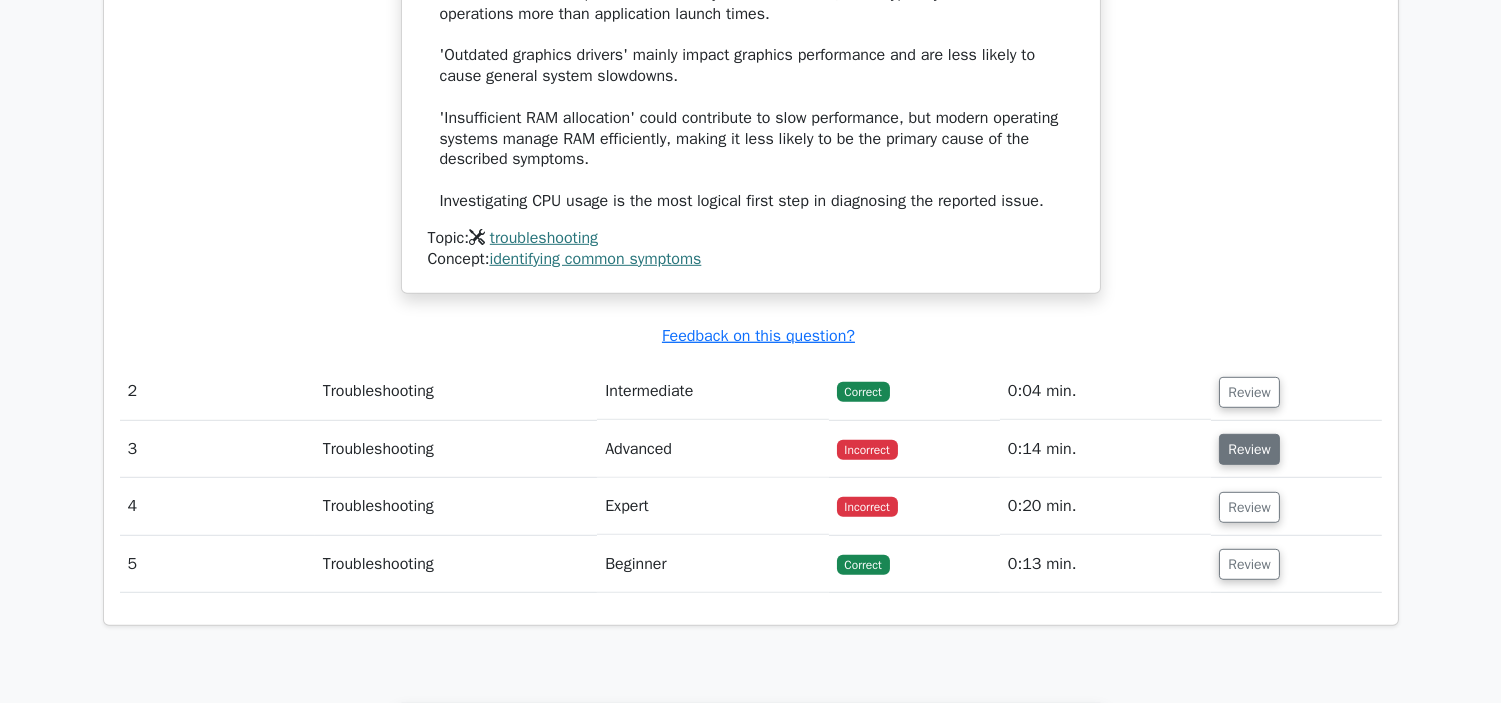 click on "Review" at bounding box center (1249, 449) 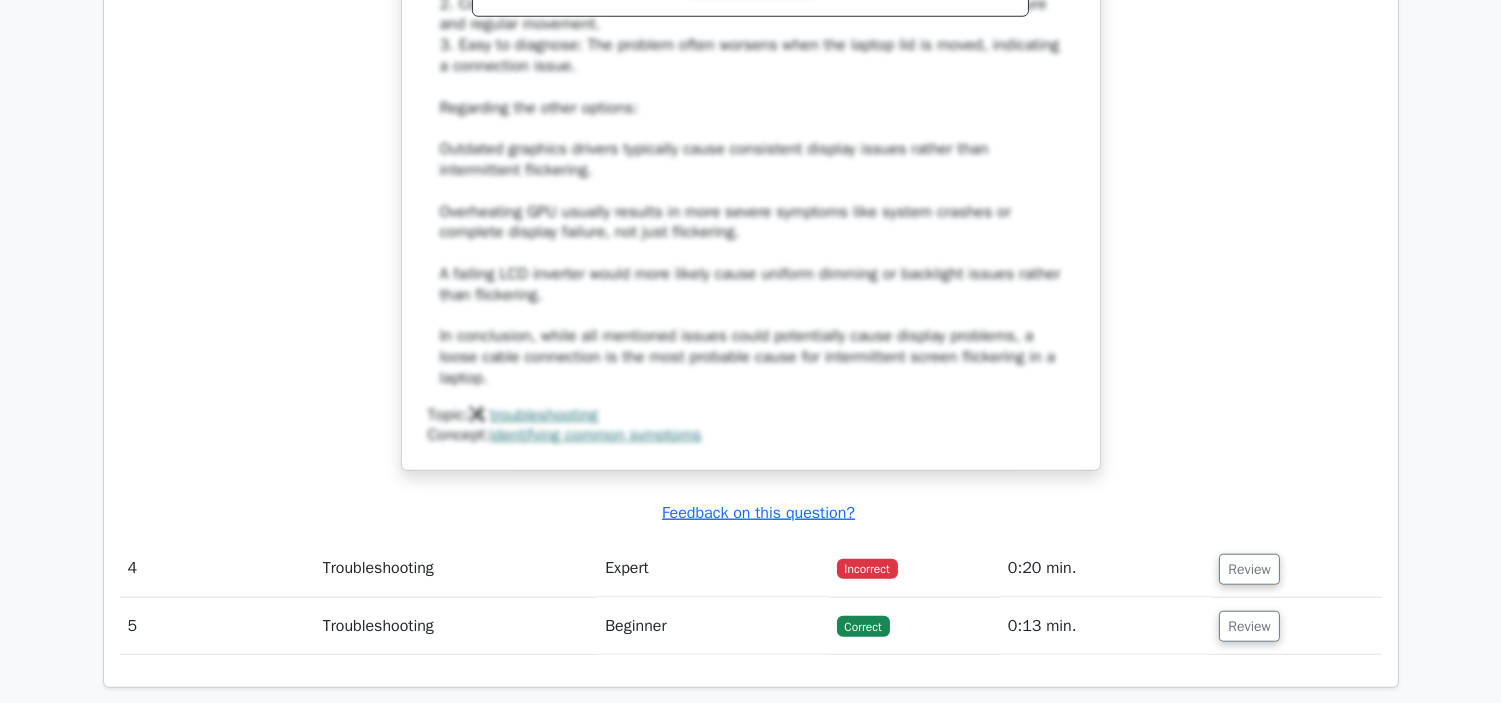 scroll, scrollTop: 3333, scrollLeft: 0, axis: vertical 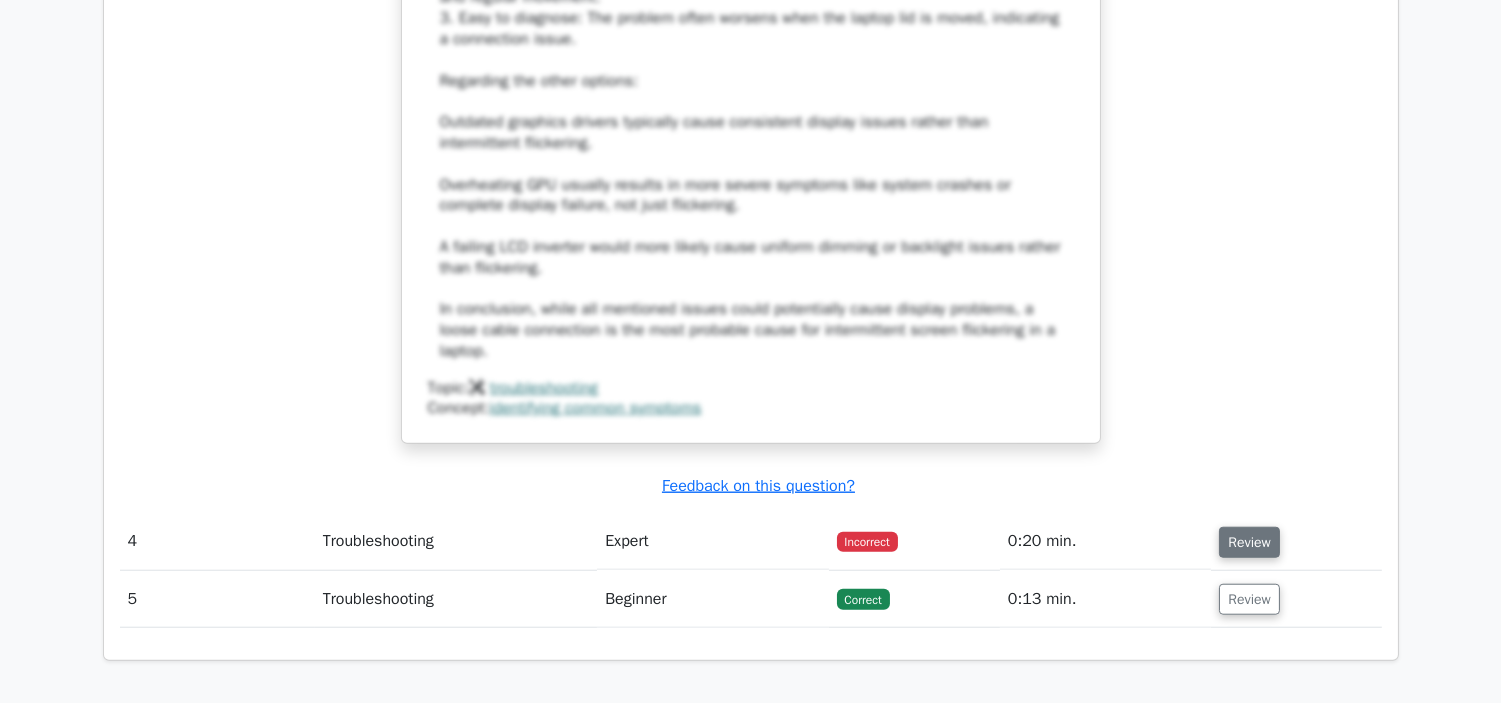 click on "Review" at bounding box center (1249, 542) 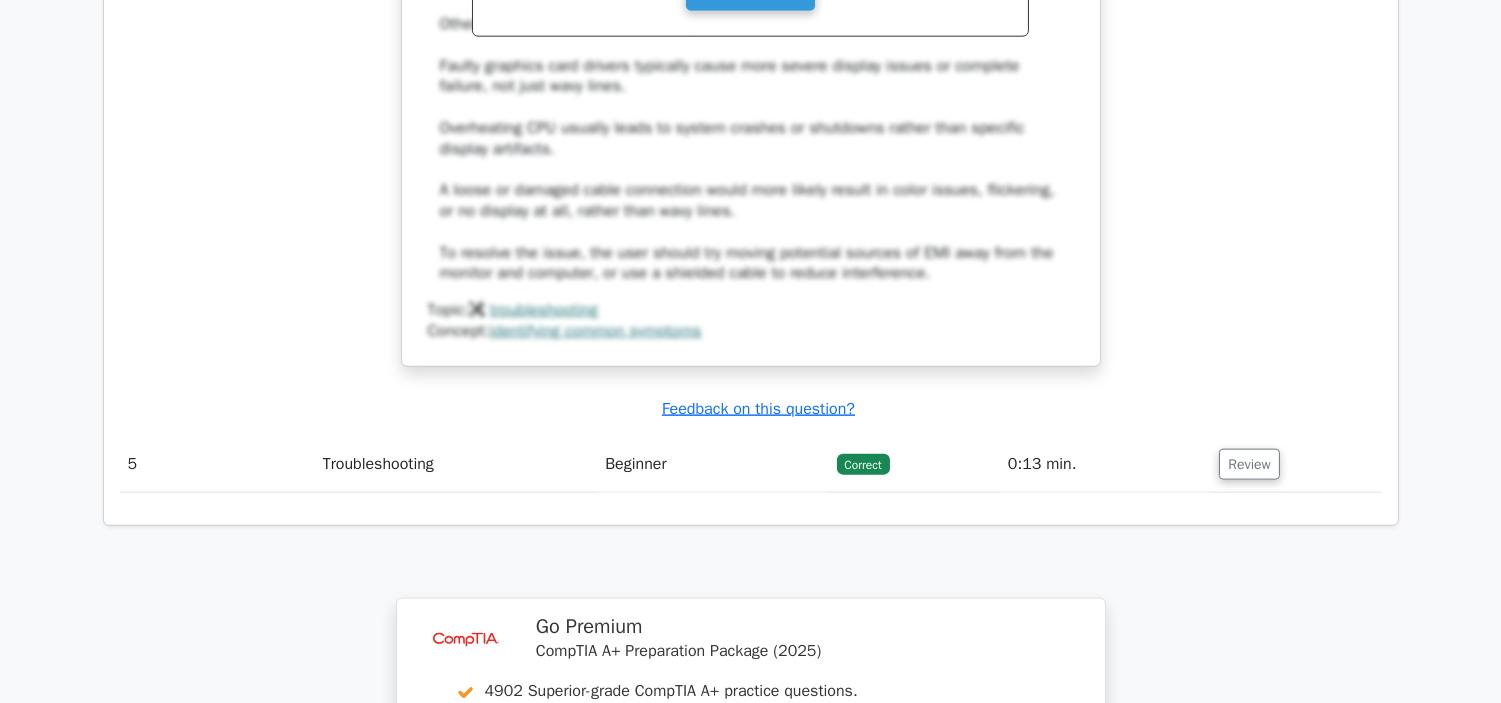 scroll, scrollTop: 4555, scrollLeft: 0, axis: vertical 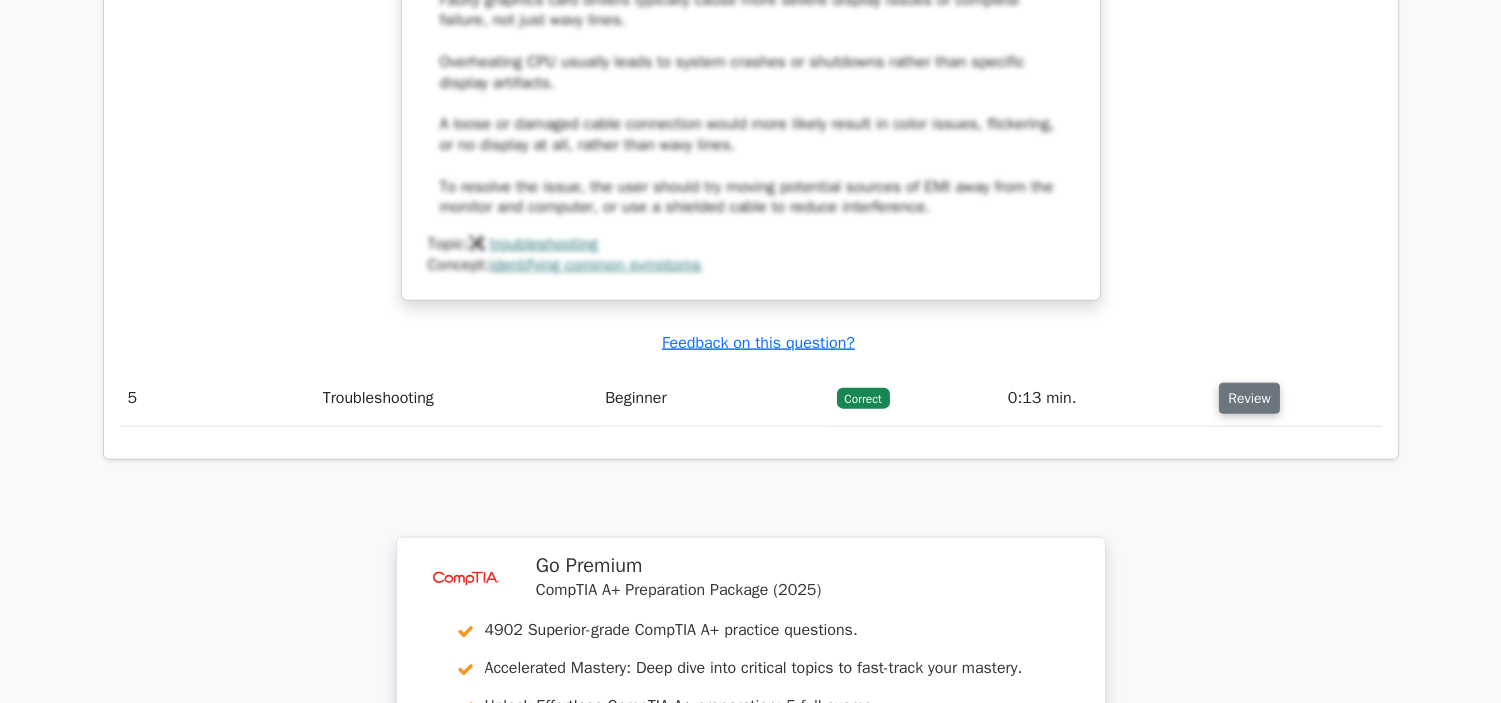 click on "Review" at bounding box center (1249, 398) 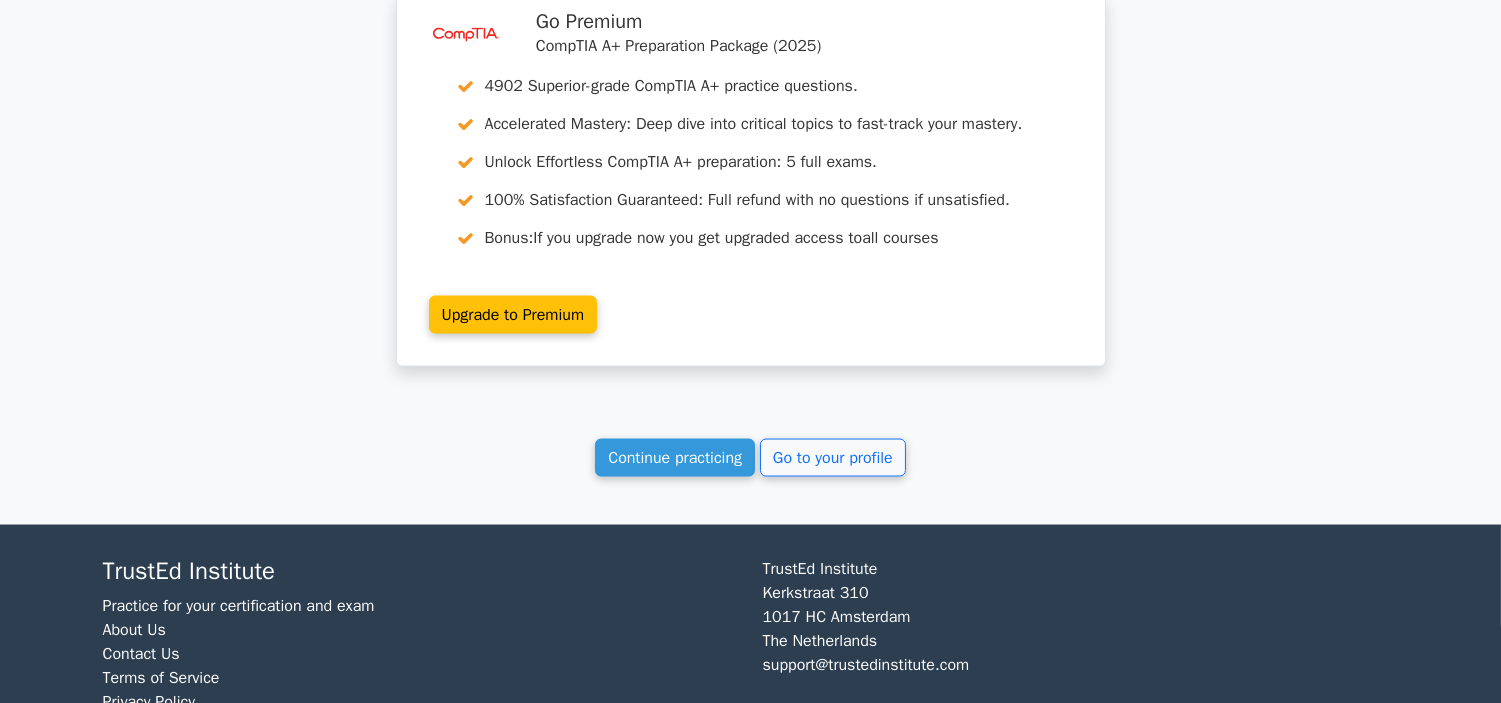 scroll, scrollTop: 6058, scrollLeft: 0, axis: vertical 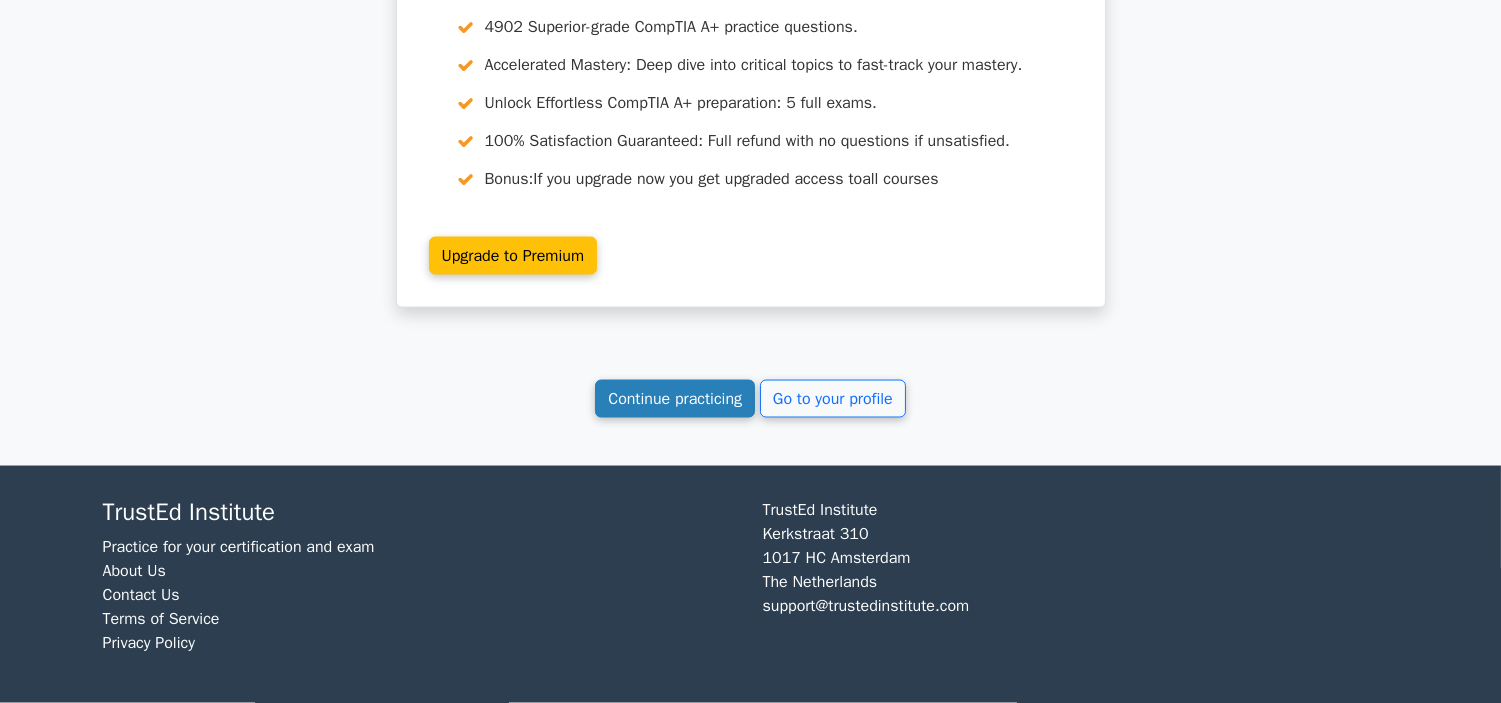 click on "Continue practicing" at bounding box center [675, 399] 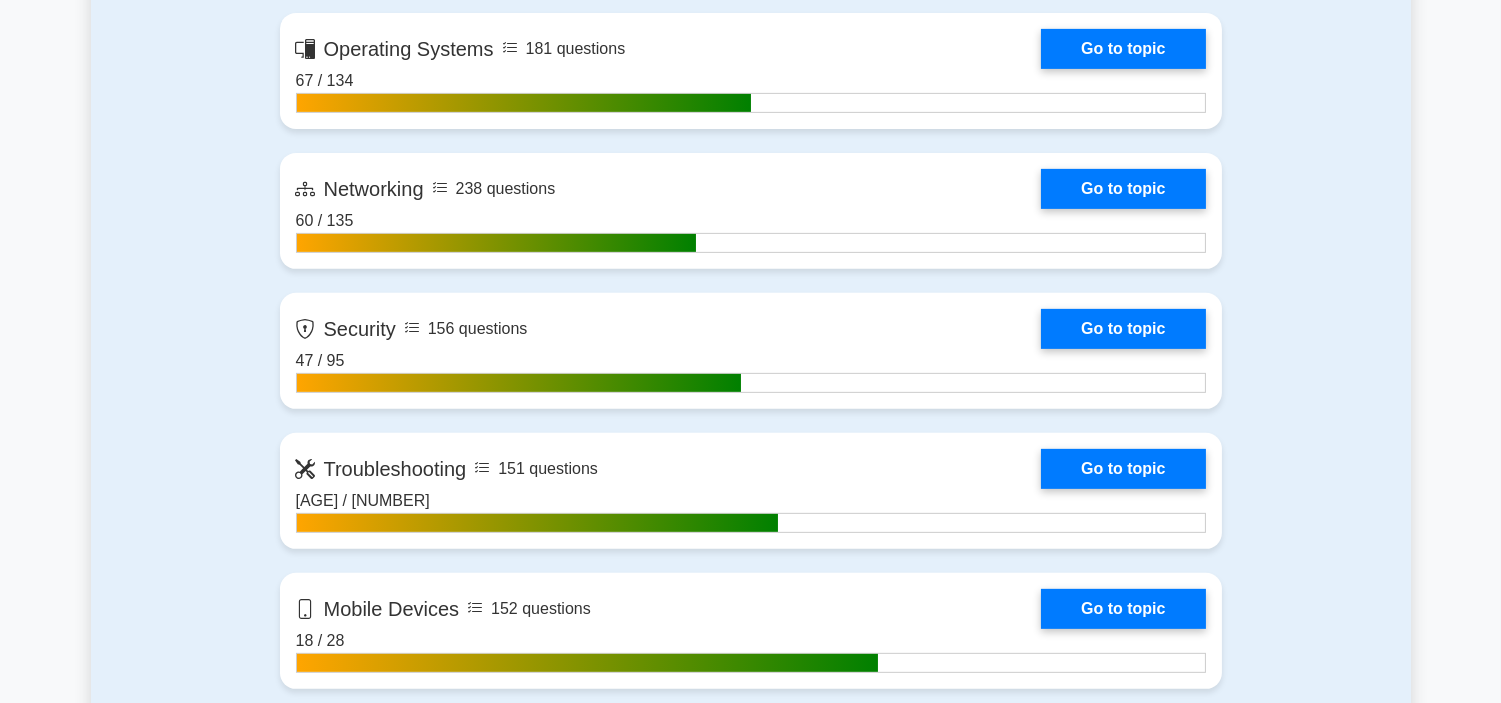scroll, scrollTop: 1555, scrollLeft: 0, axis: vertical 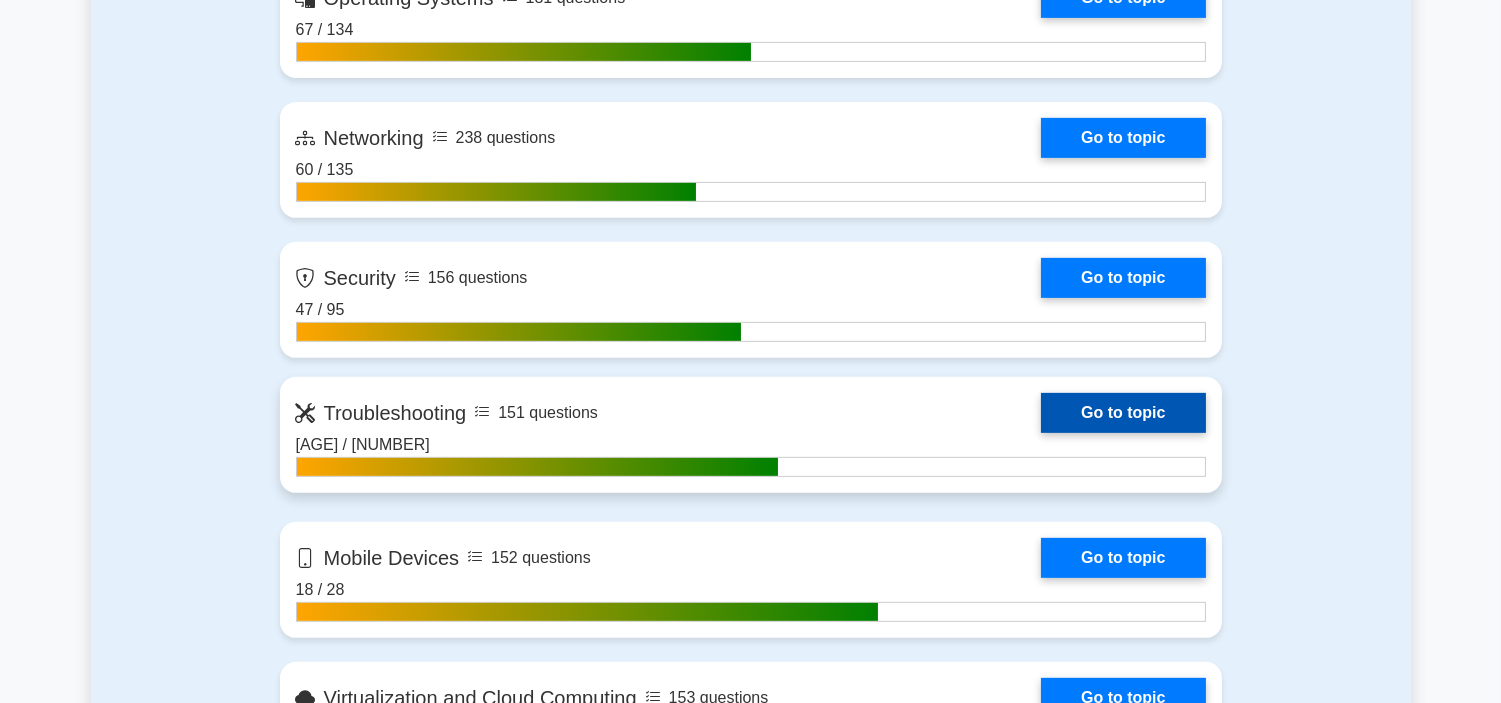 click on "Go to topic" at bounding box center [1123, 413] 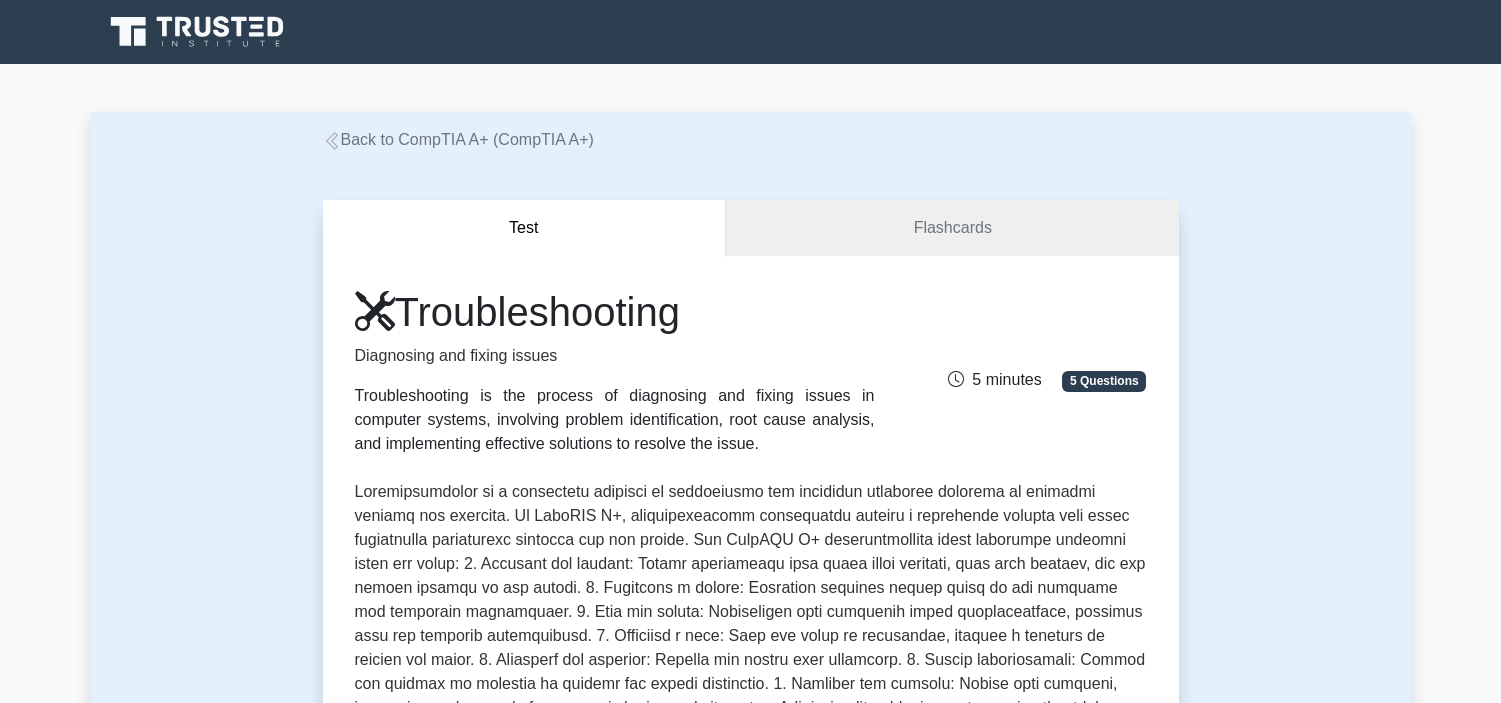 scroll, scrollTop: 666, scrollLeft: 0, axis: vertical 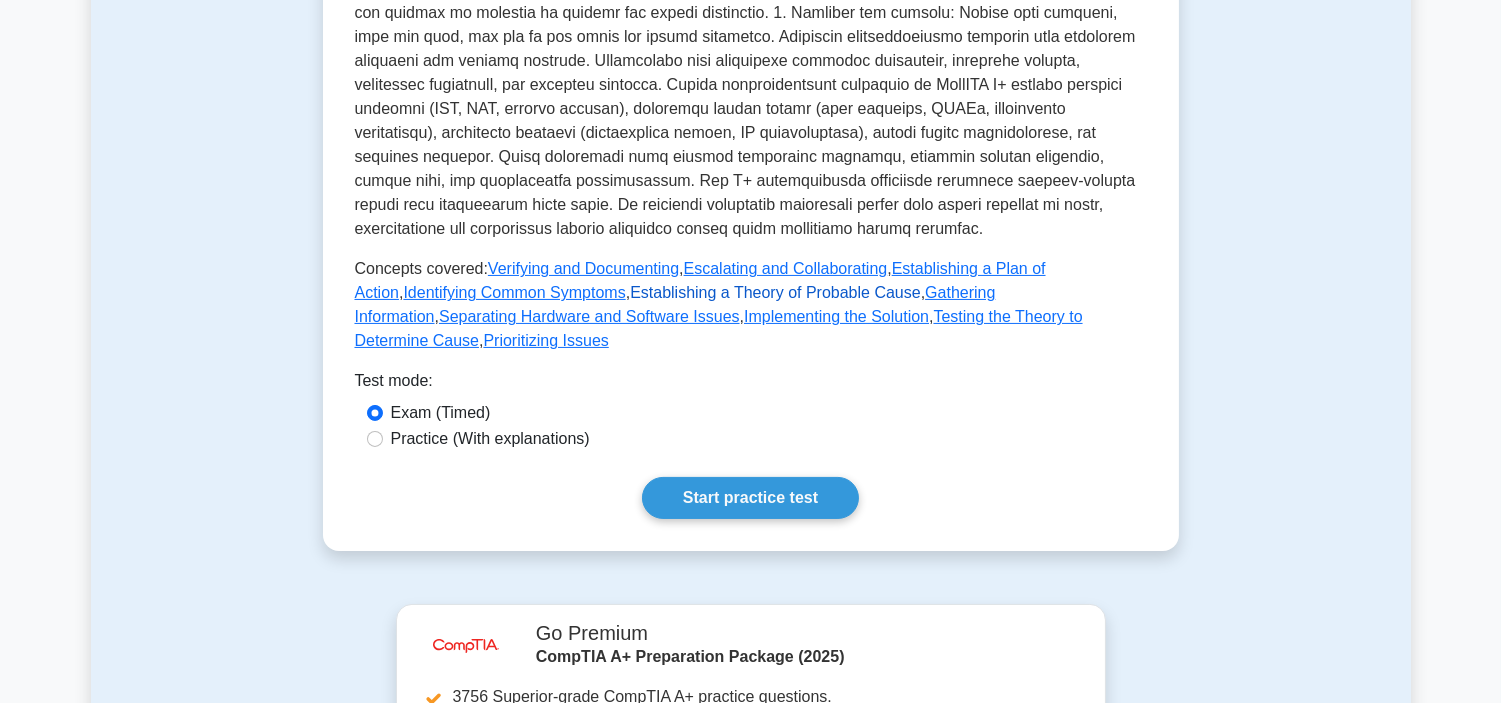 click on "Establishing a Theory of Probable Cause" at bounding box center [775, 292] 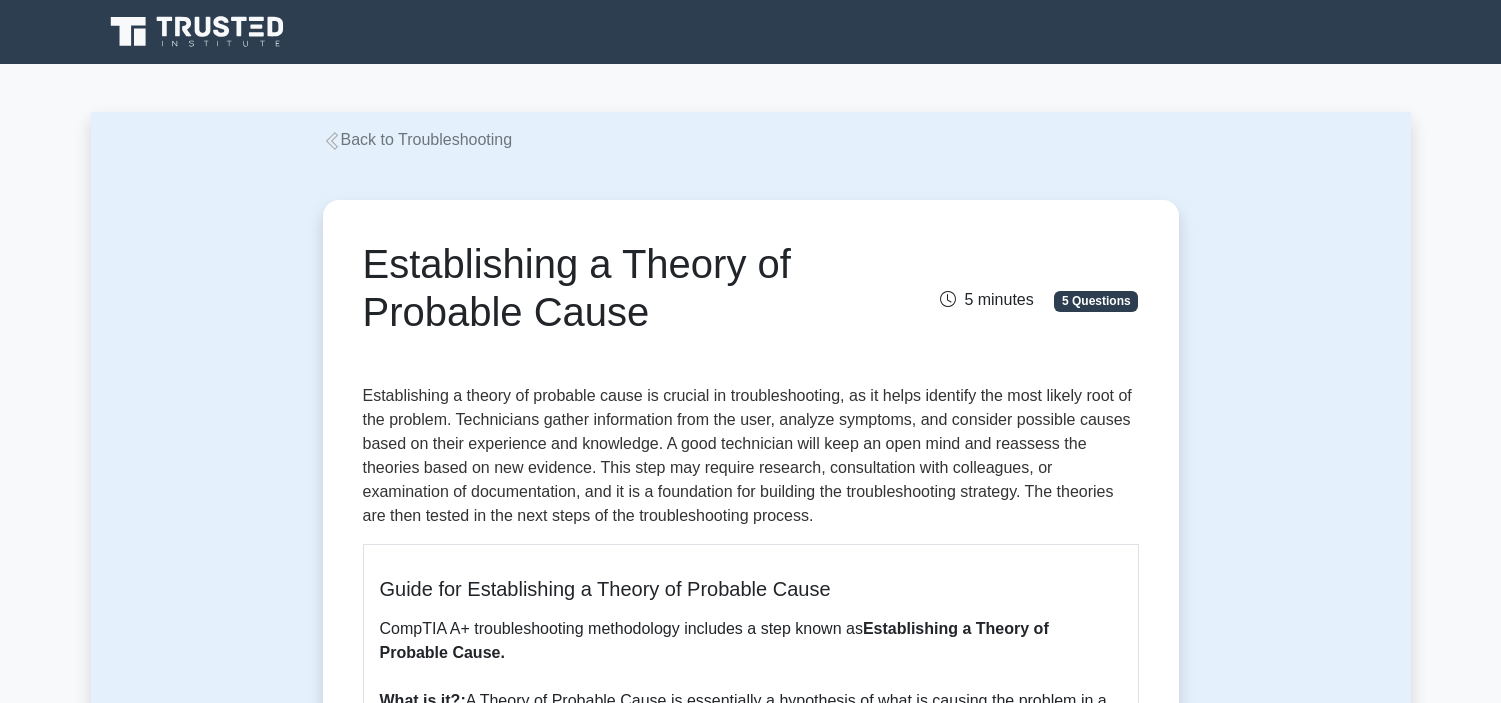 scroll, scrollTop: 0, scrollLeft: 0, axis: both 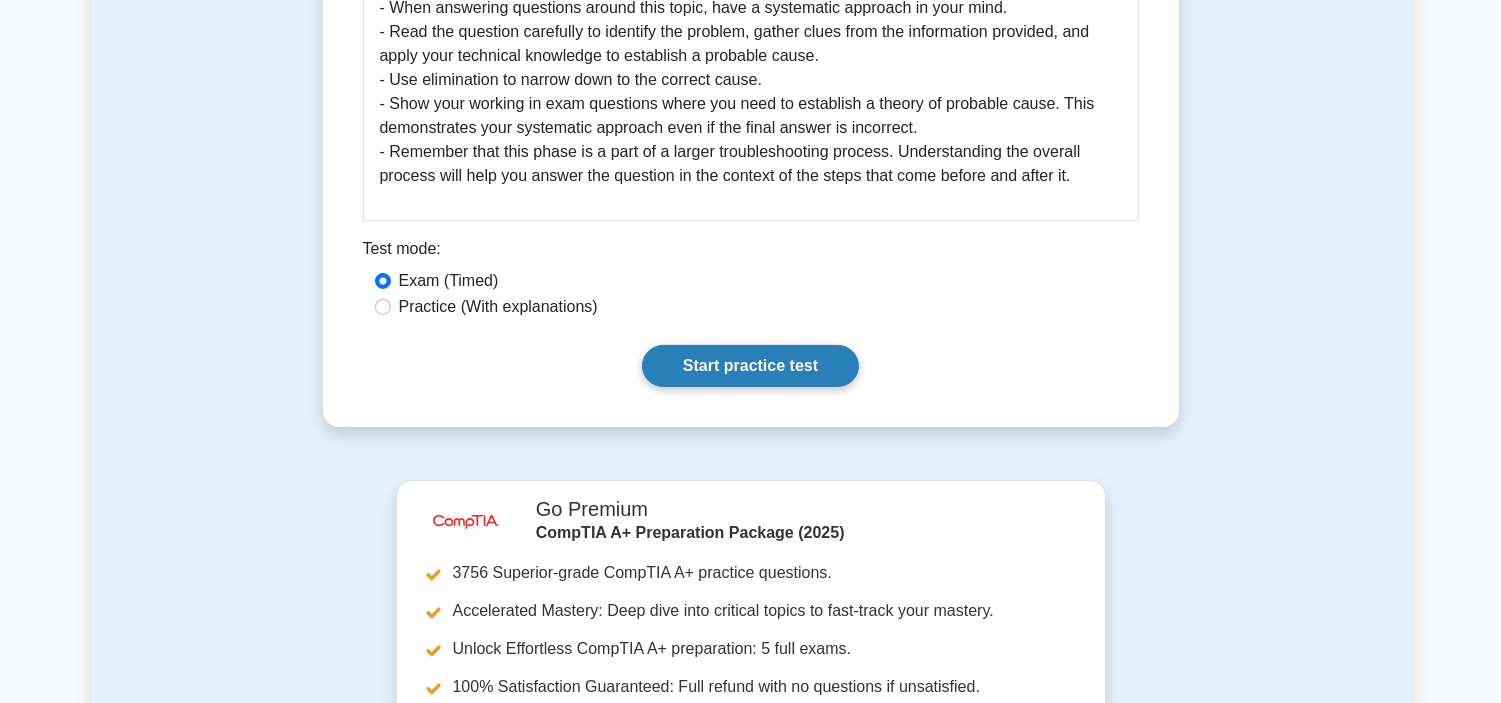 click on "Start practice test" at bounding box center (750, 366) 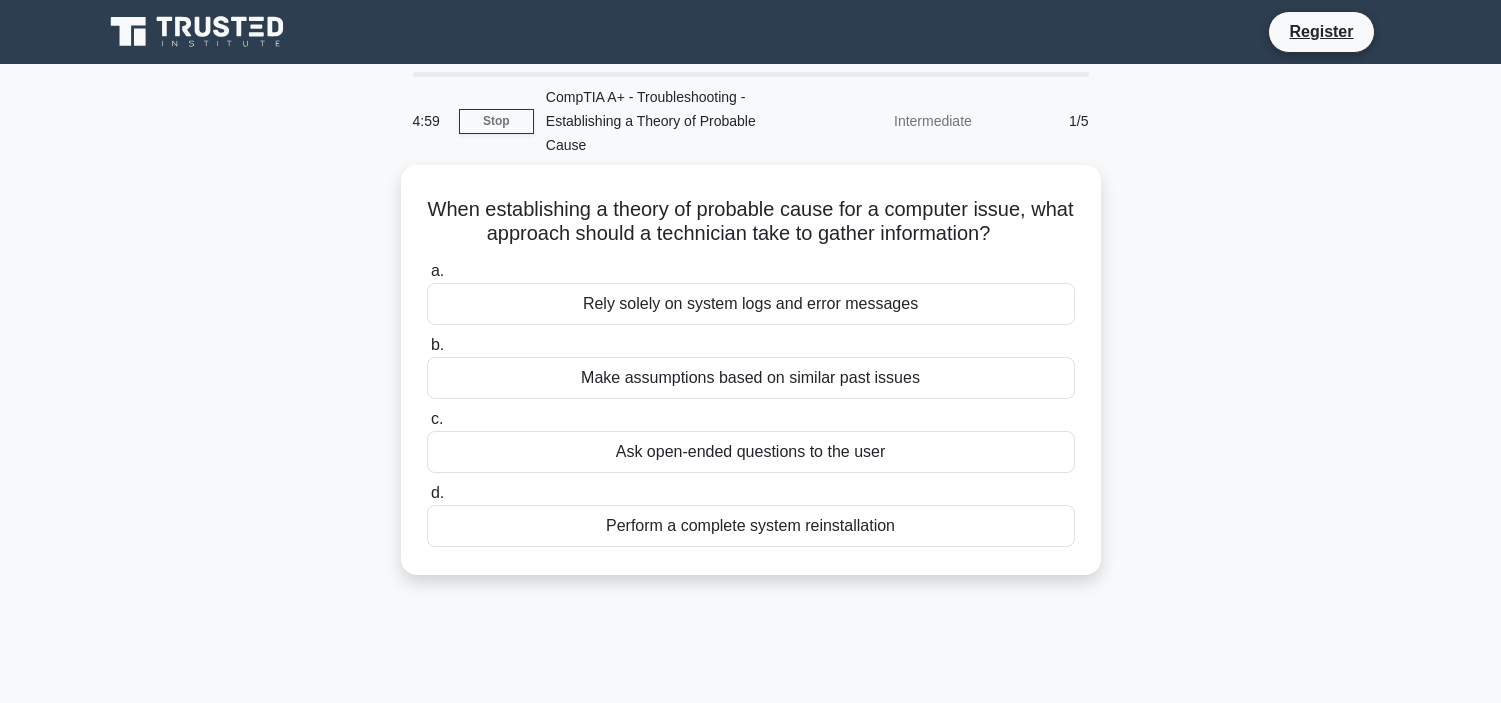 scroll, scrollTop: 0, scrollLeft: 0, axis: both 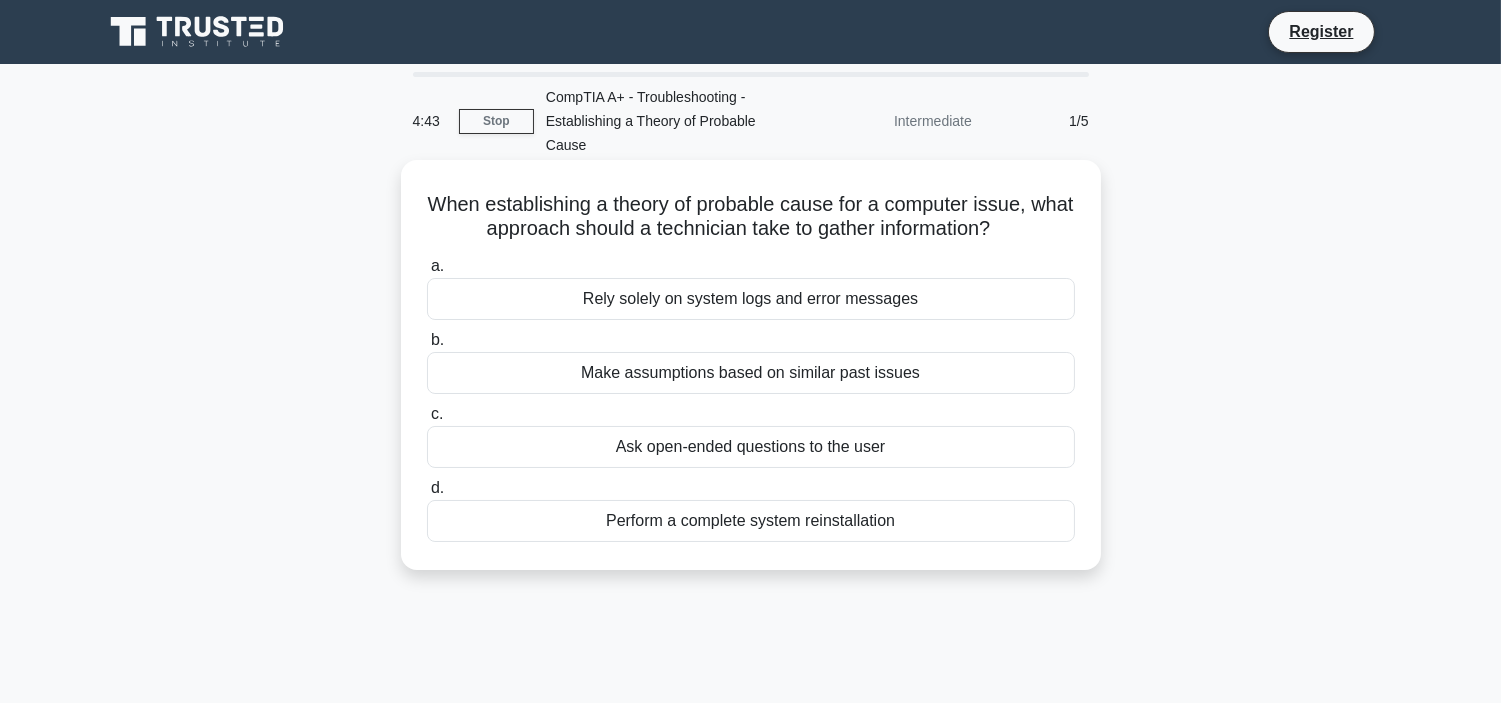 click on "Ask open-ended questions to the user" at bounding box center (751, 447) 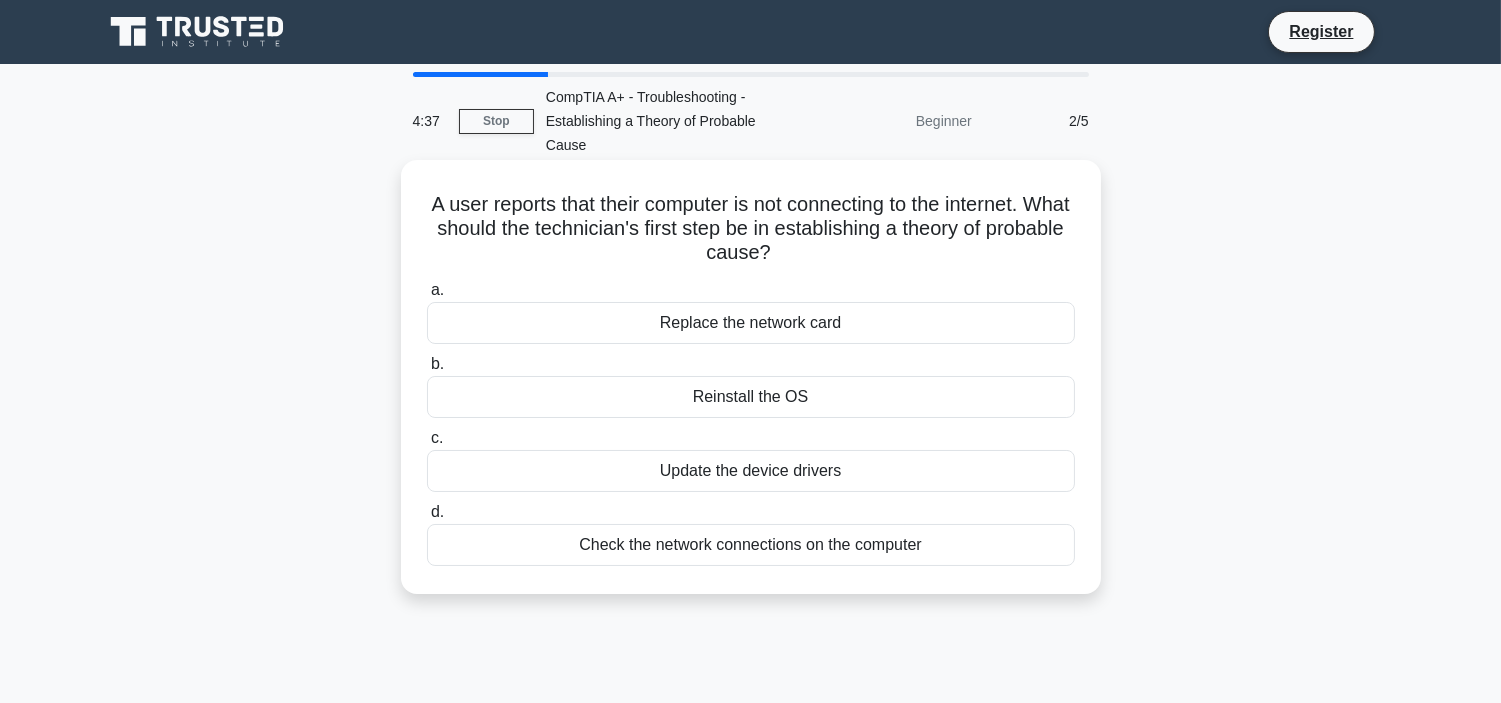click on "Check the network connections on the computer" at bounding box center (751, 545) 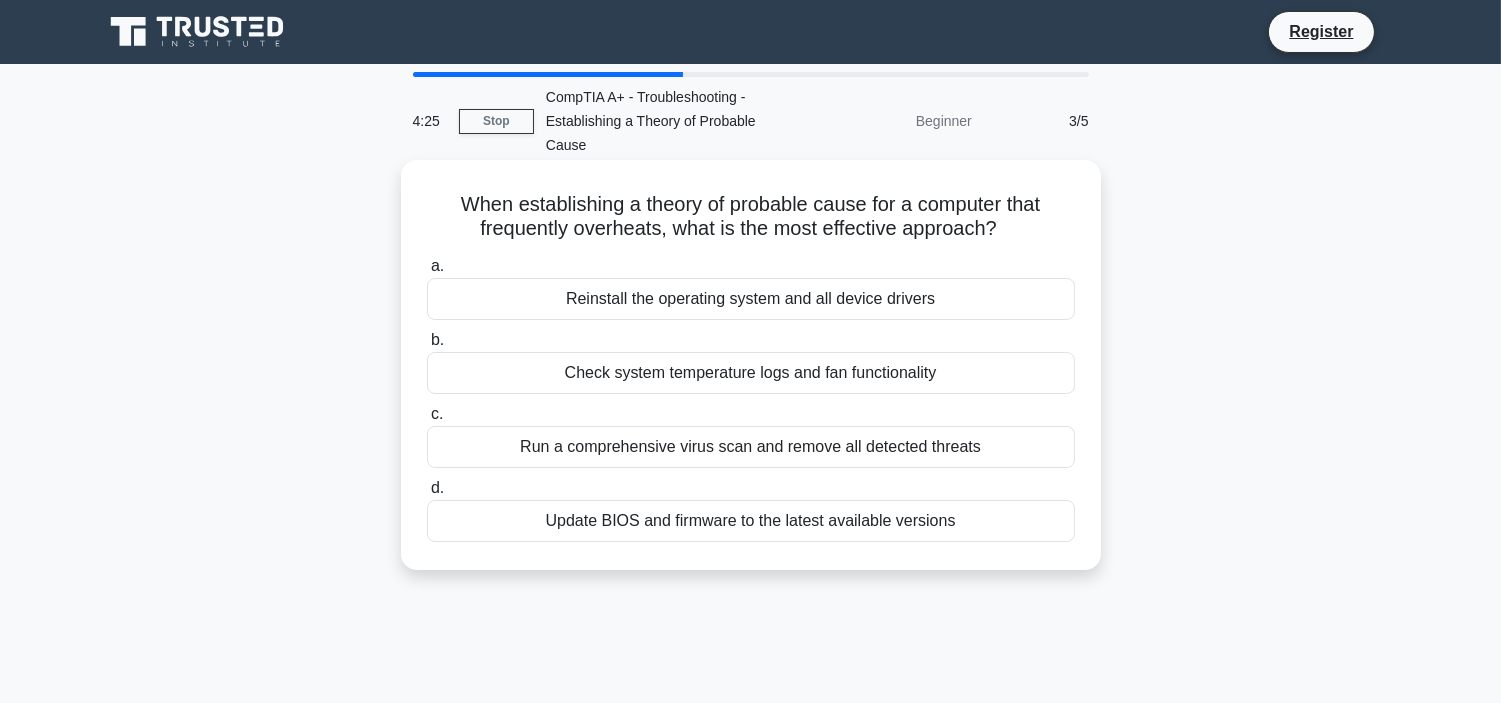 click on "Check system temperature logs and fan functionality" at bounding box center [751, 373] 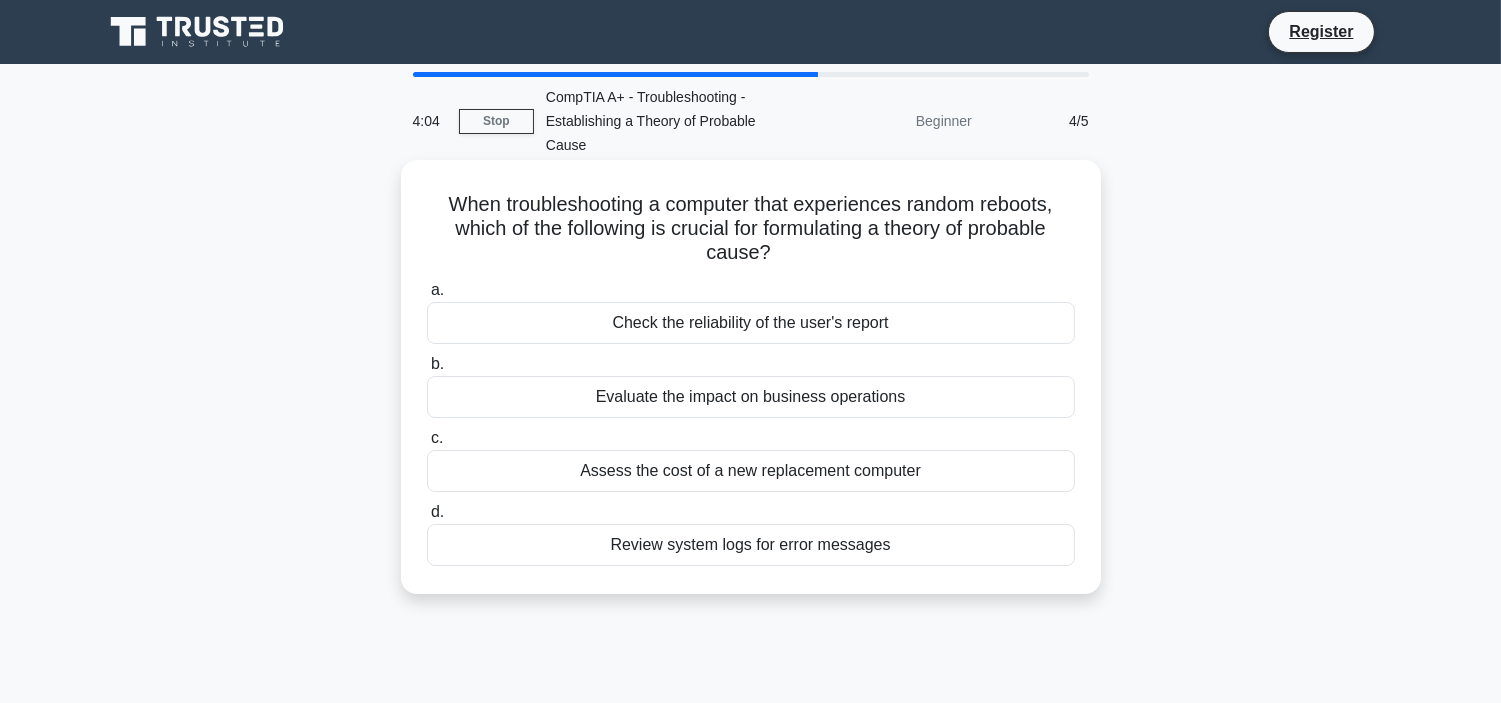 click on "Review system logs for error messages" at bounding box center [751, 545] 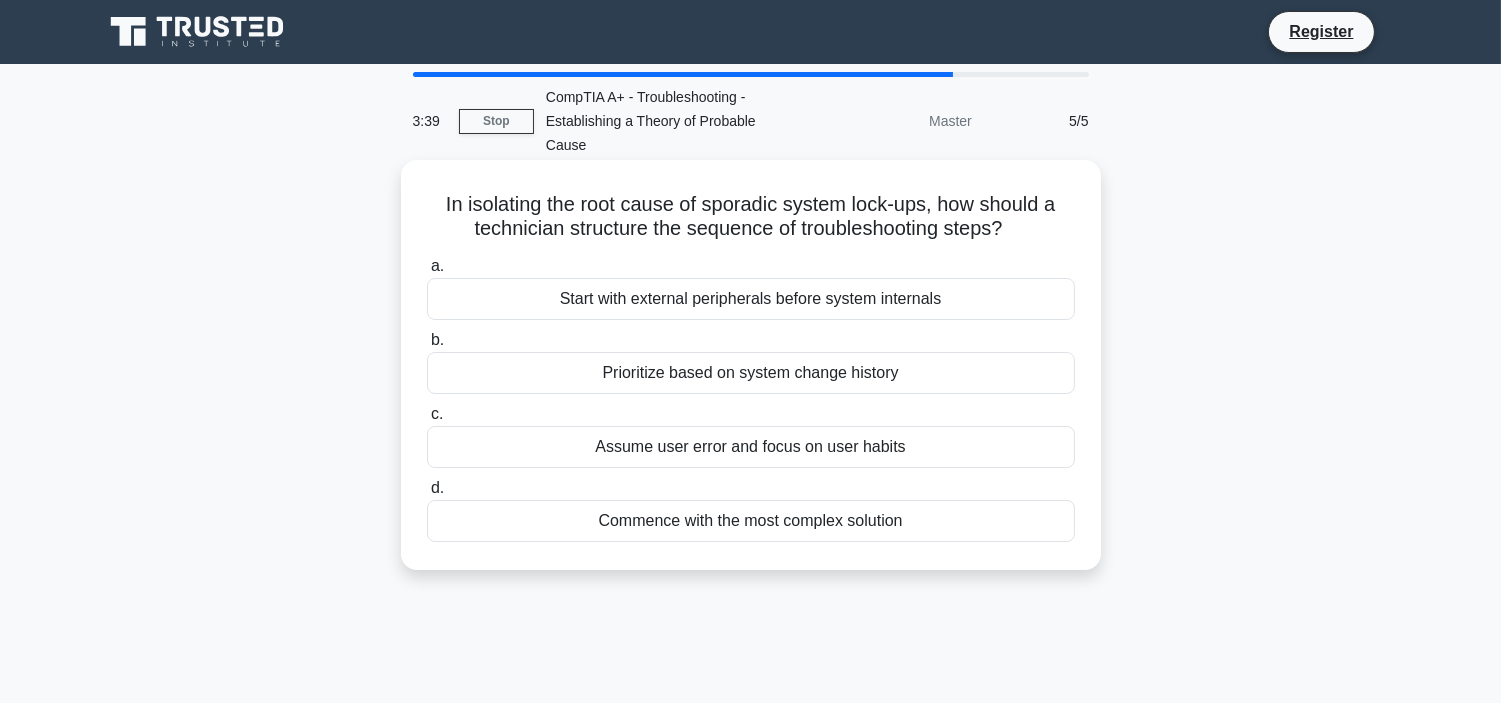 click on "Commence with the most complex solution" at bounding box center (751, 521) 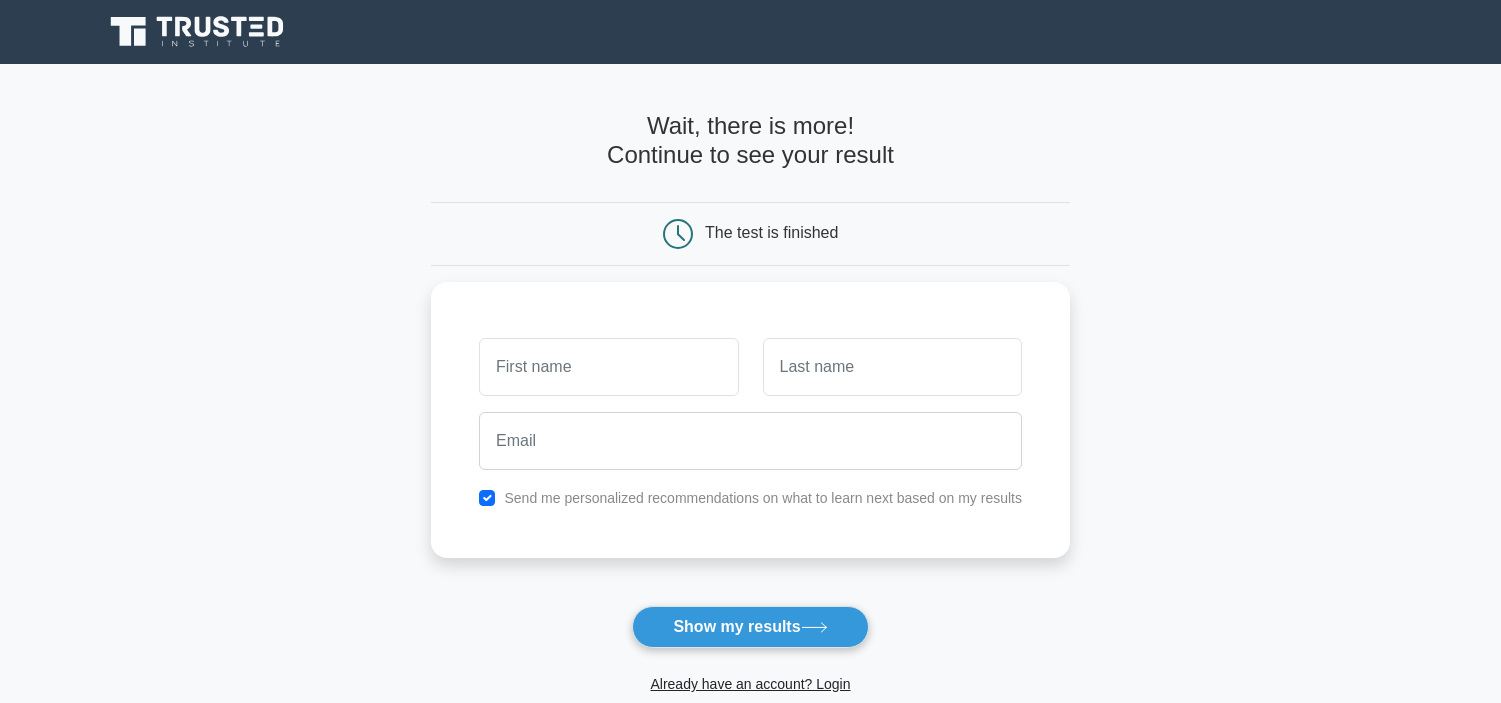 scroll, scrollTop: 10, scrollLeft: 0, axis: vertical 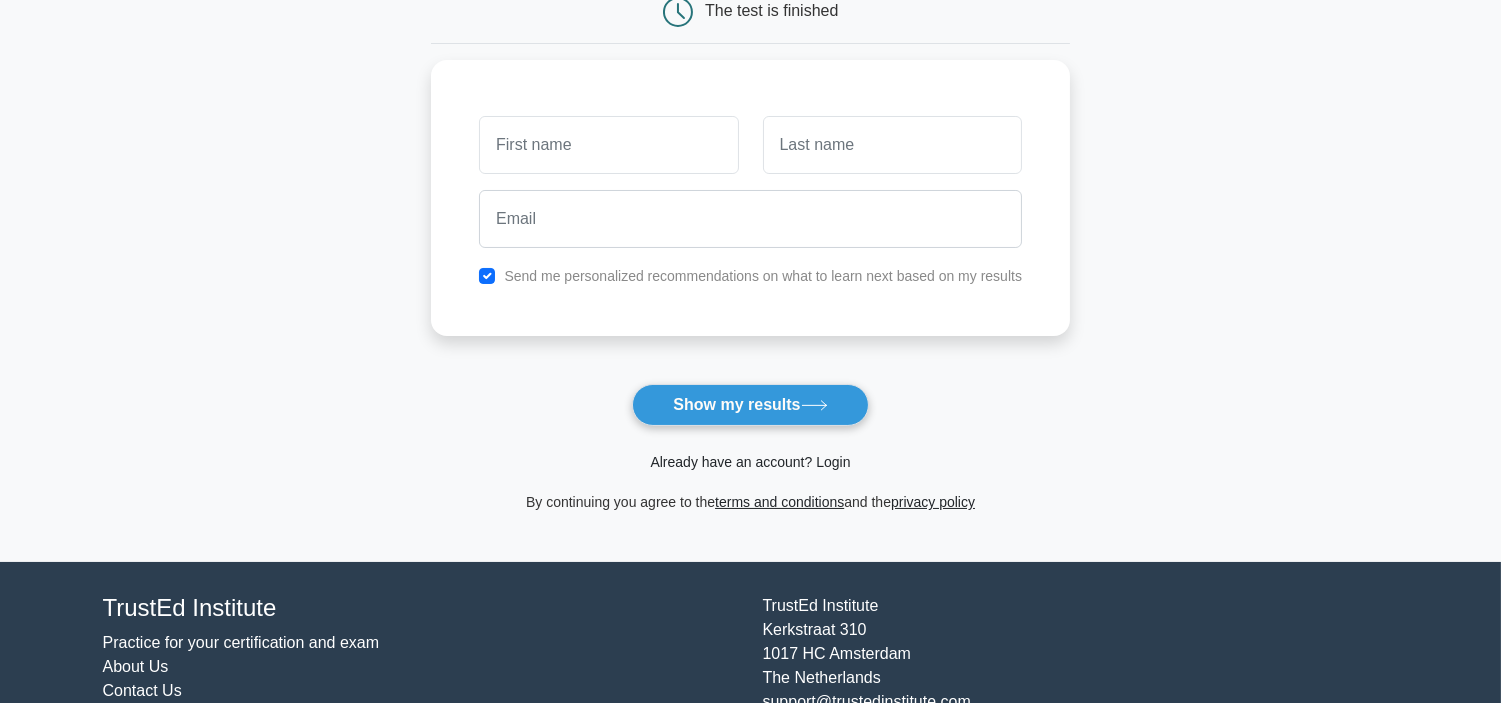 click on "Already have an account? Login" at bounding box center [750, 462] 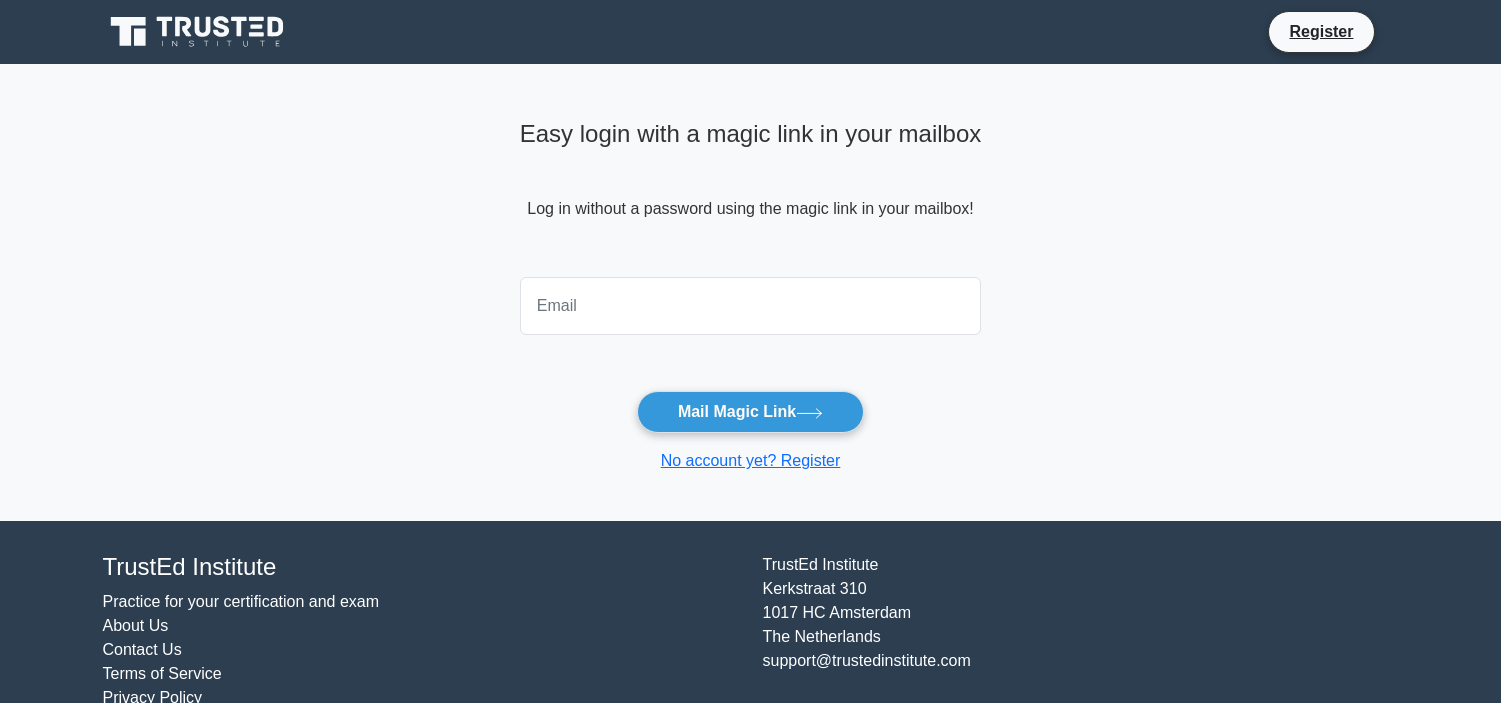 scroll, scrollTop: 0, scrollLeft: 0, axis: both 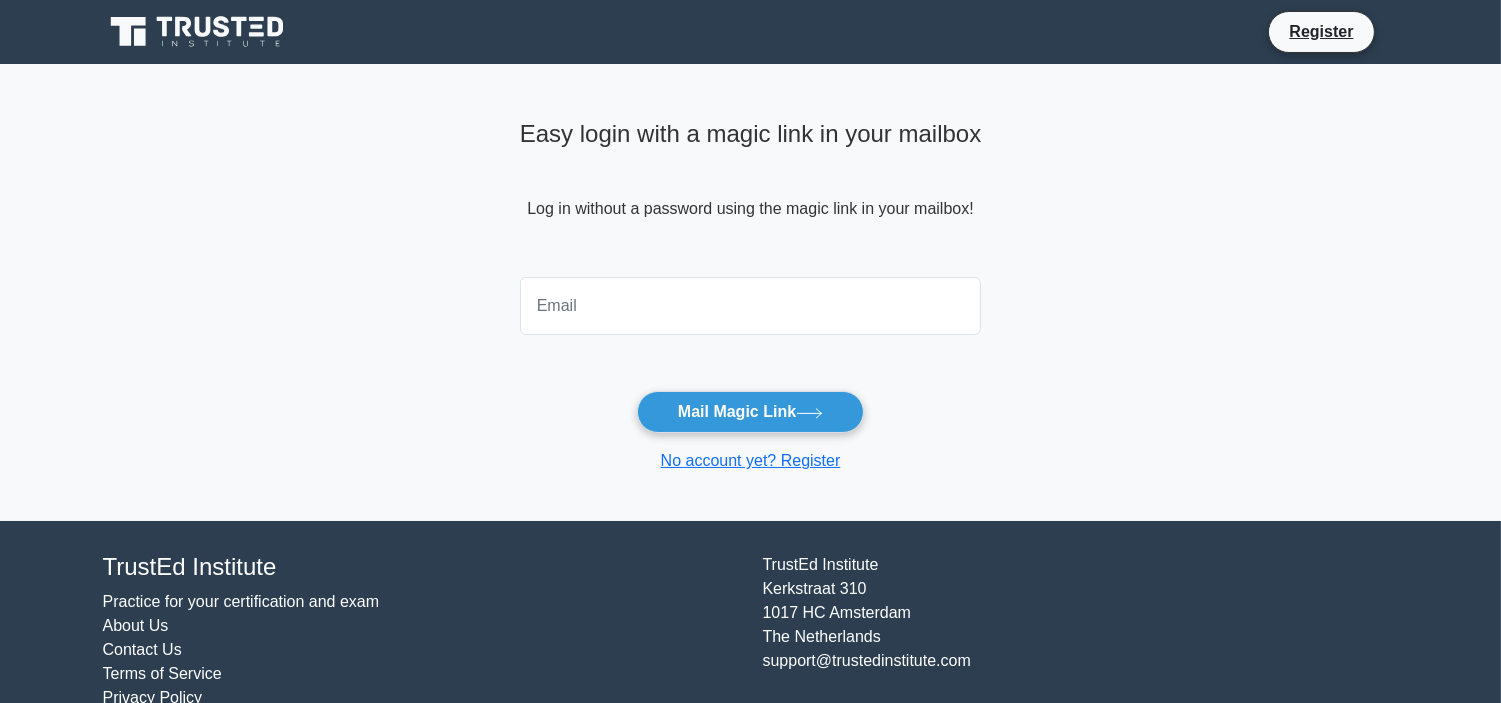 click at bounding box center [751, 306] 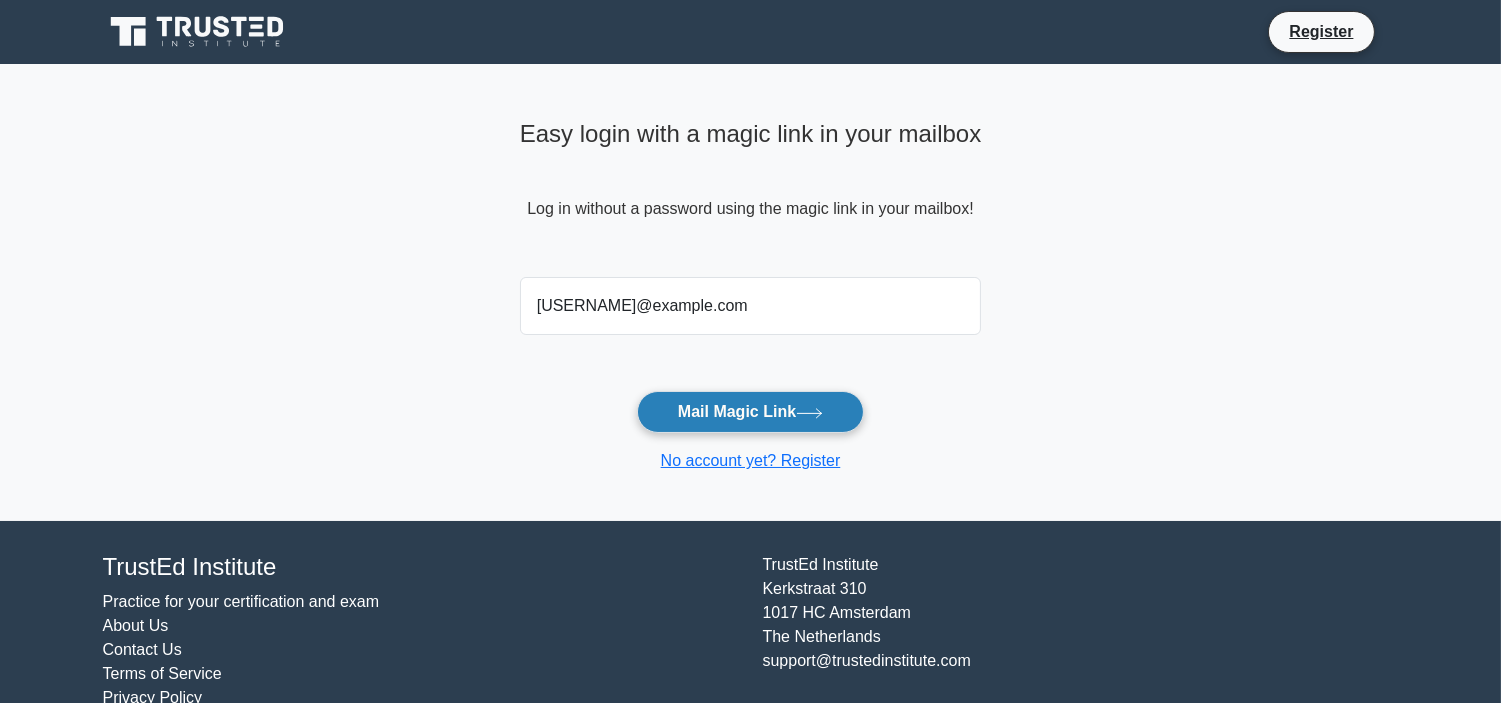type on "dankabeya1305@gmail.com" 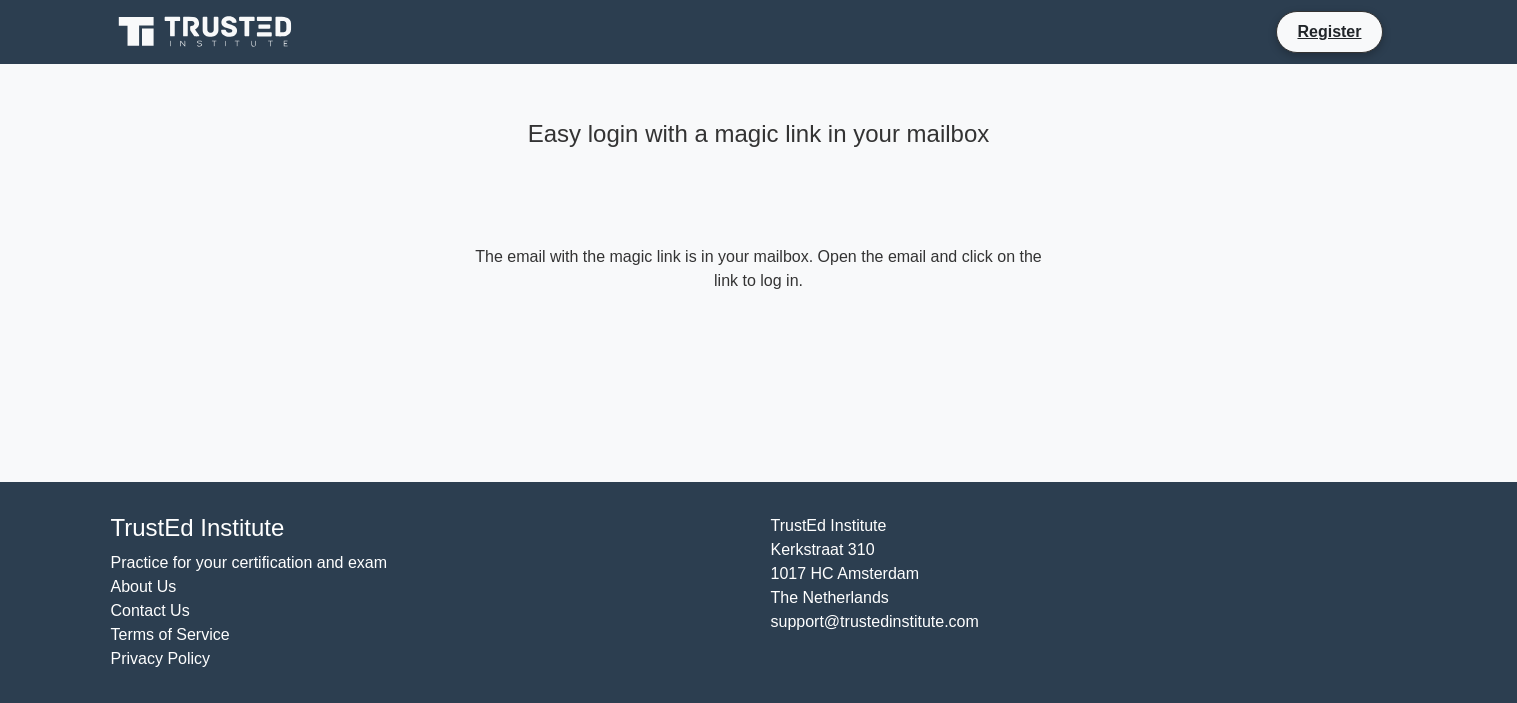 scroll, scrollTop: 0, scrollLeft: 0, axis: both 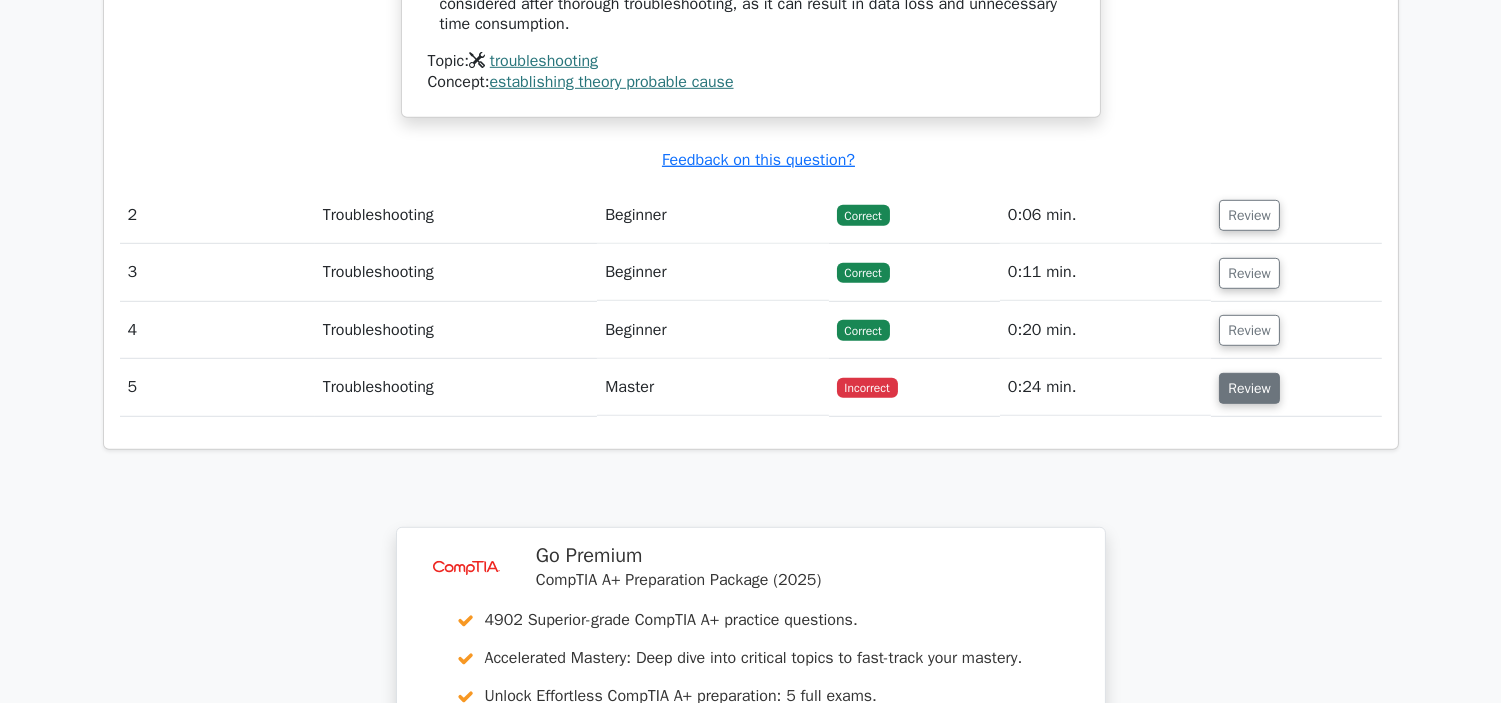 click on "Review" at bounding box center [1249, 388] 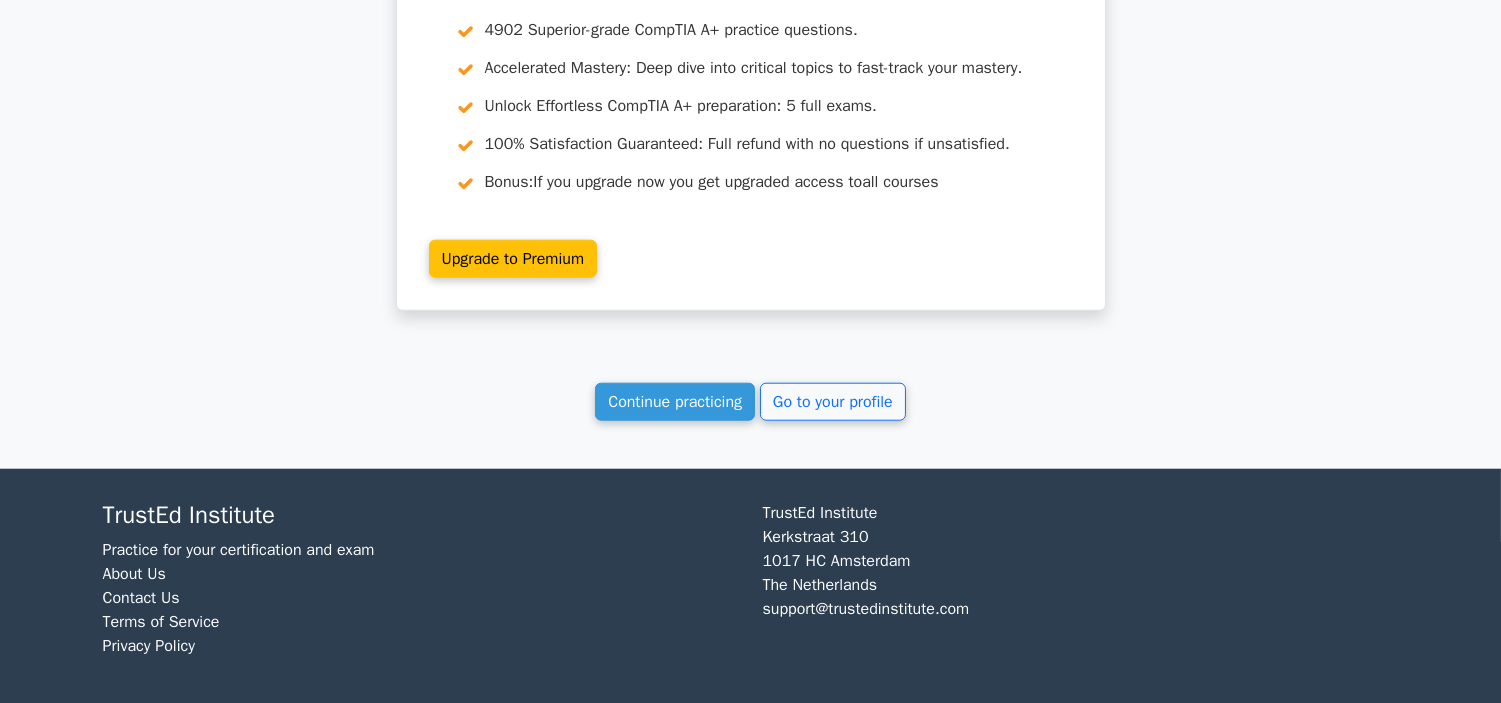 scroll, scrollTop: 3801, scrollLeft: 0, axis: vertical 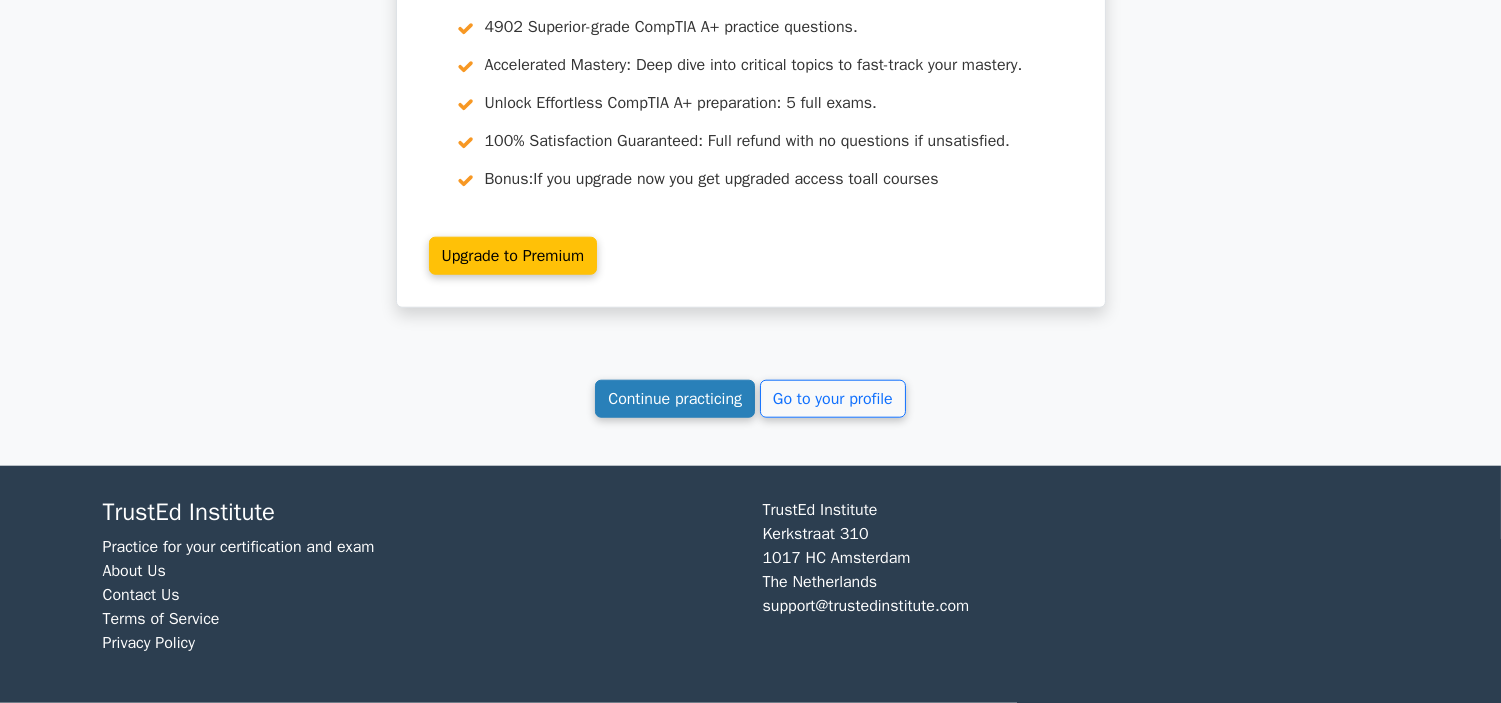 click on "Continue practicing" at bounding box center [675, 399] 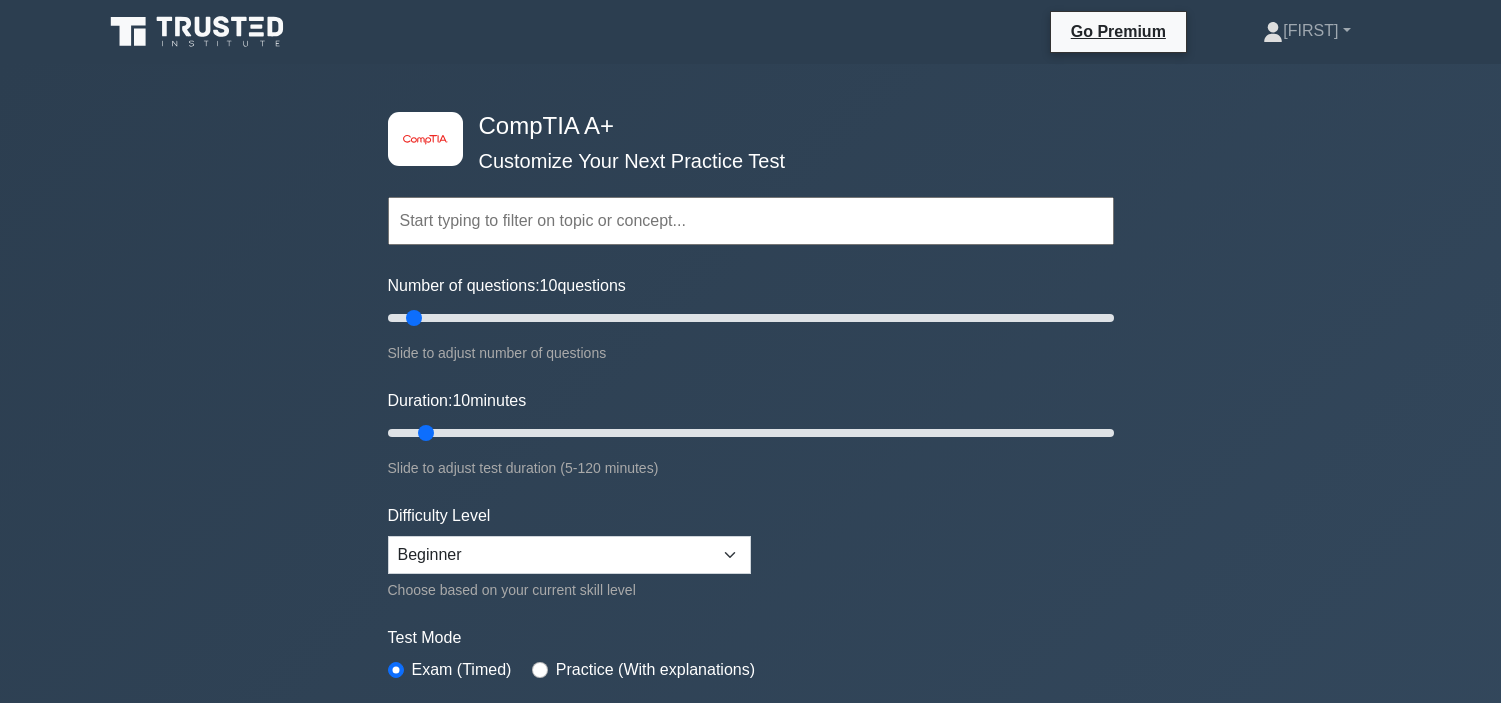 scroll, scrollTop: 1666, scrollLeft: 0, axis: vertical 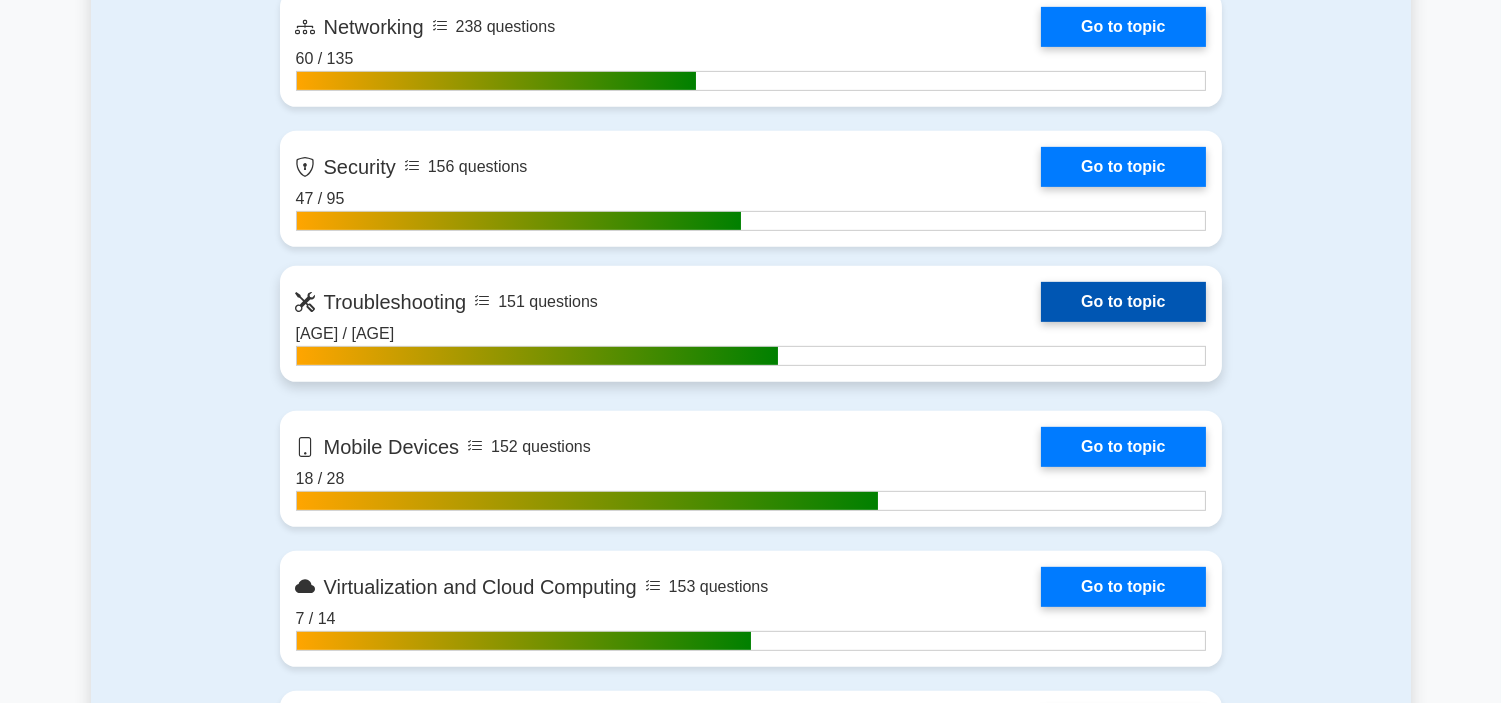 click on "Go to topic" at bounding box center [1123, 302] 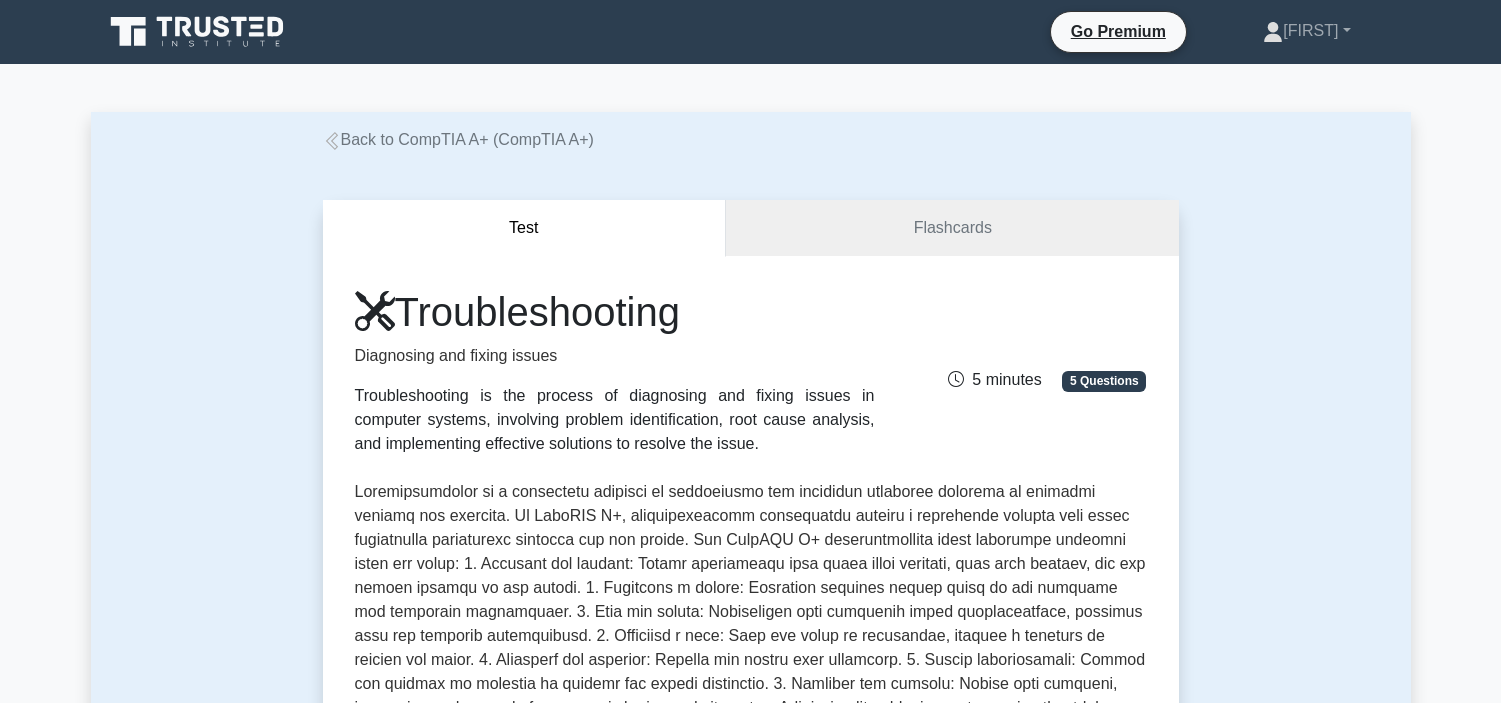 scroll, scrollTop: 635, scrollLeft: 0, axis: vertical 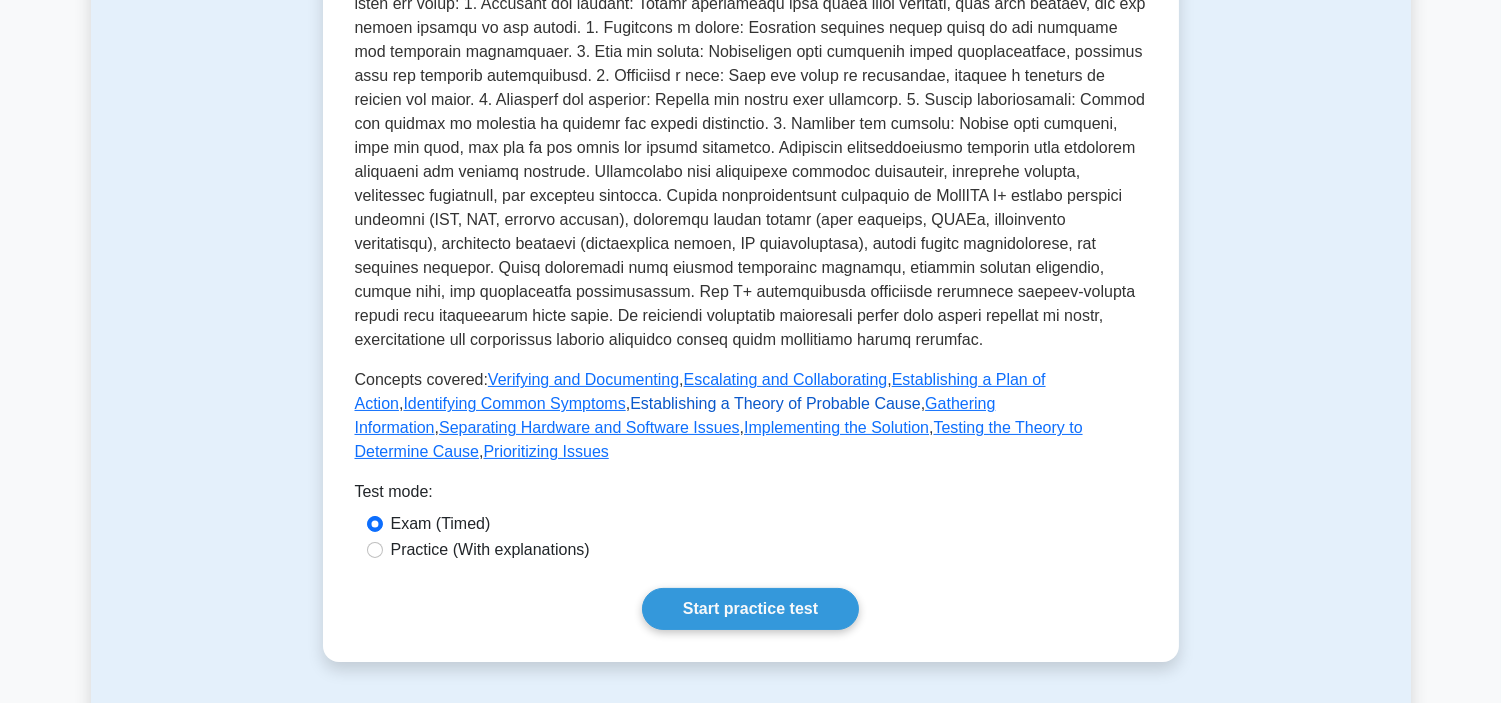 click on "Establishing a Theory of Probable Cause" at bounding box center (775, 403) 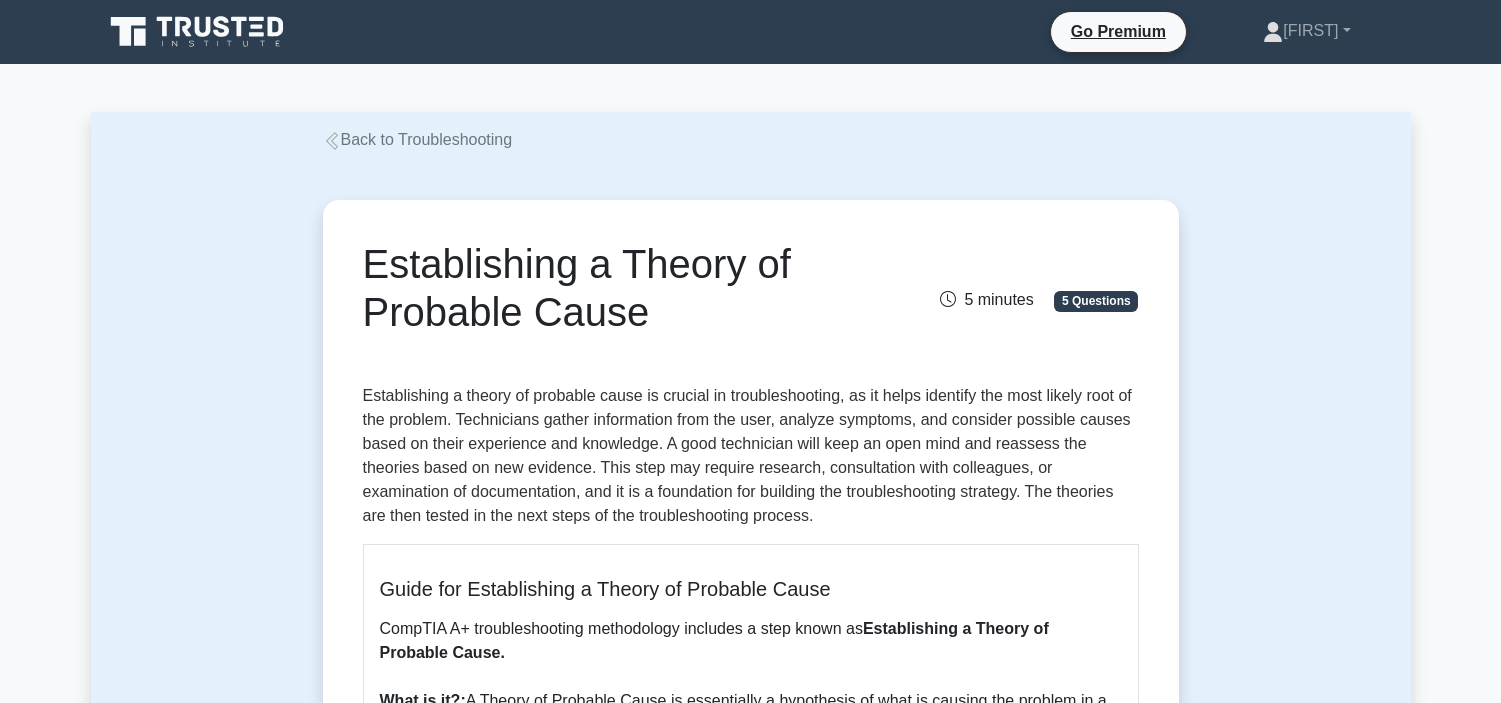 scroll, scrollTop: 1697, scrollLeft: 0, axis: vertical 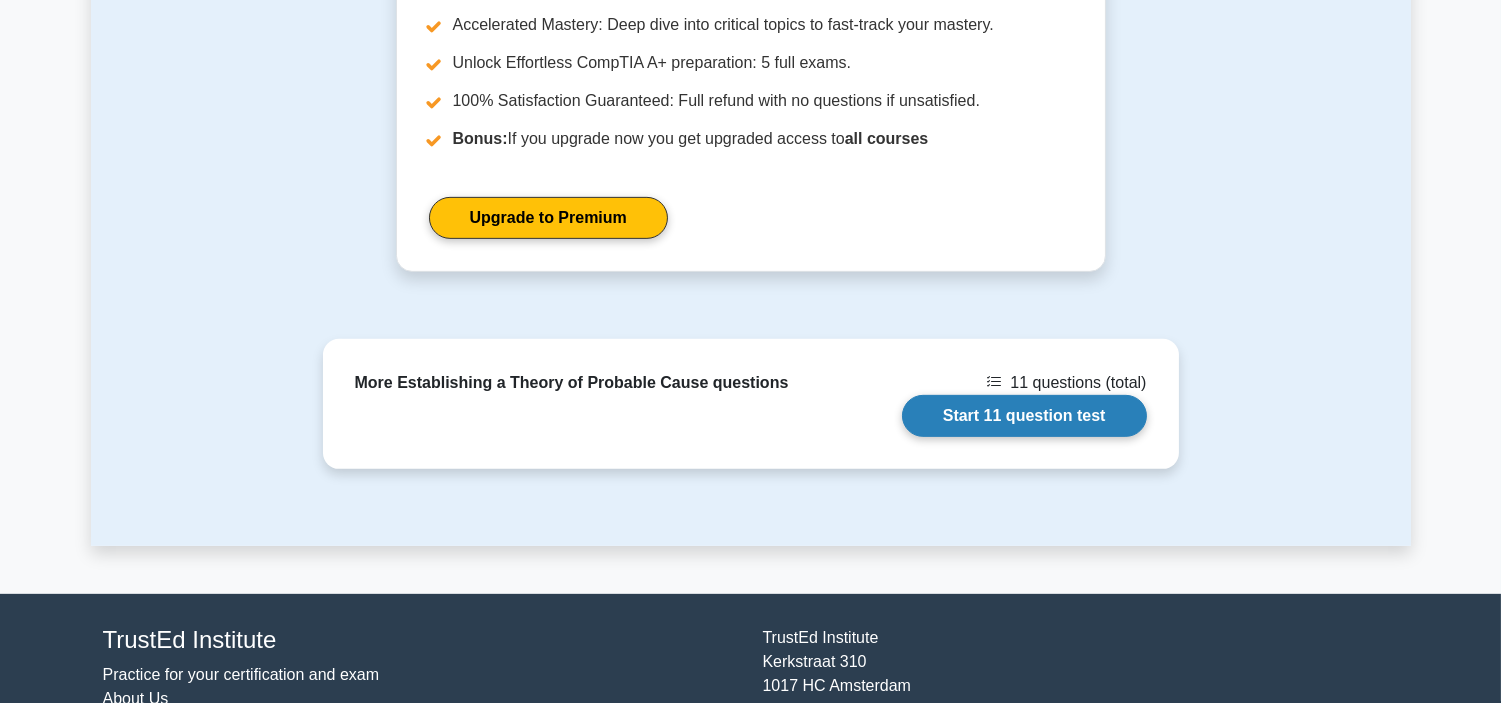 click on "Start 11 question test" at bounding box center [1024, 416] 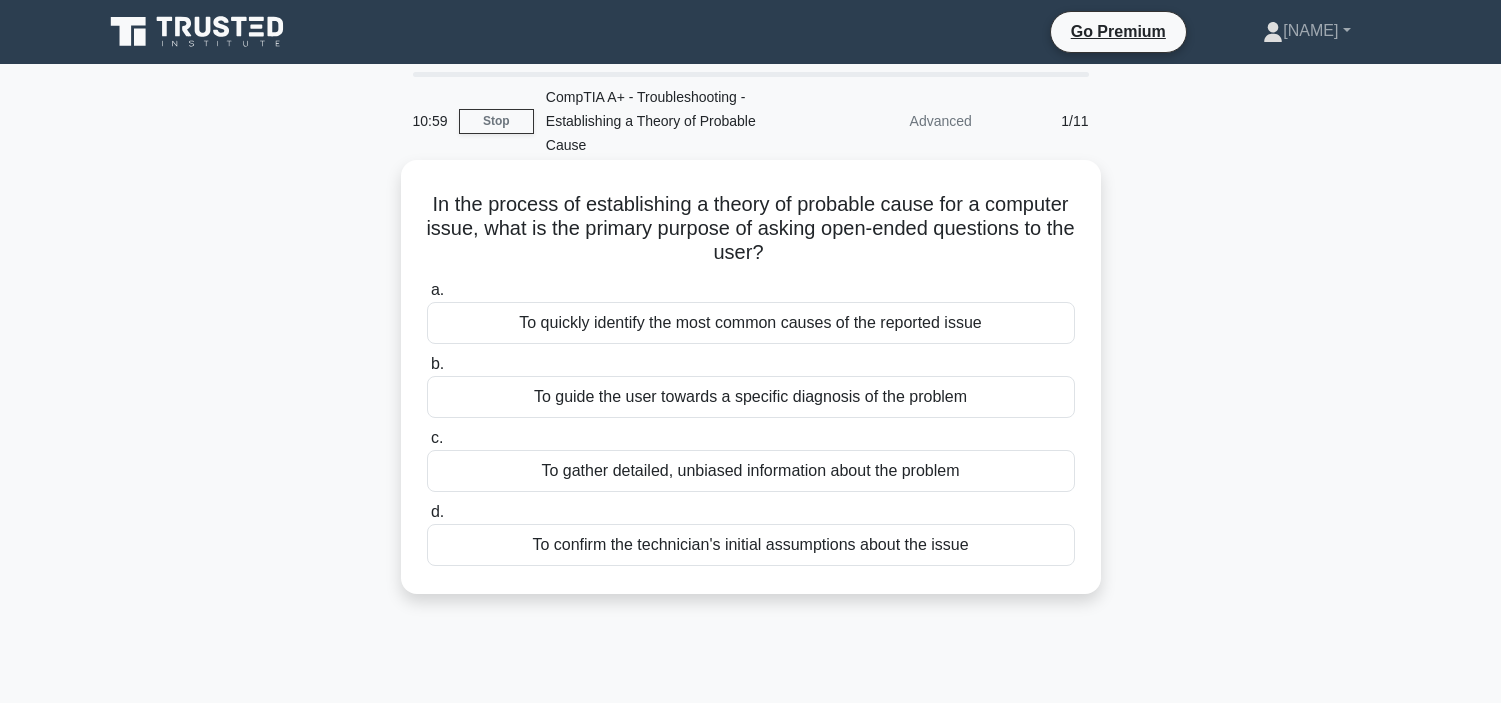 scroll, scrollTop: 0, scrollLeft: 0, axis: both 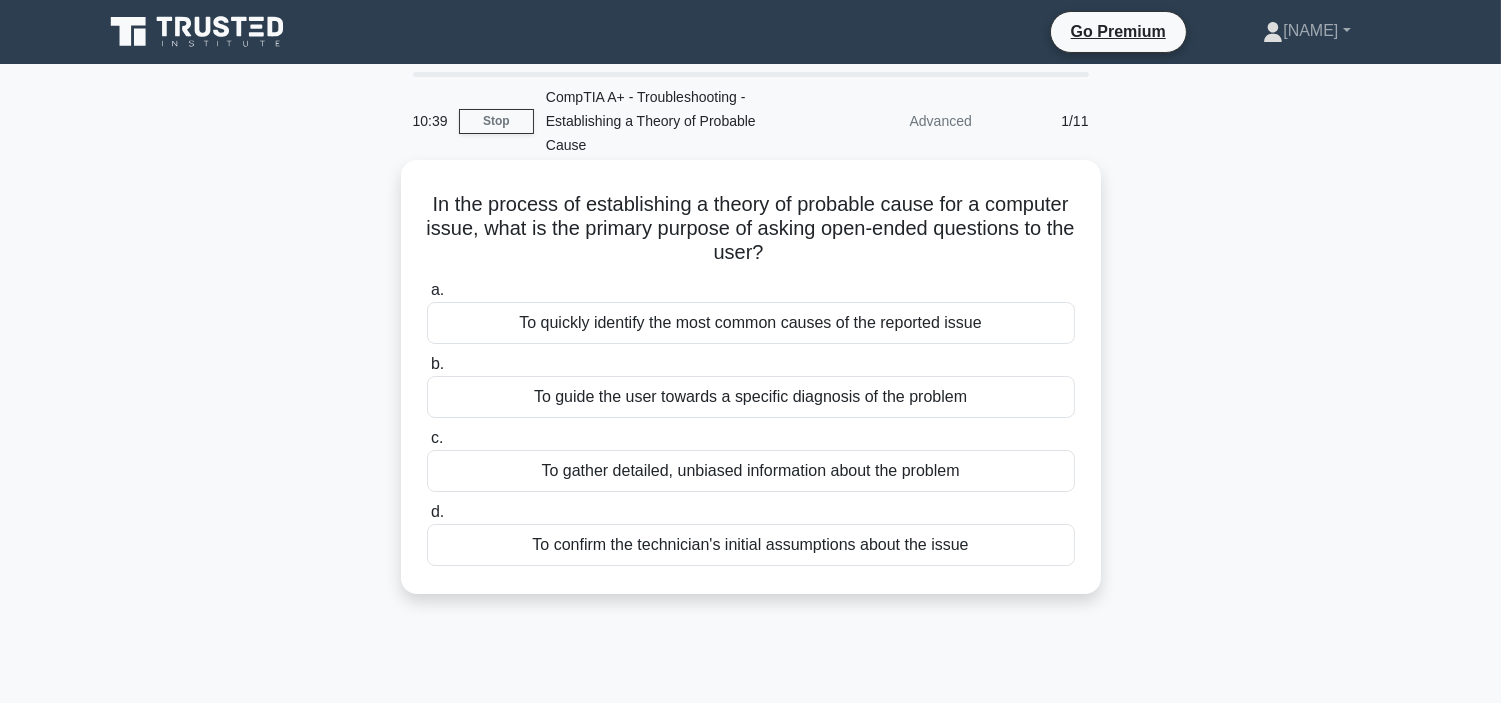 click on "To quickly identify the most common causes of the reported issue" at bounding box center [751, 323] 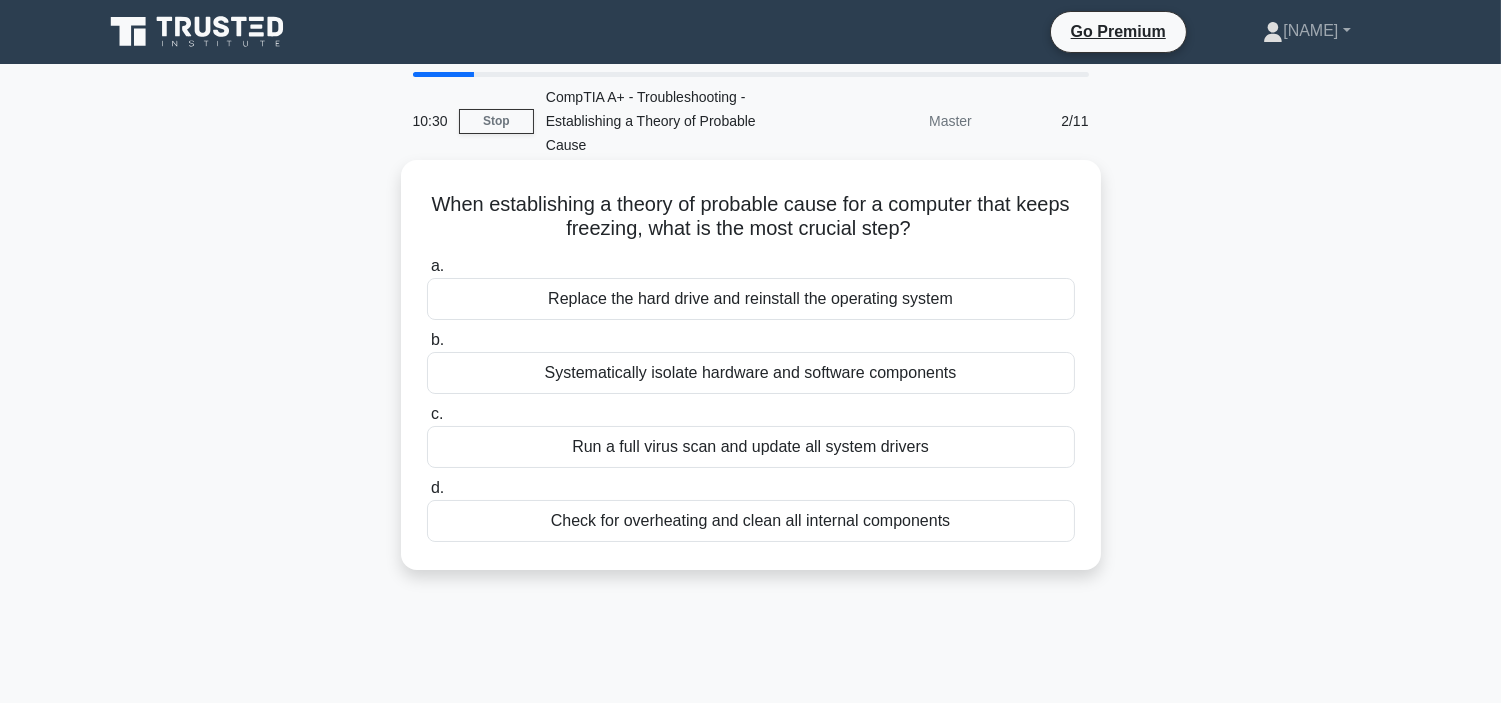 click on "Check for overheating and clean all internal components" at bounding box center (751, 521) 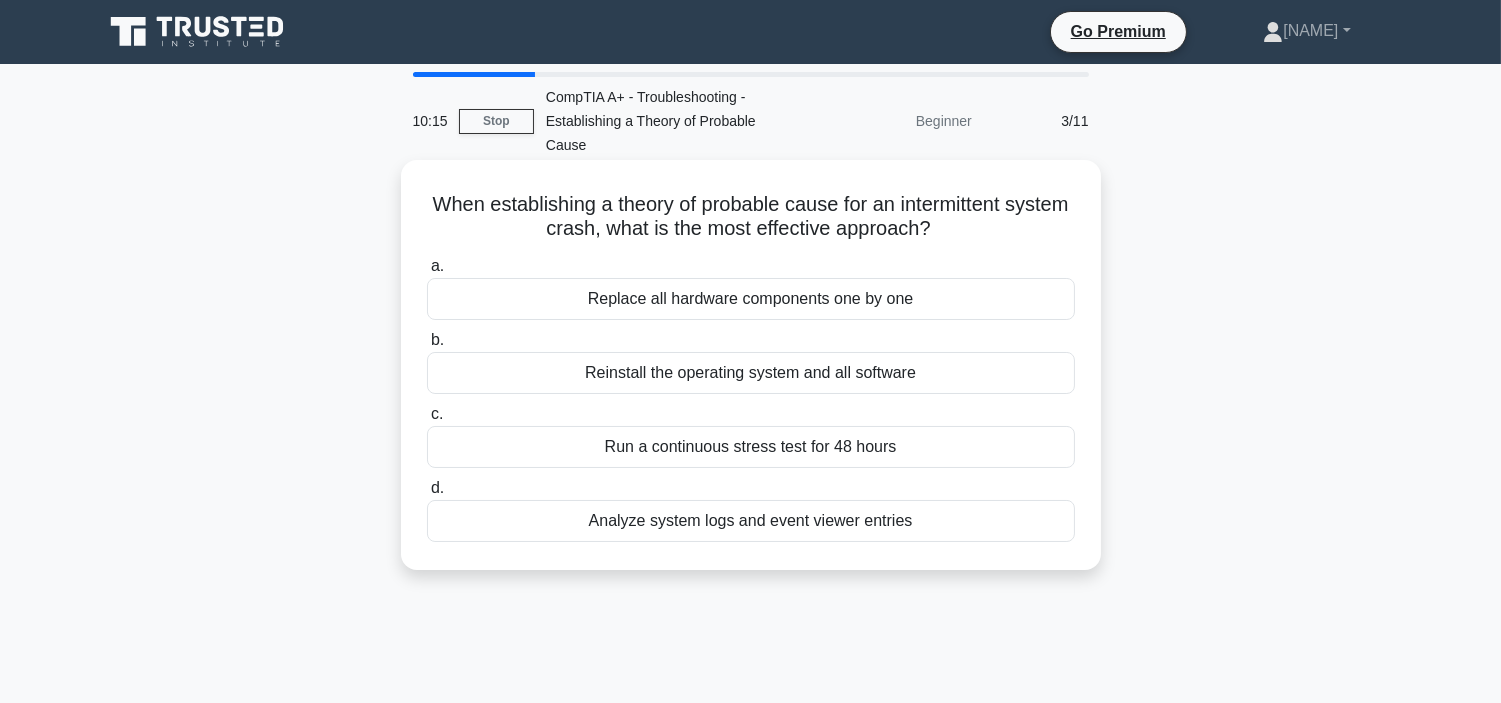 click on "Analyze system logs and event viewer entries" at bounding box center (751, 521) 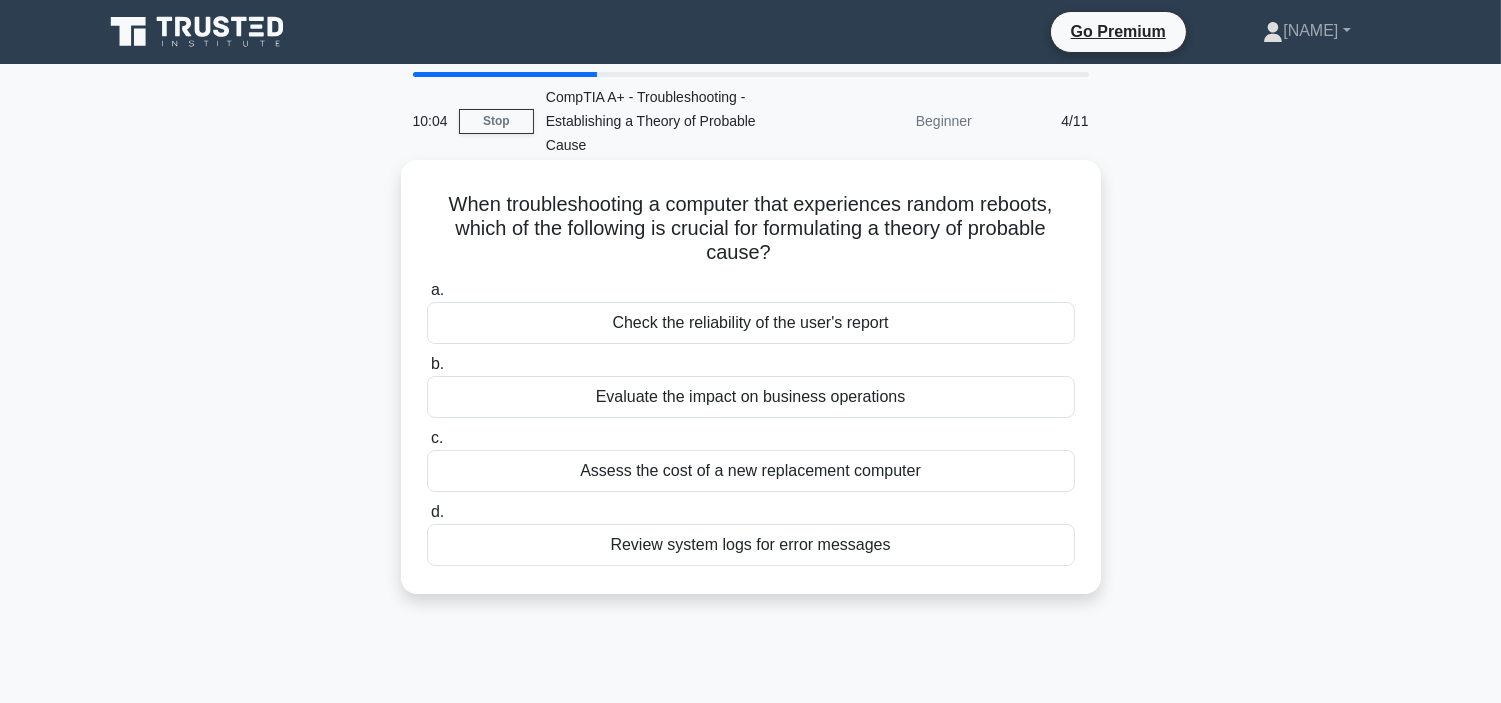 click on "Review system logs for error messages" at bounding box center (751, 545) 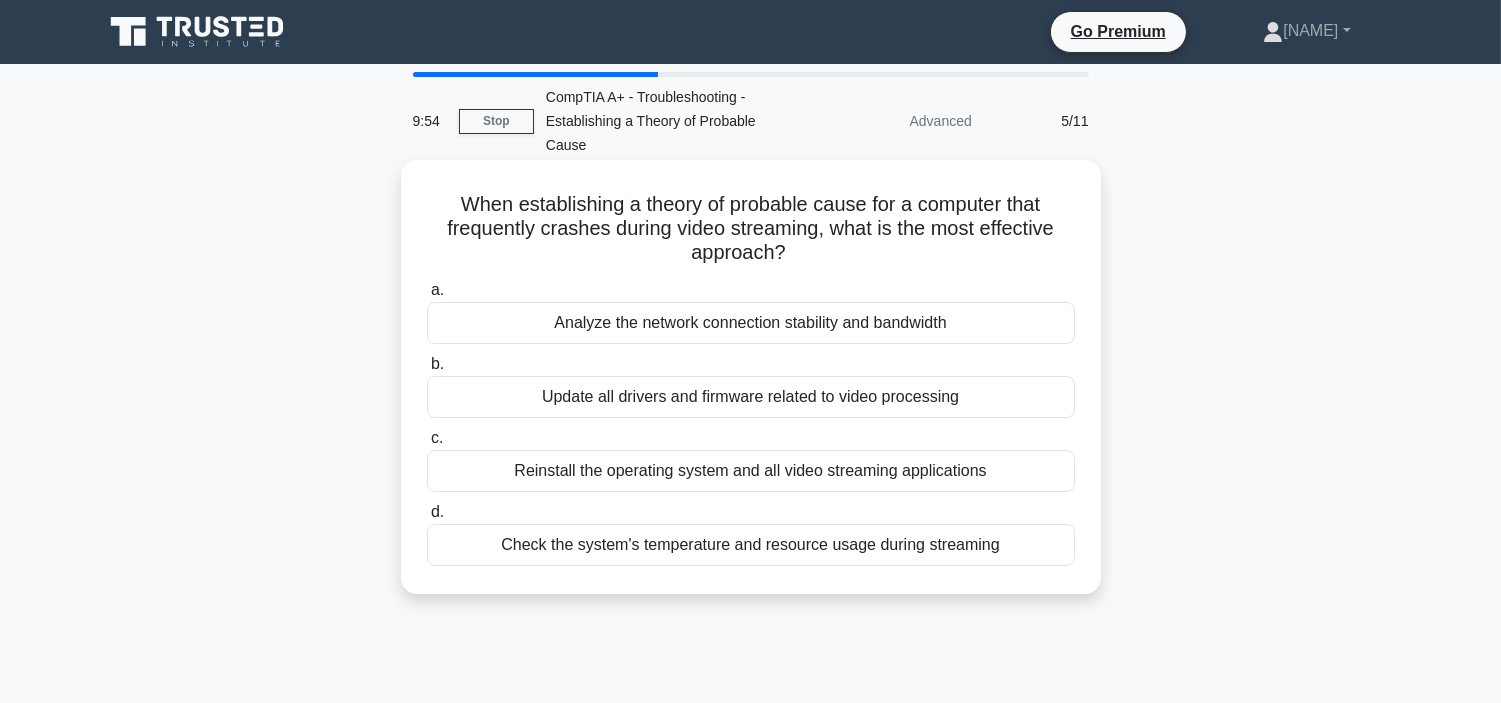 click on "Check the system's temperature and resource usage during streaming" at bounding box center [751, 545] 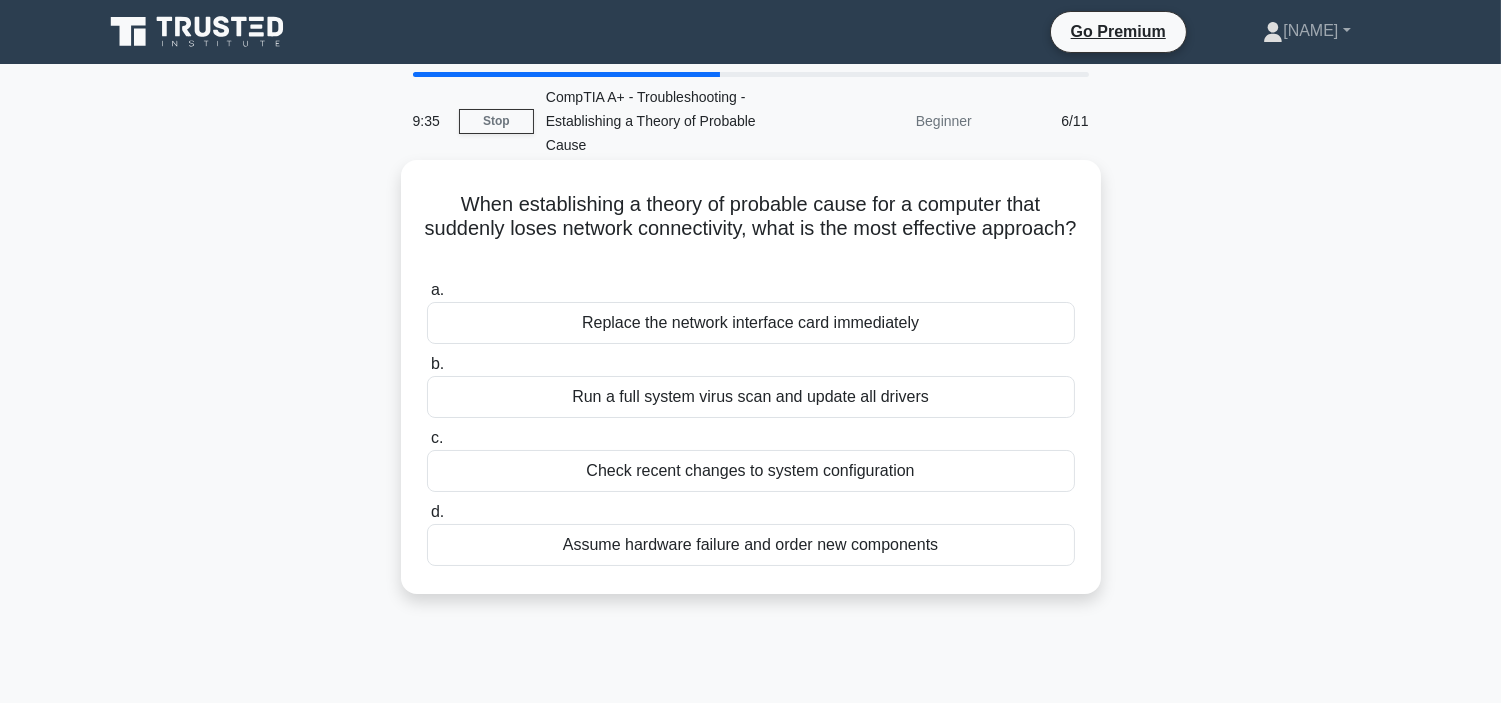 click on "Check recent changes to system configuration" at bounding box center (751, 471) 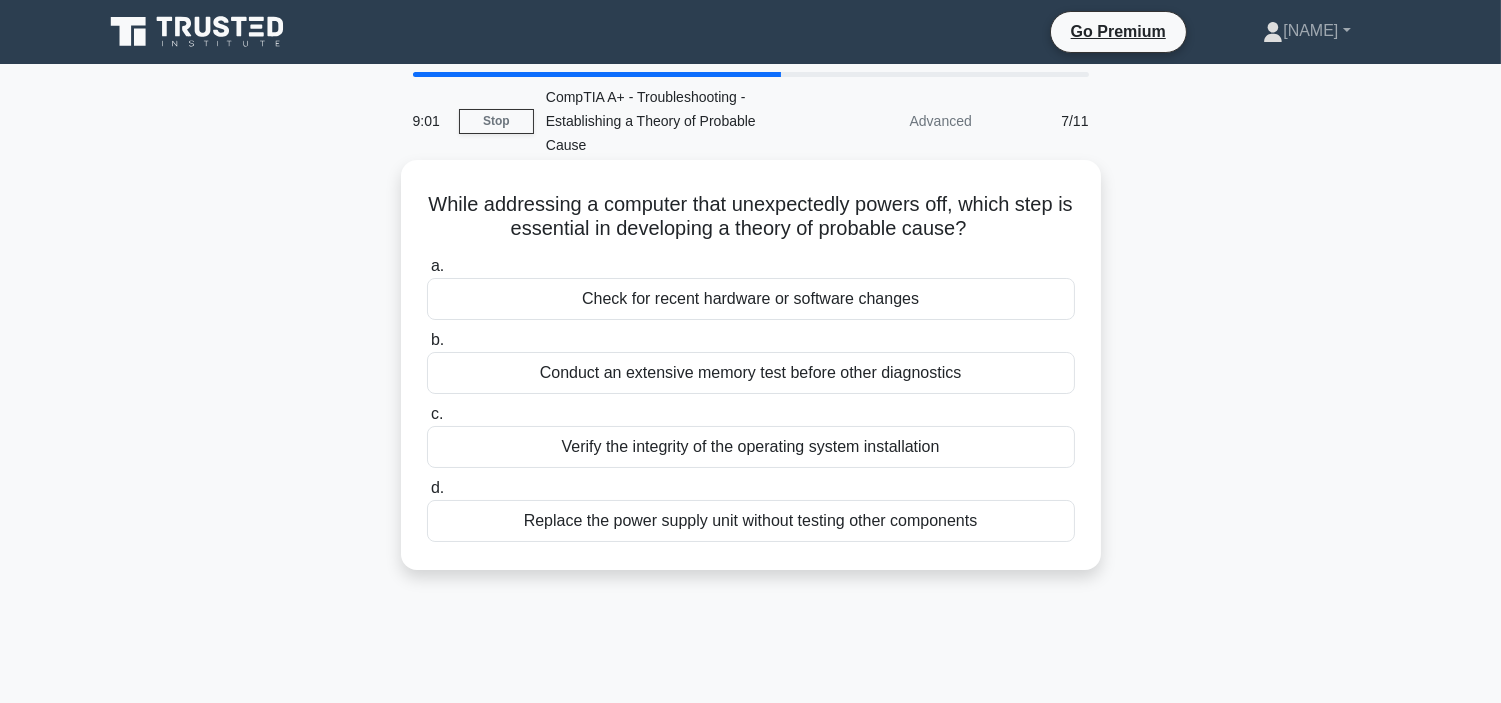 click on "Check for recent hardware or software changes" at bounding box center (751, 299) 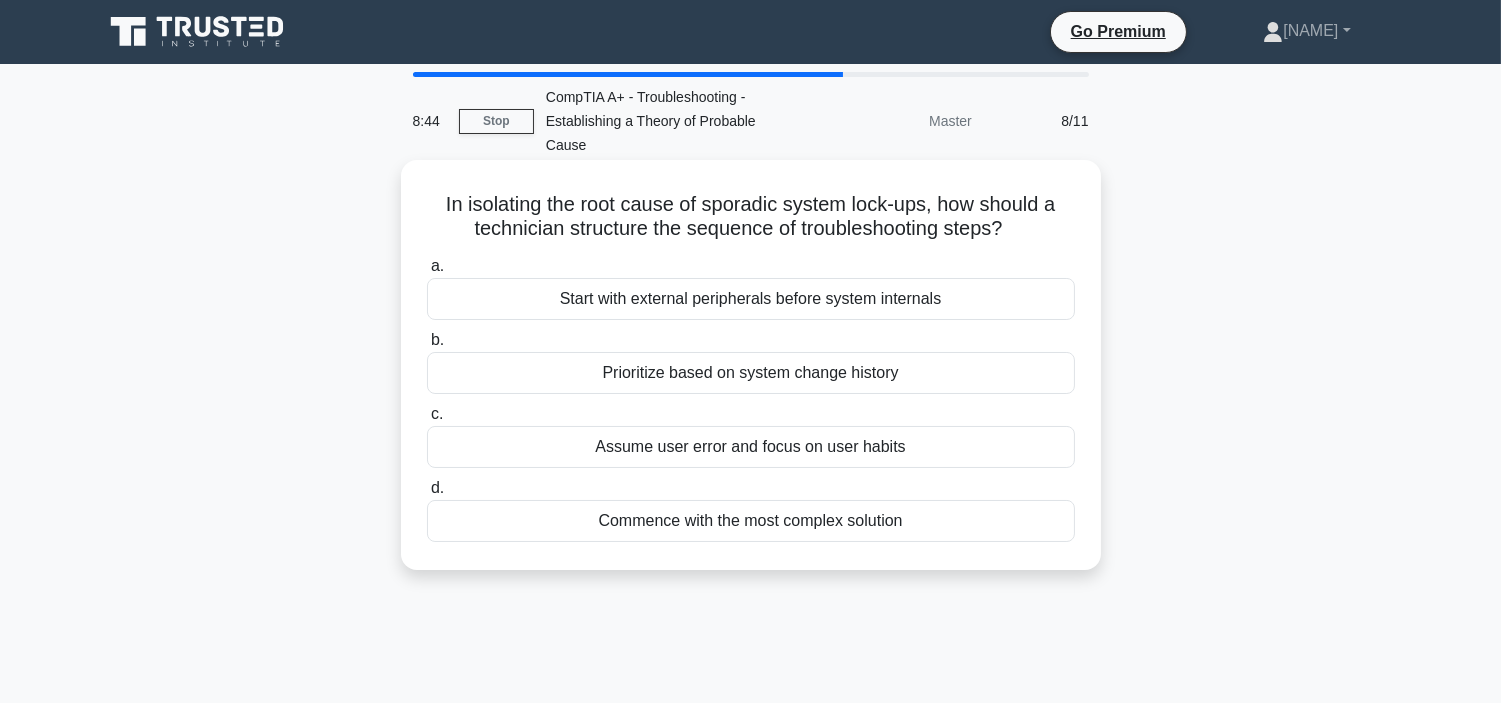 click on "Prioritize based on system change history" at bounding box center [751, 373] 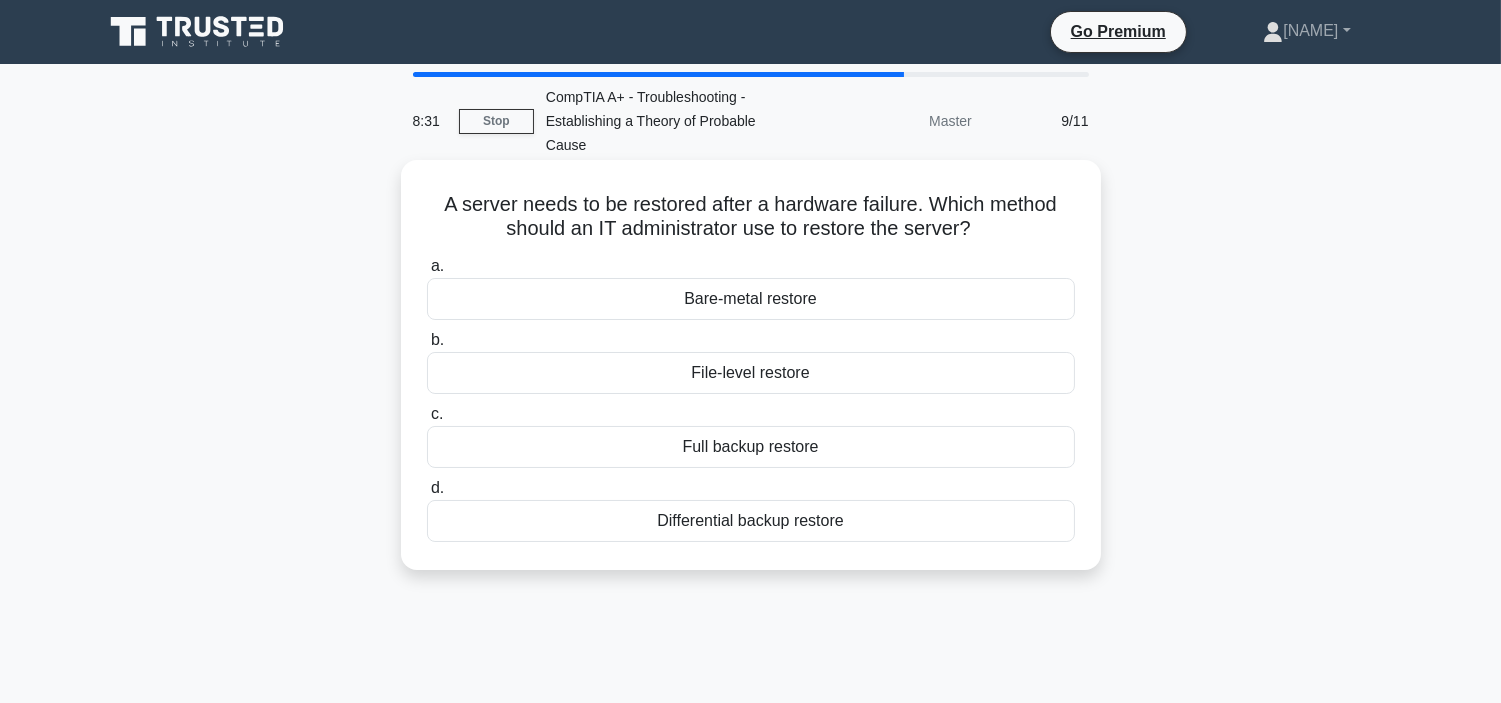 click on "Full backup restore" at bounding box center [751, 447] 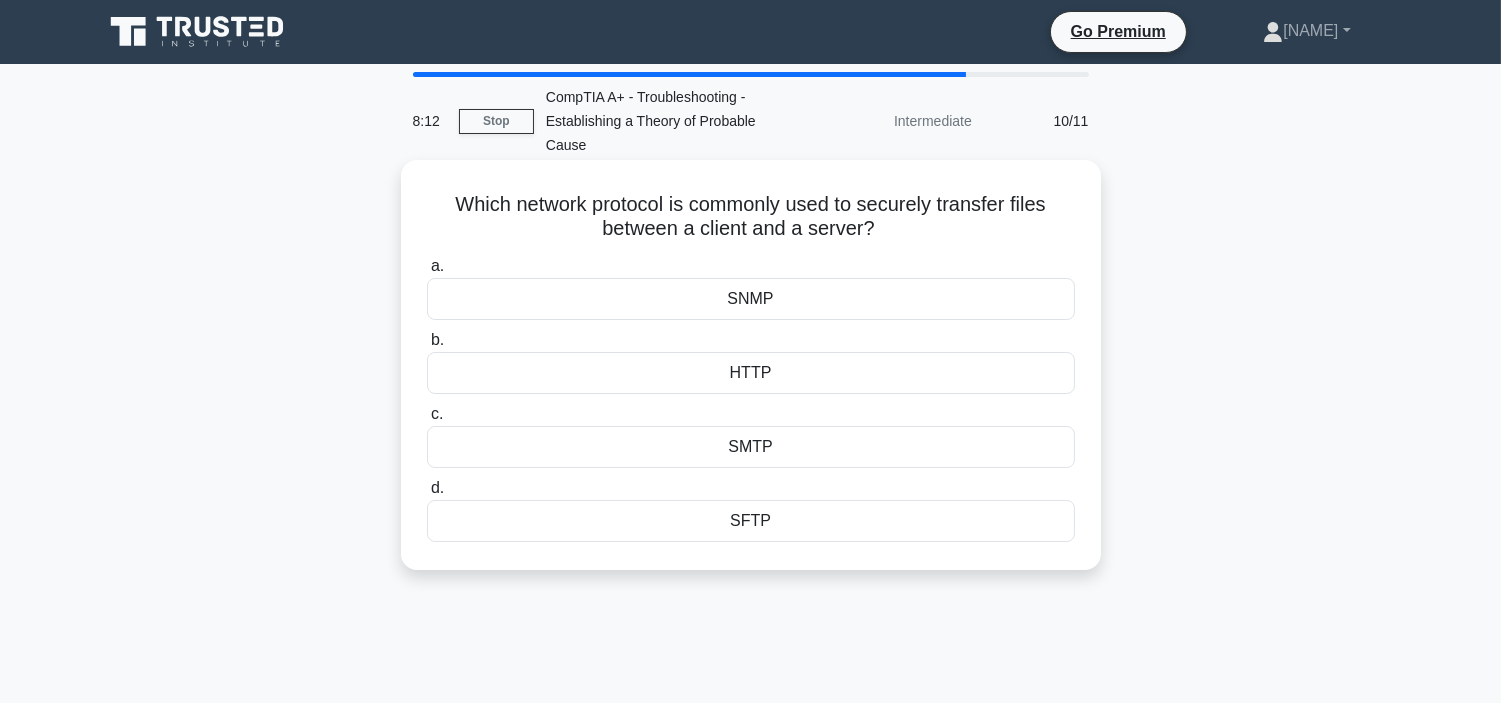 click on "SFTP" at bounding box center (751, 521) 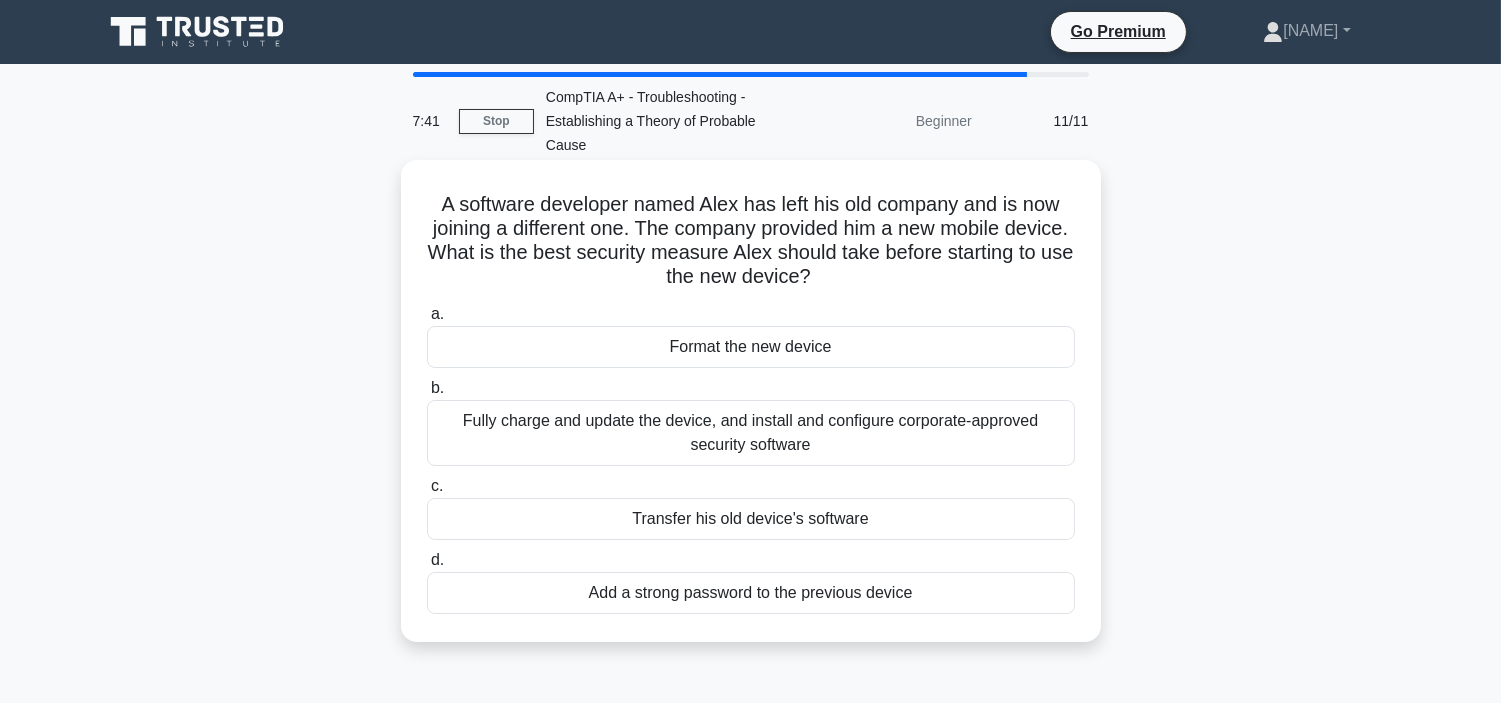 click on "Fully charge and update the device, and install and configure corporate-approved security software" at bounding box center (751, 433) 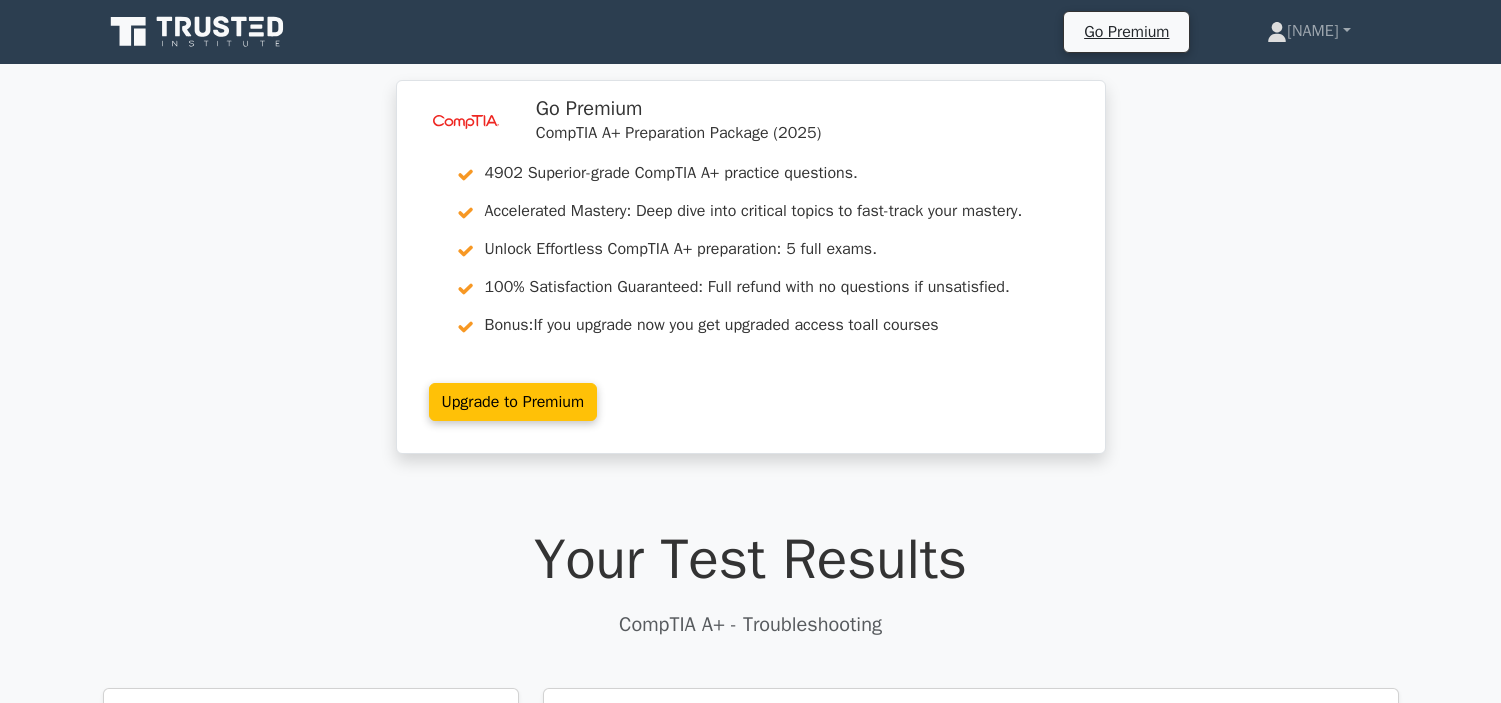 scroll, scrollTop: 444, scrollLeft: 0, axis: vertical 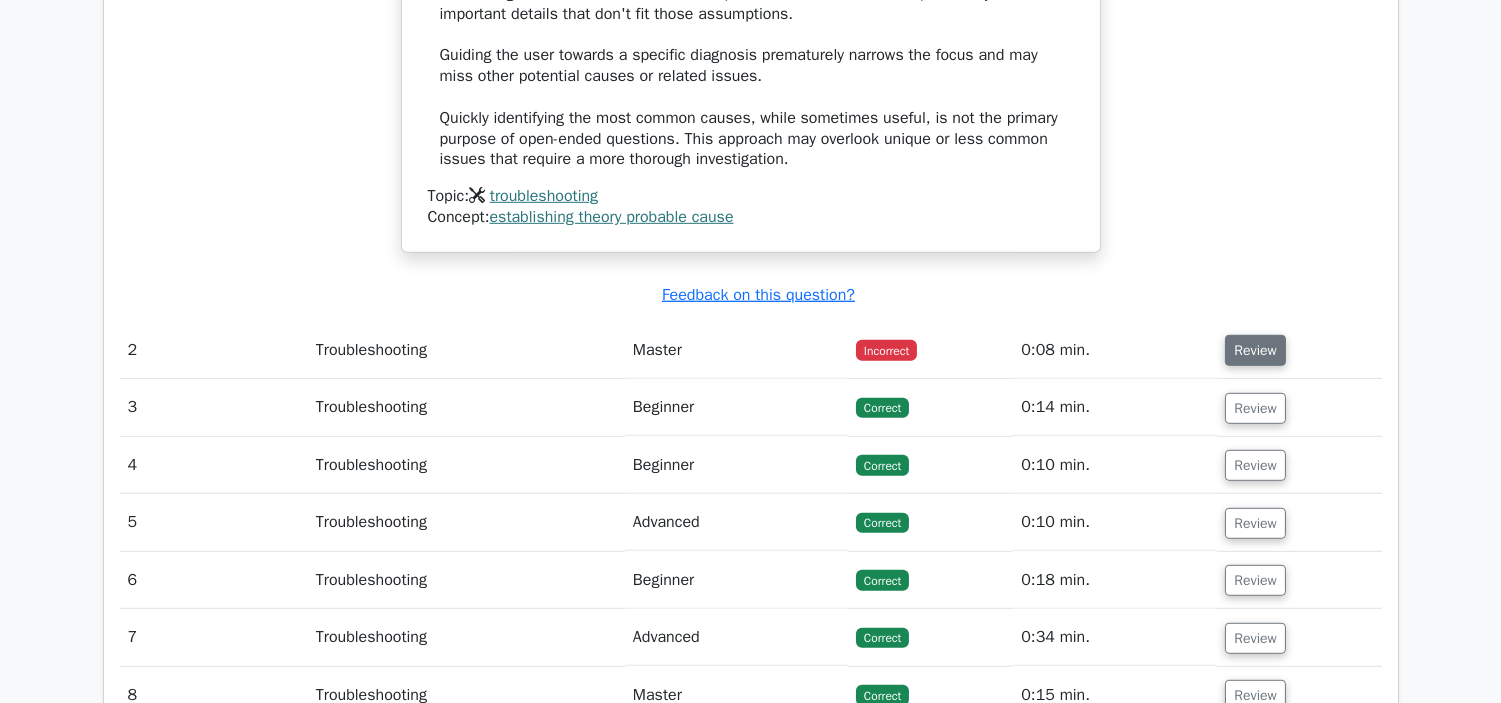 click on "Review" at bounding box center (1255, 350) 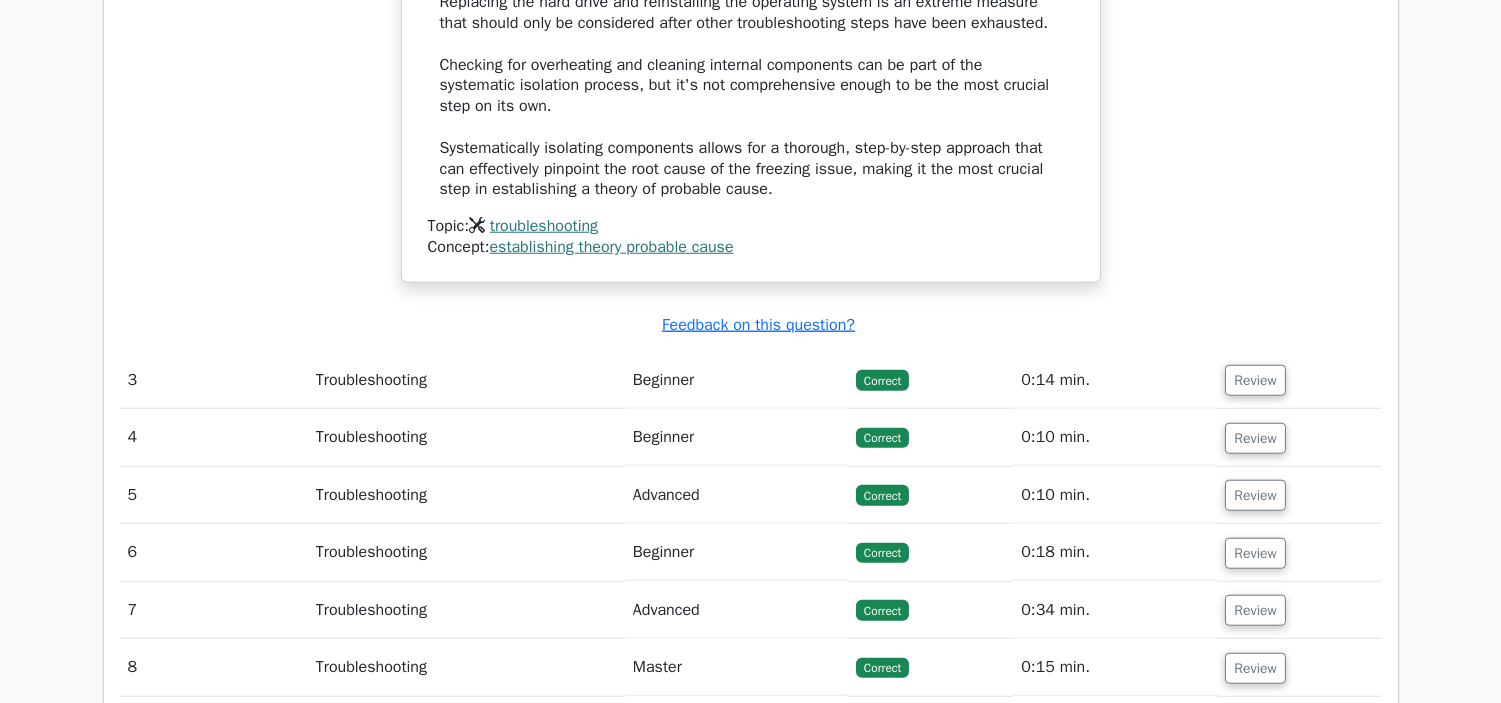 scroll, scrollTop: 3777, scrollLeft: 0, axis: vertical 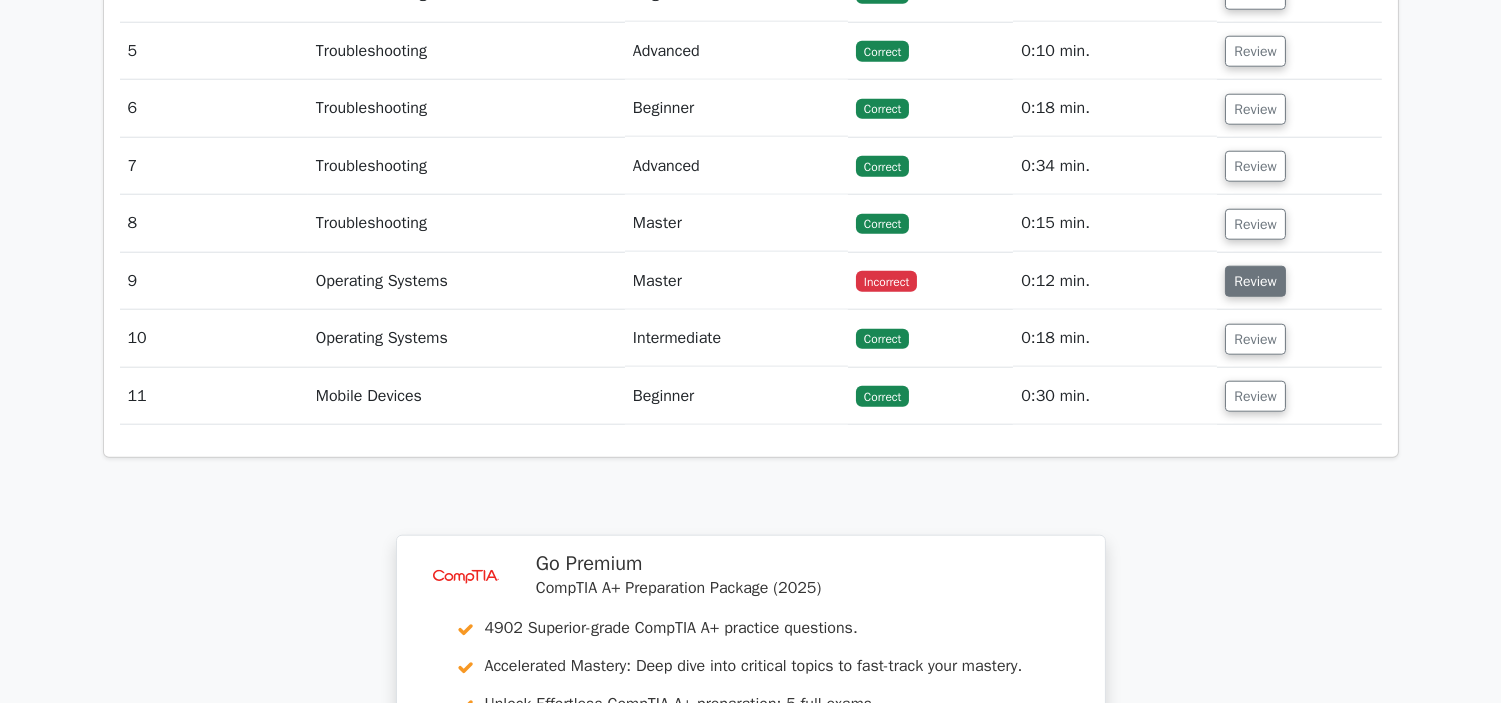 click on "Review" at bounding box center [1255, 281] 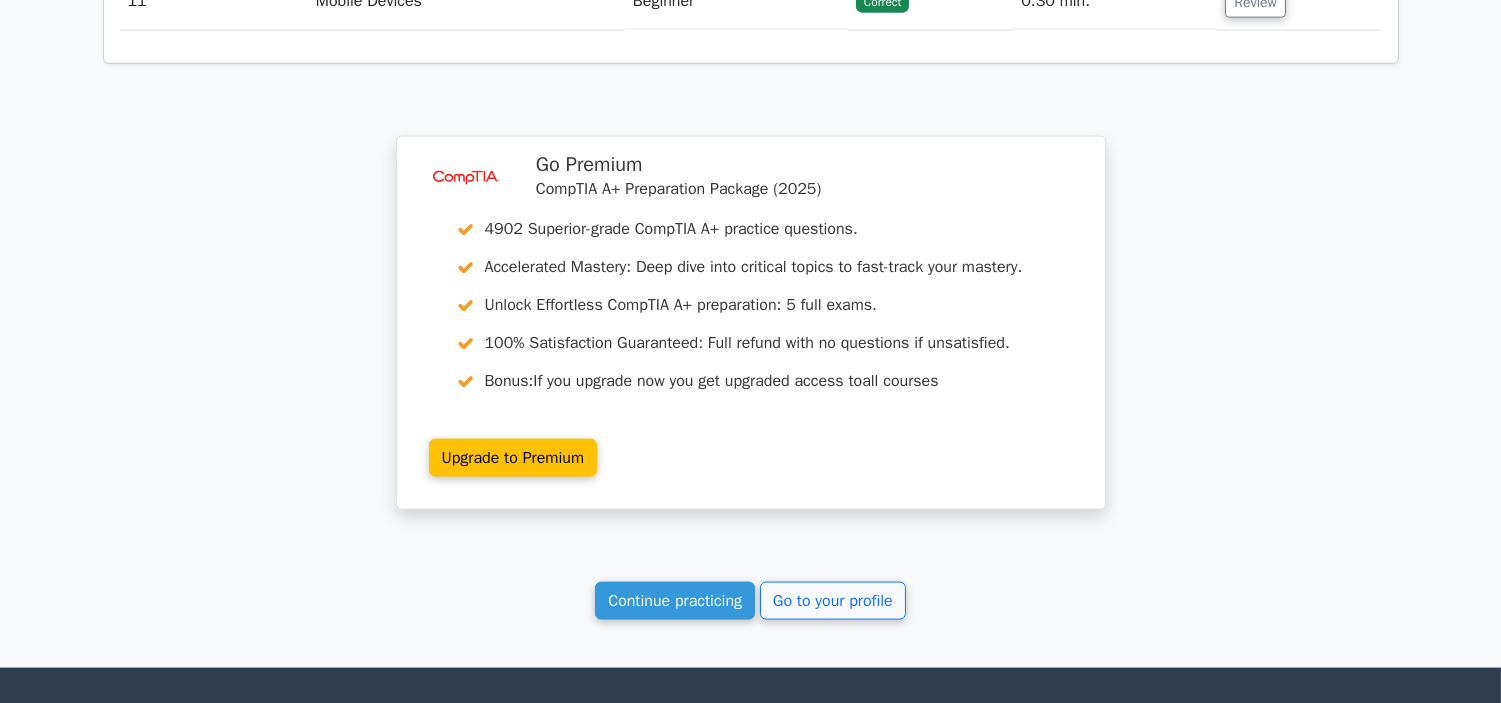 scroll, scrollTop: 5206, scrollLeft: 0, axis: vertical 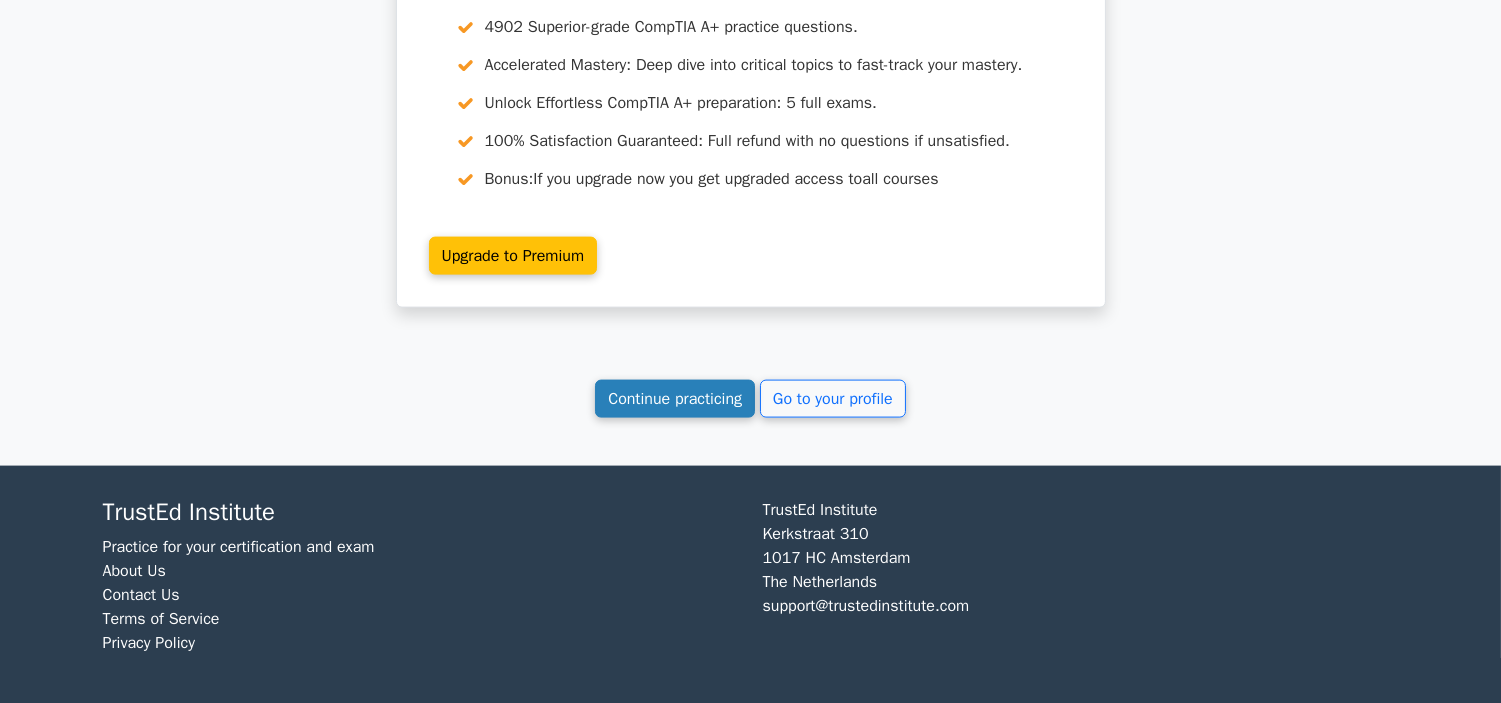 click on "Continue practicing" at bounding box center (675, 399) 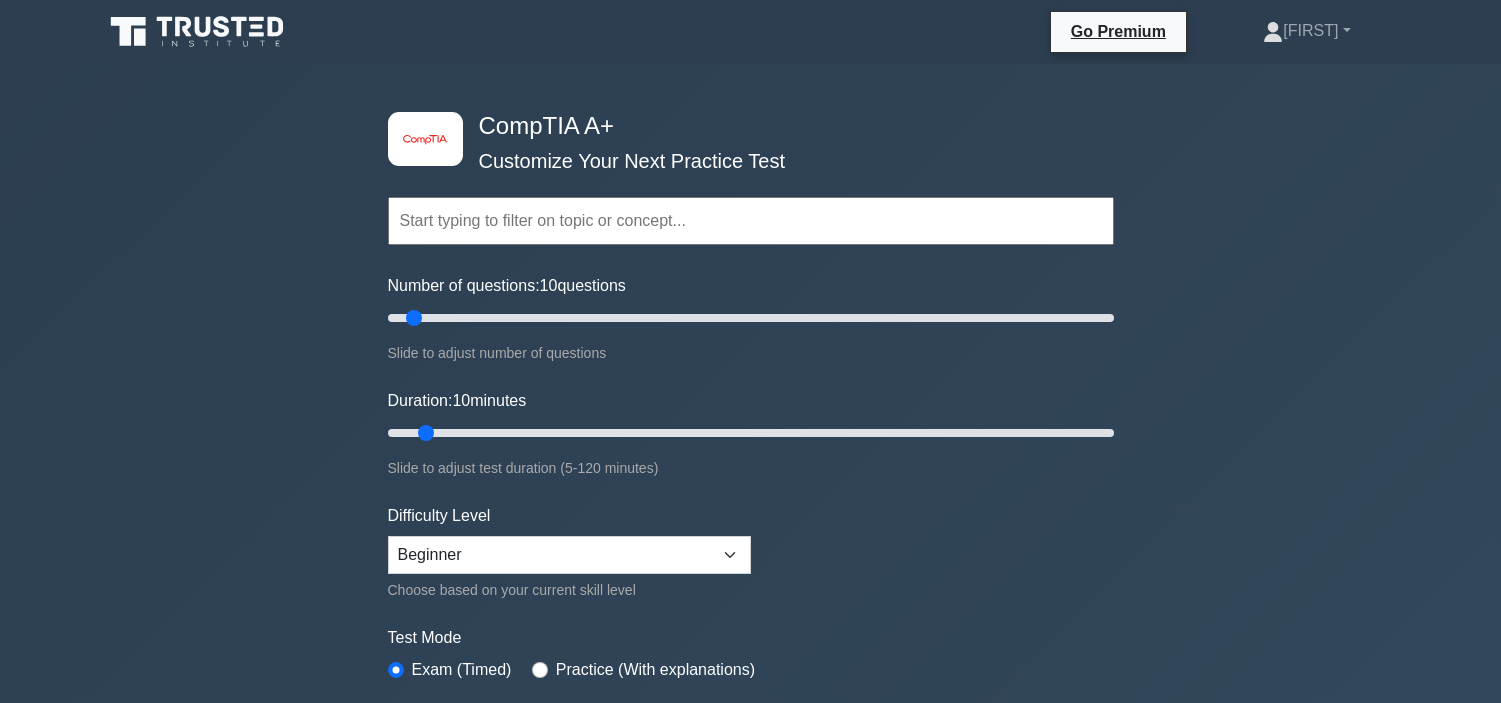 scroll, scrollTop: 1666, scrollLeft: 0, axis: vertical 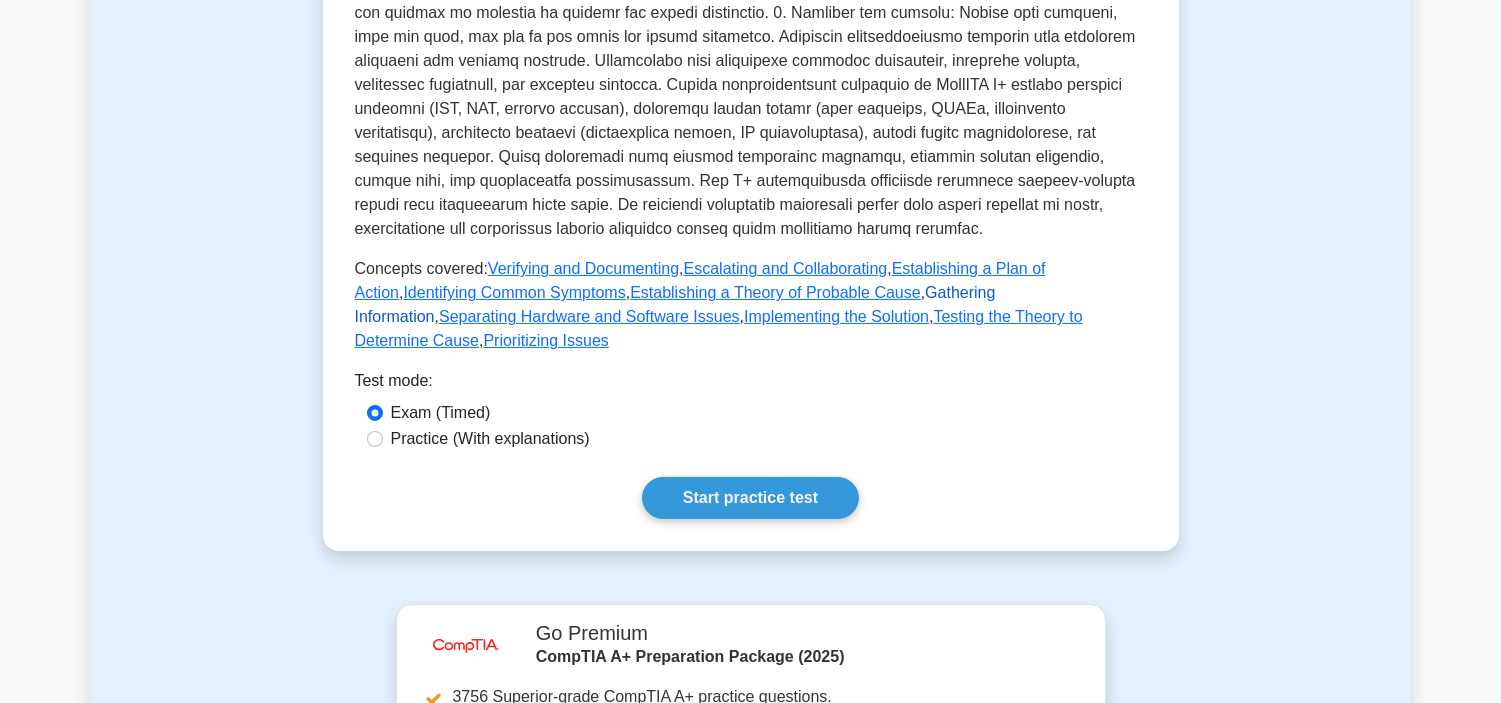 click on "Gathering Information" at bounding box center [675, 304] 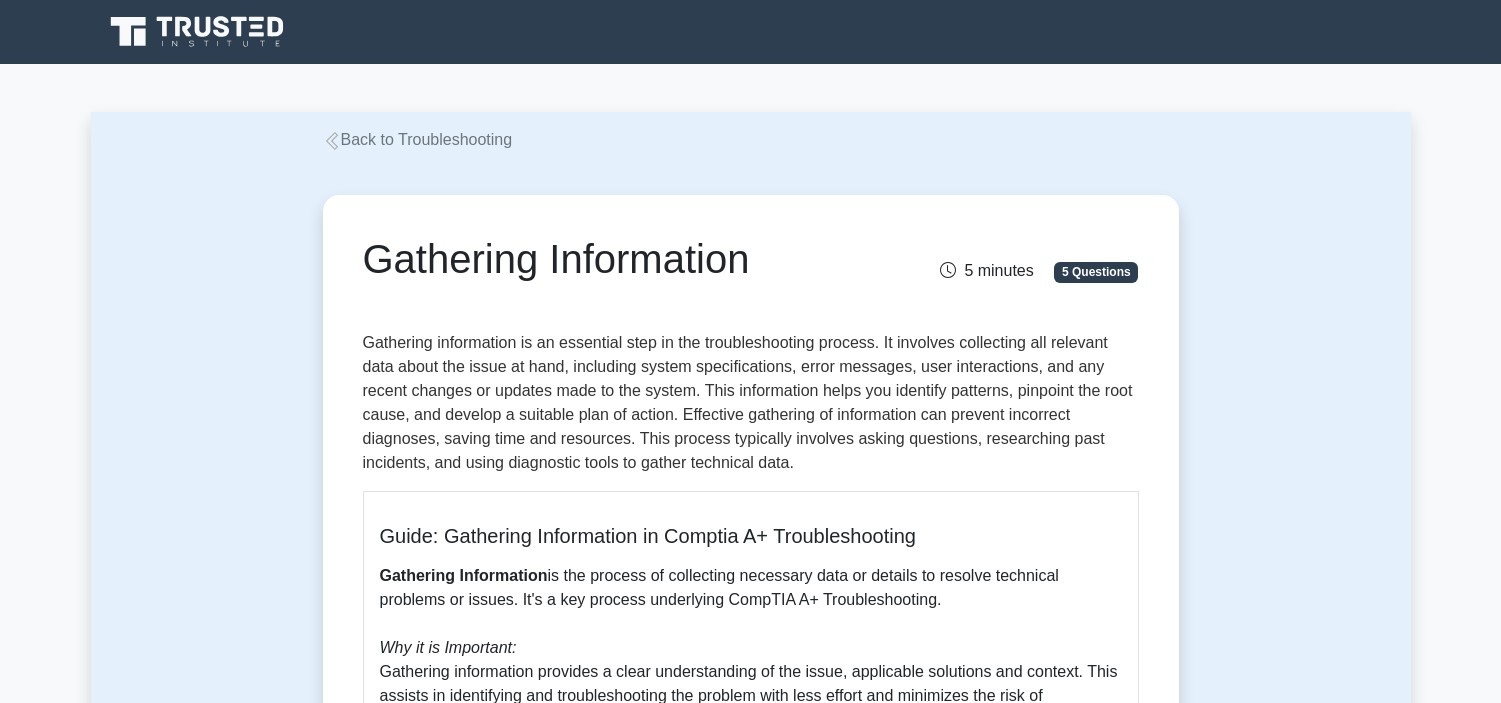 scroll, scrollTop: 0, scrollLeft: 0, axis: both 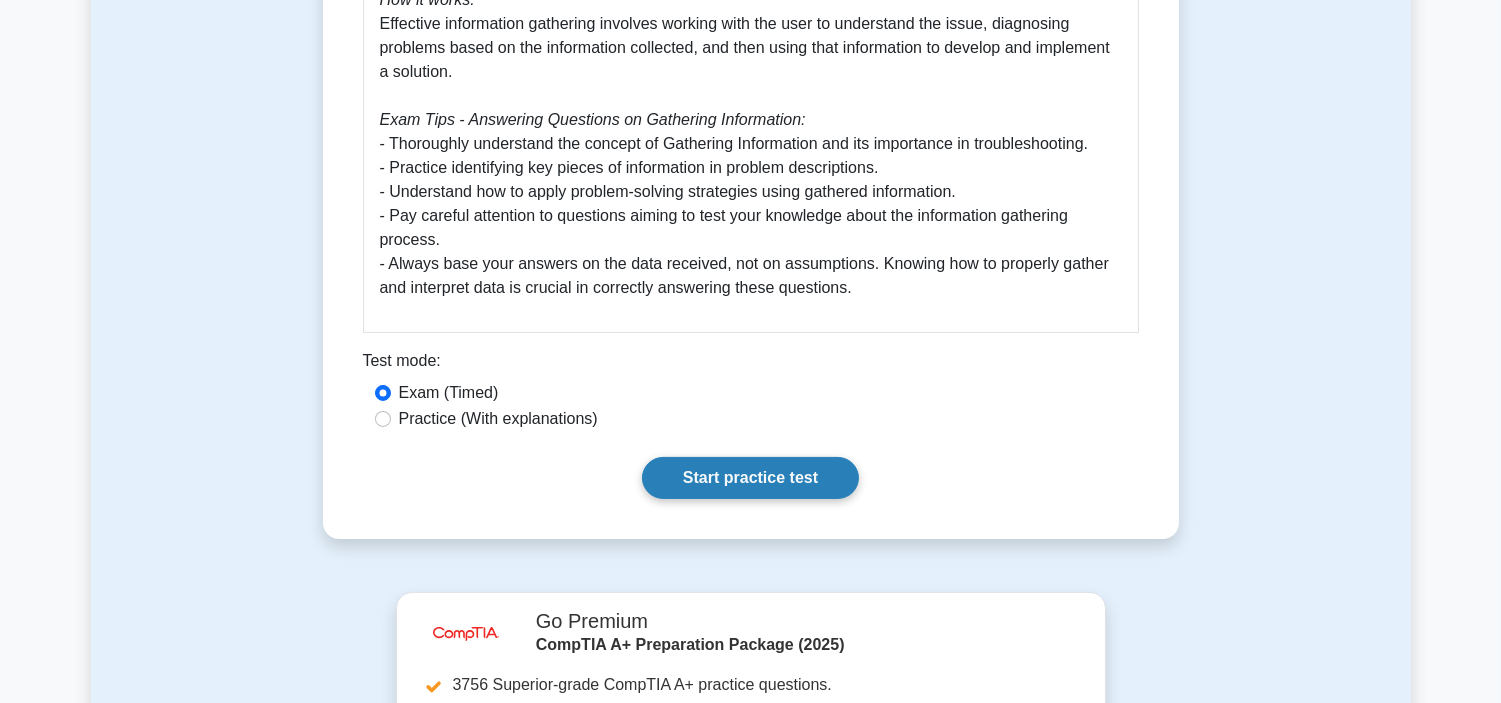 click on "Start practice test" at bounding box center [750, 478] 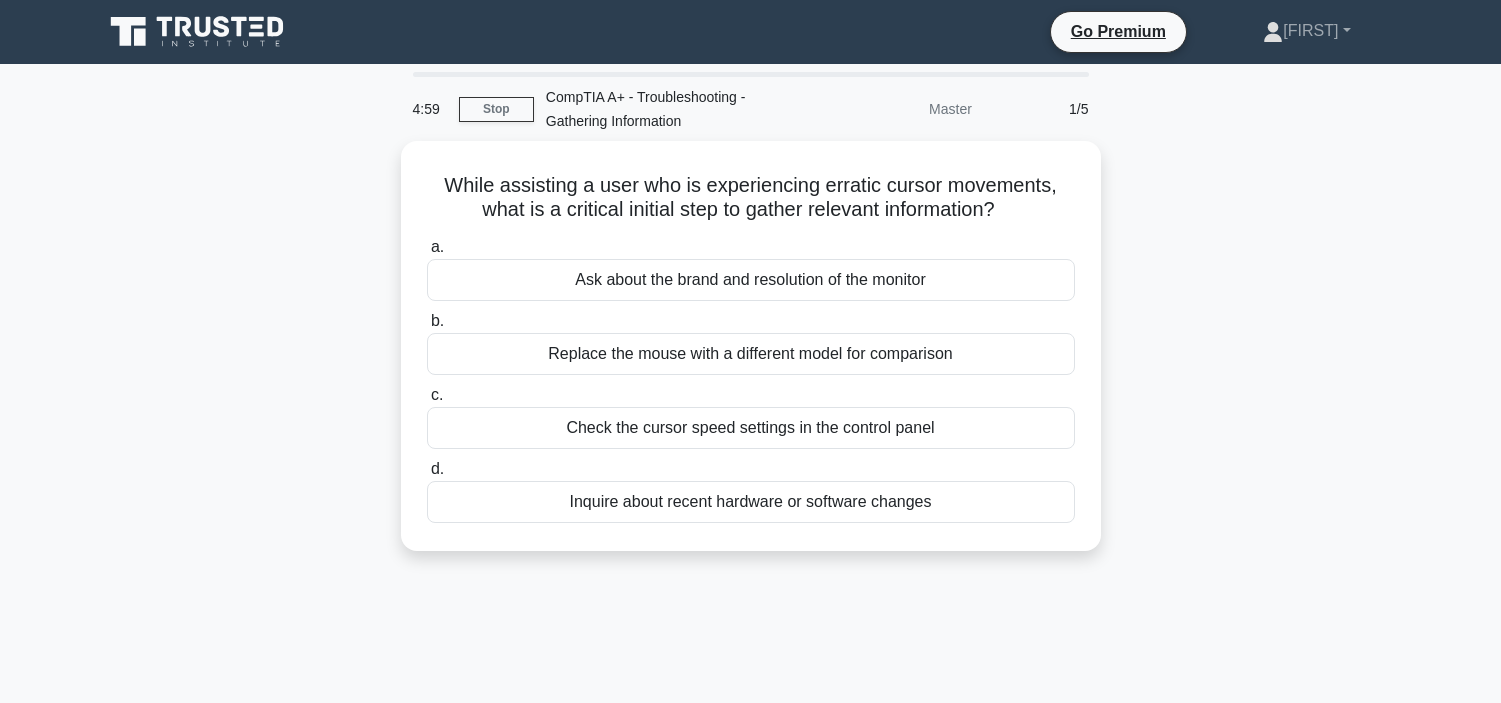 scroll, scrollTop: 0, scrollLeft: 0, axis: both 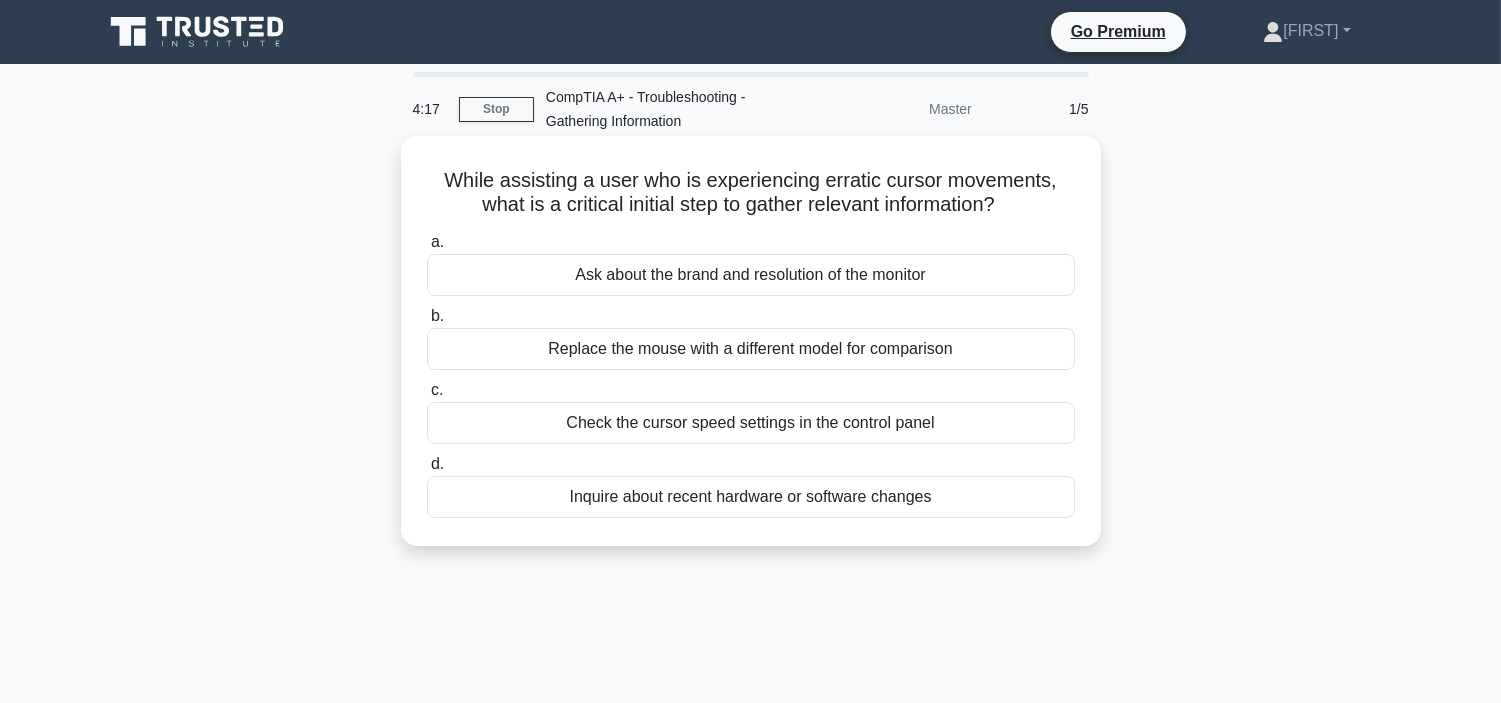 click on "Check the cursor speed settings in the control panel" at bounding box center (751, 423) 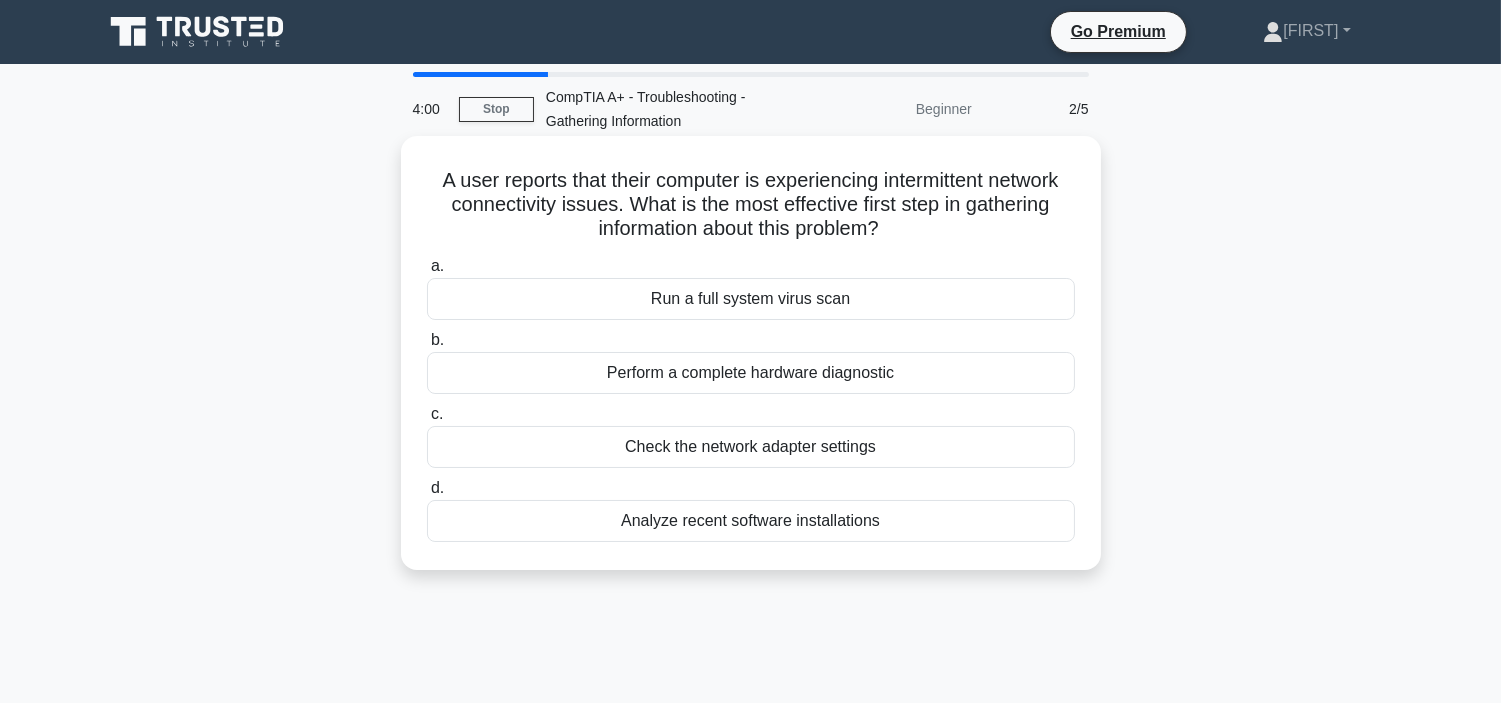 click on "Check the network adapter settings" at bounding box center [751, 447] 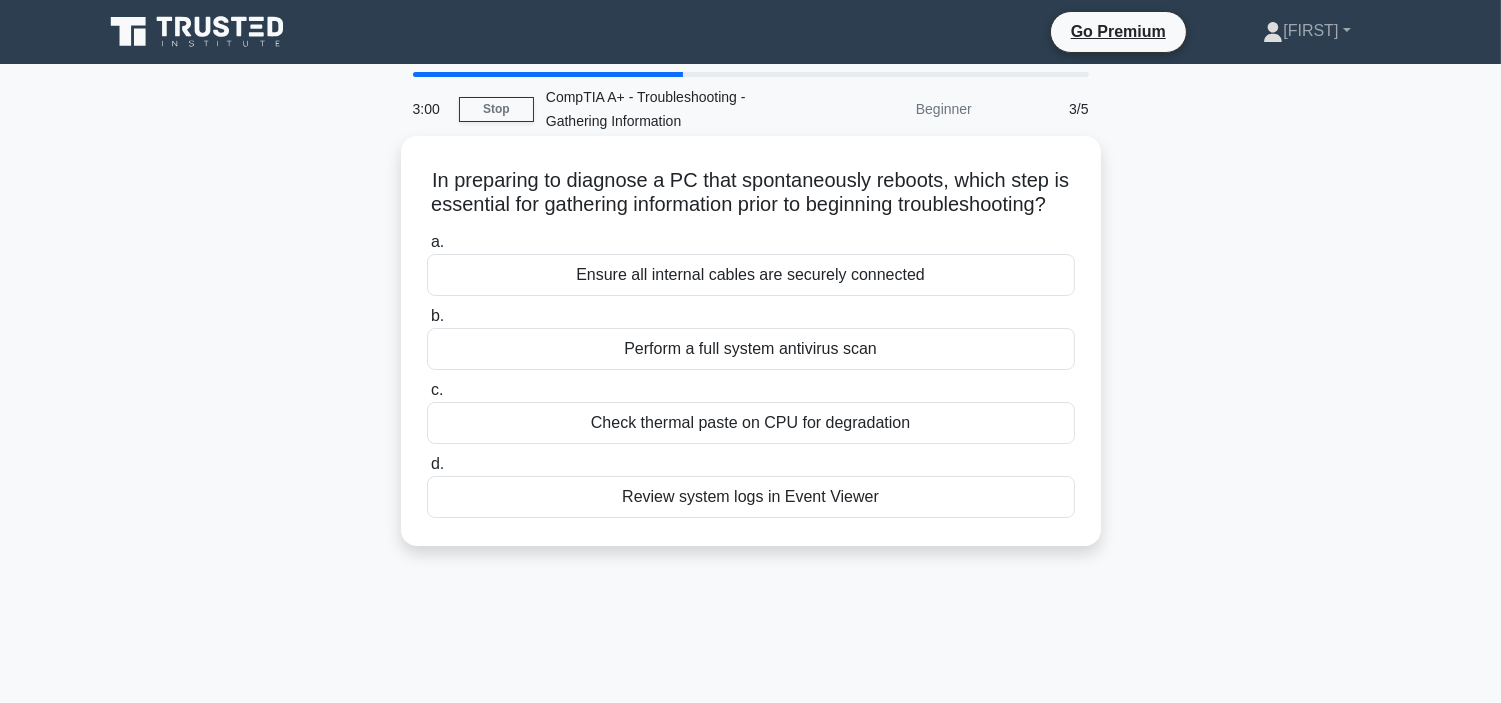 click on "Review system logs in Event Viewer" at bounding box center (751, 497) 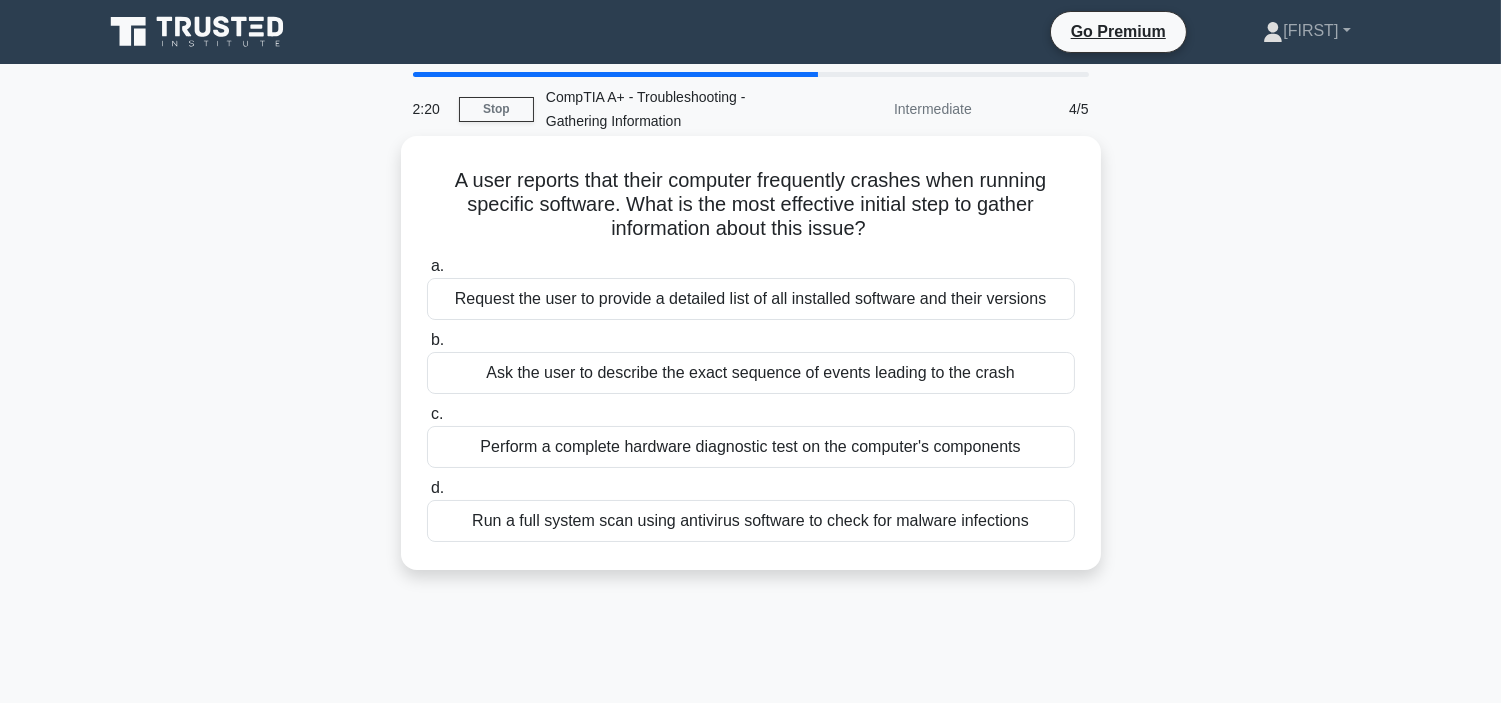 click on "Ask the user to describe the exact sequence of events leading to the crash" at bounding box center (751, 373) 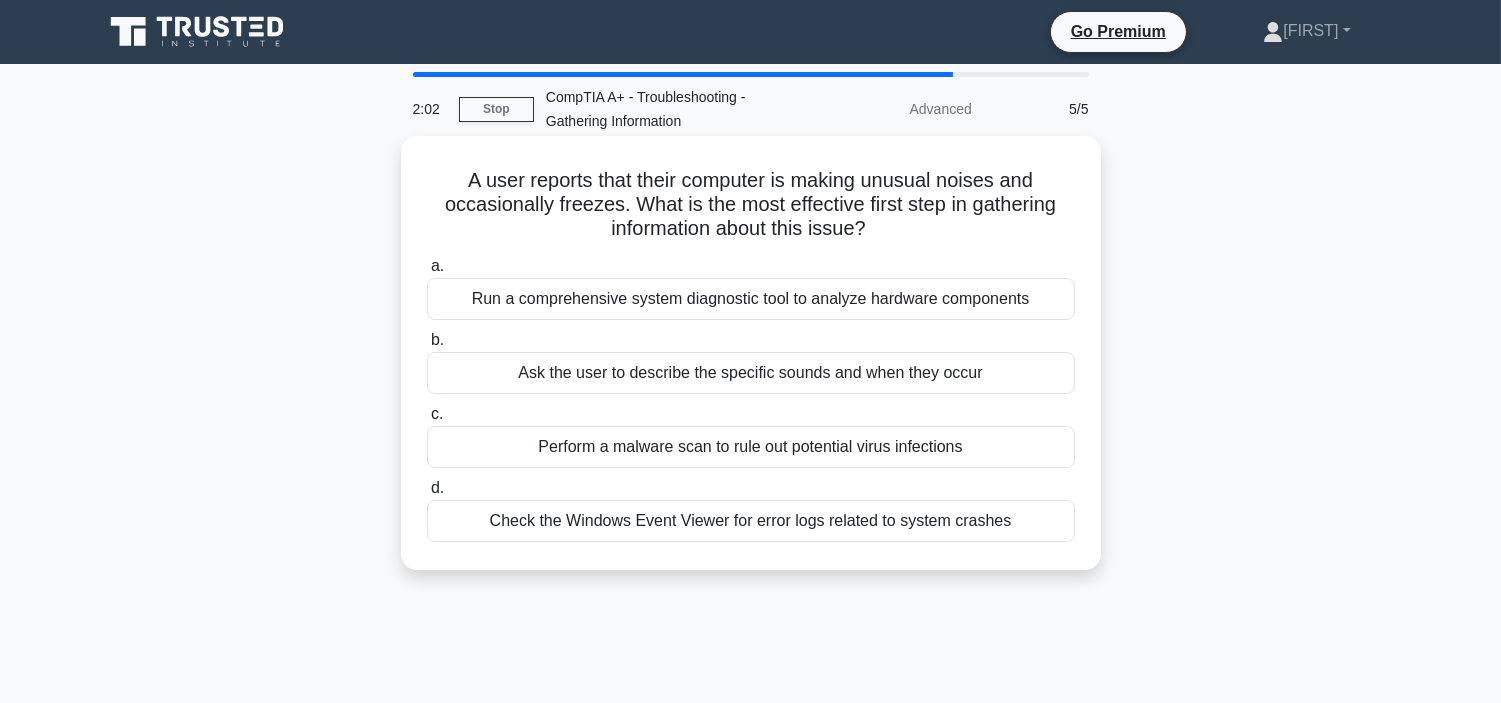 click on "Run a comprehensive system diagnostic tool to analyze hardware components" at bounding box center (751, 299) 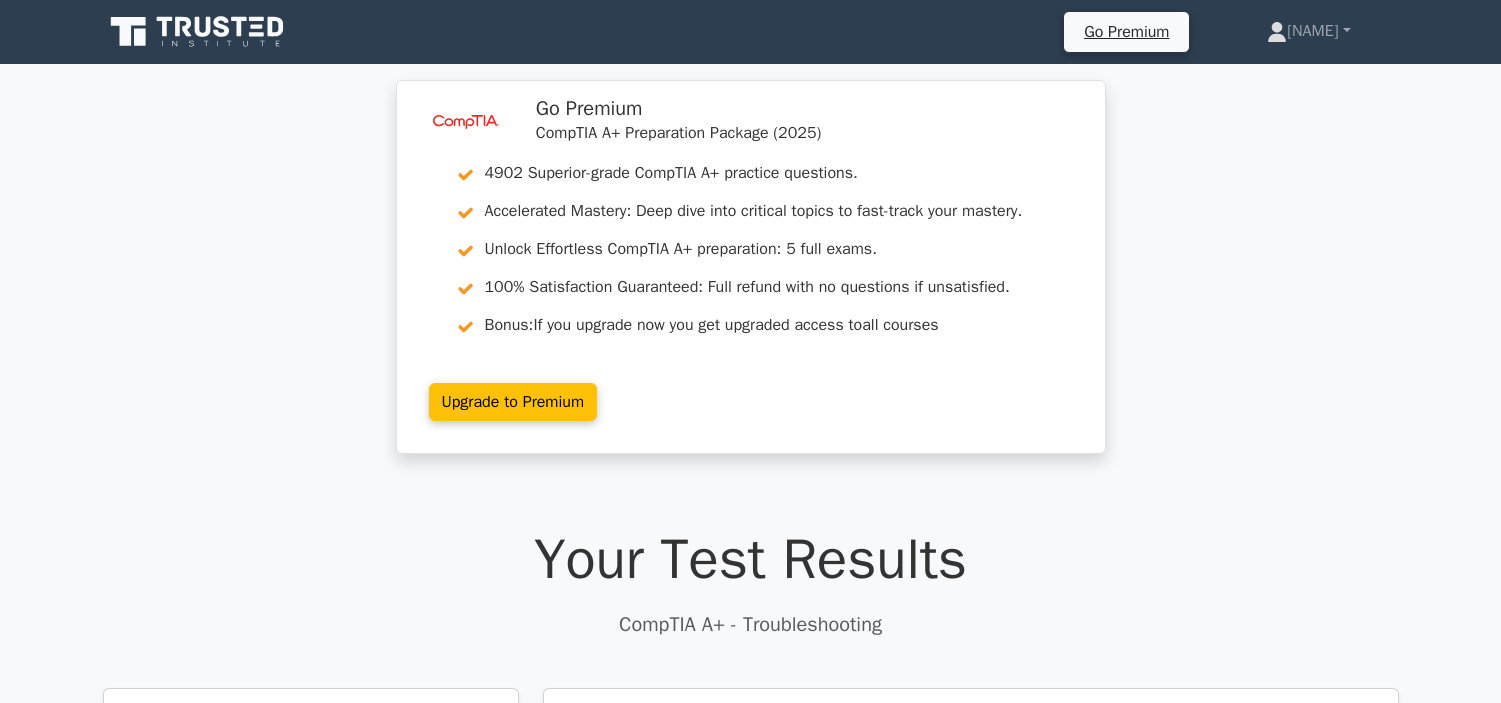 scroll, scrollTop: 333, scrollLeft: 0, axis: vertical 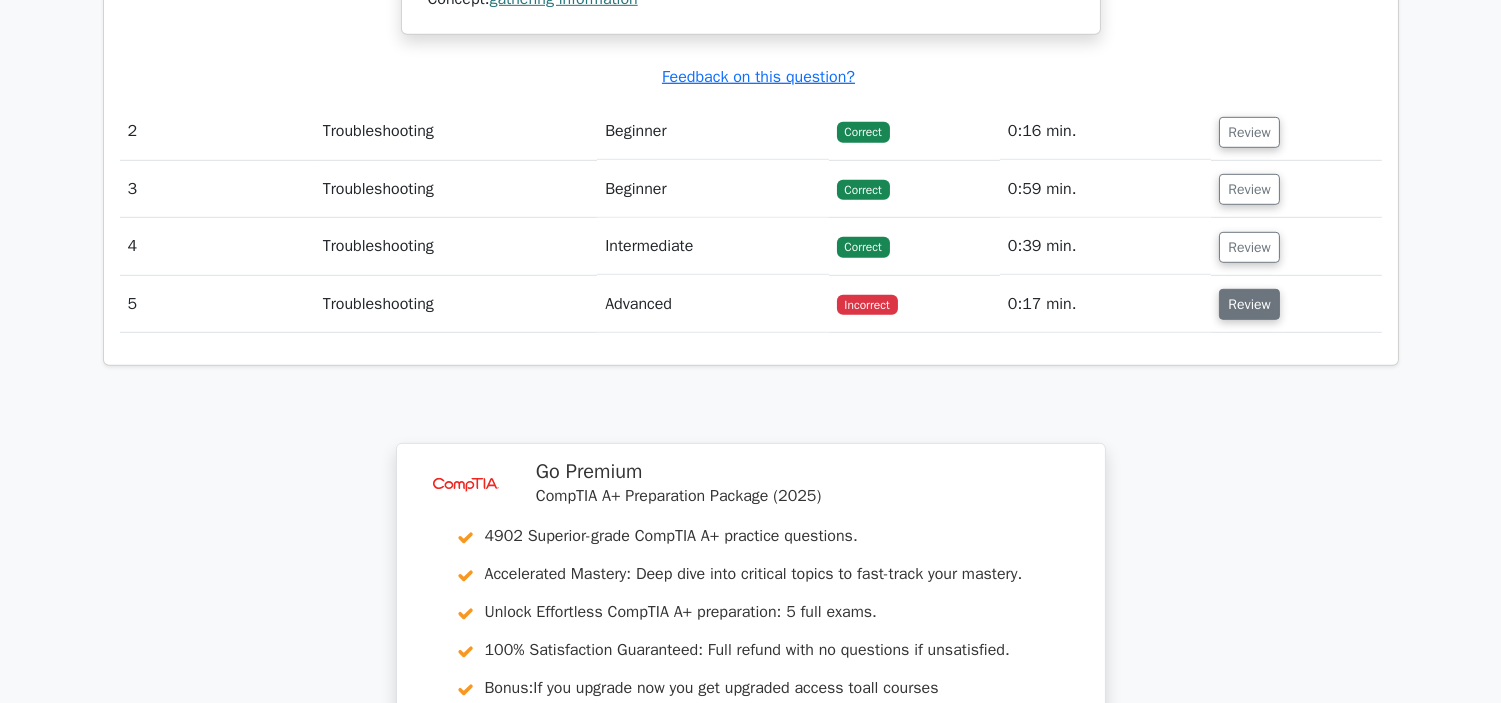 click on "Review" at bounding box center [1249, 304] 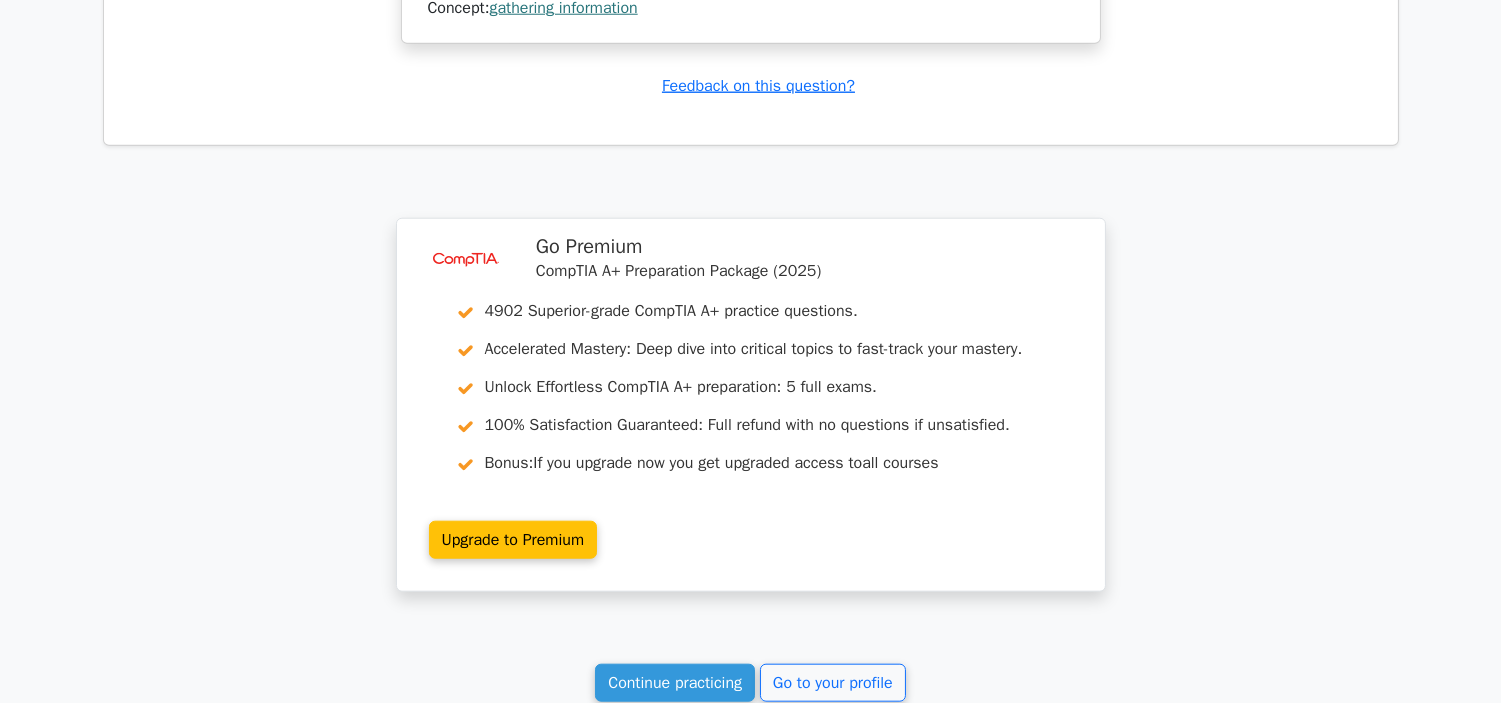 scroll, scrollTop: 3970, scrollLeft: 0, axis: vertical 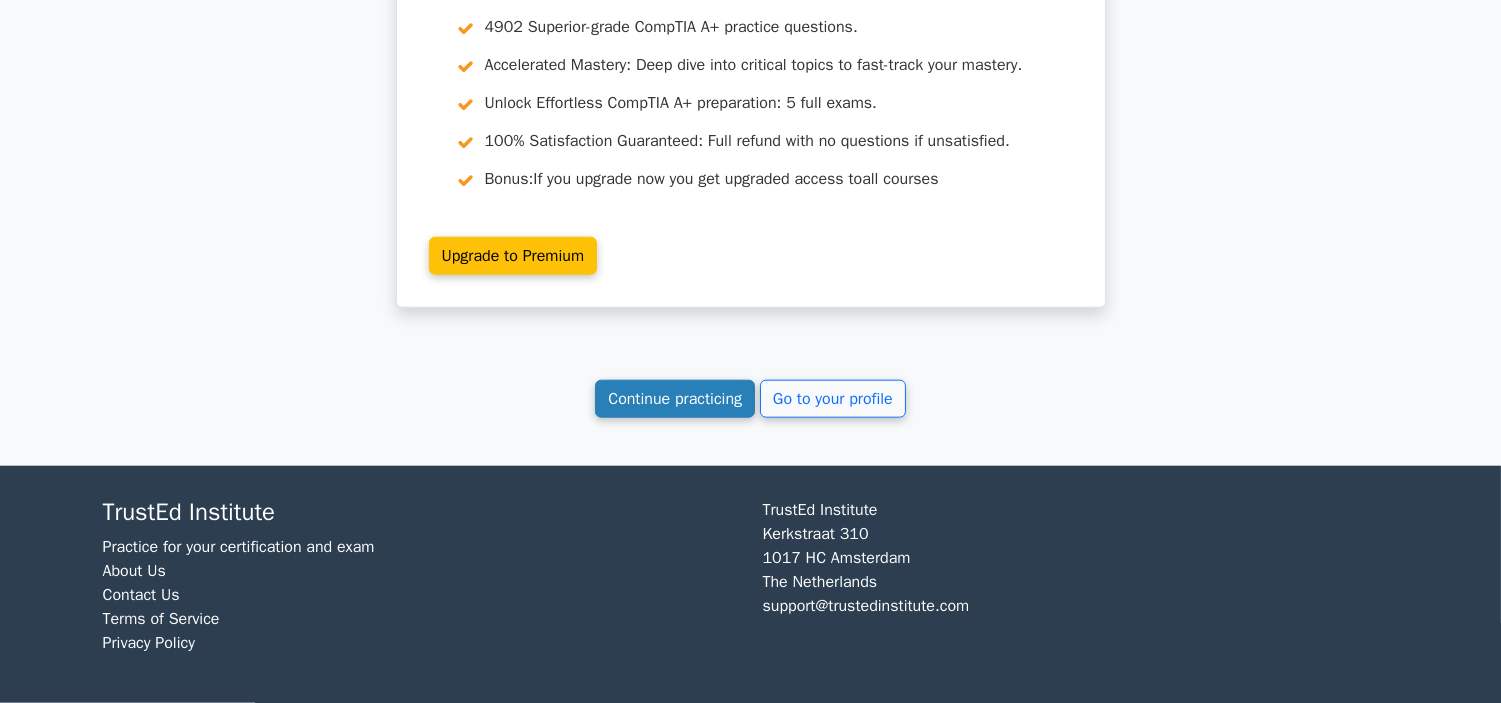 click on "Continue practicing" at bounding box center (675, 399) 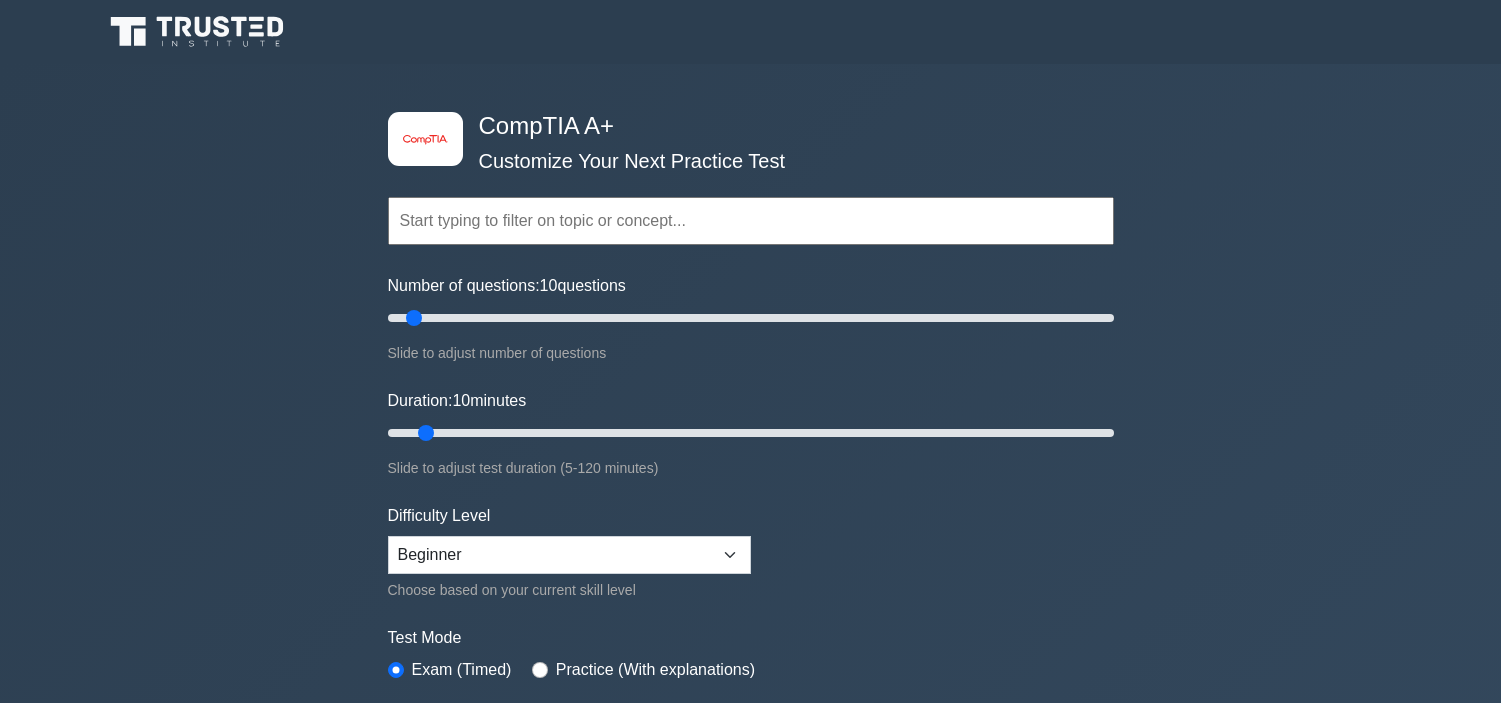 scroll, scrollTop: 1555, scrollLeft: 0, axis: vertical 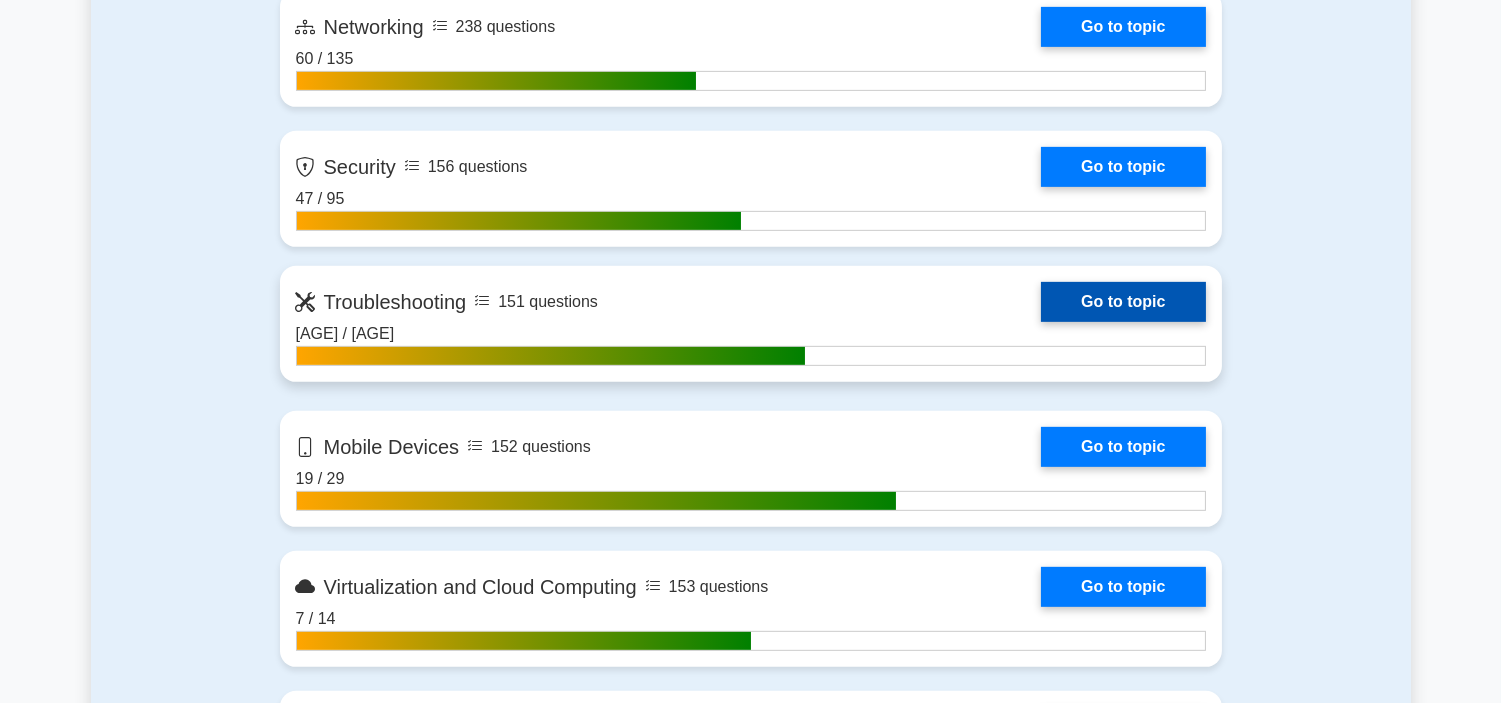 click on "Go to topic" at bounding box center [1123, 302] 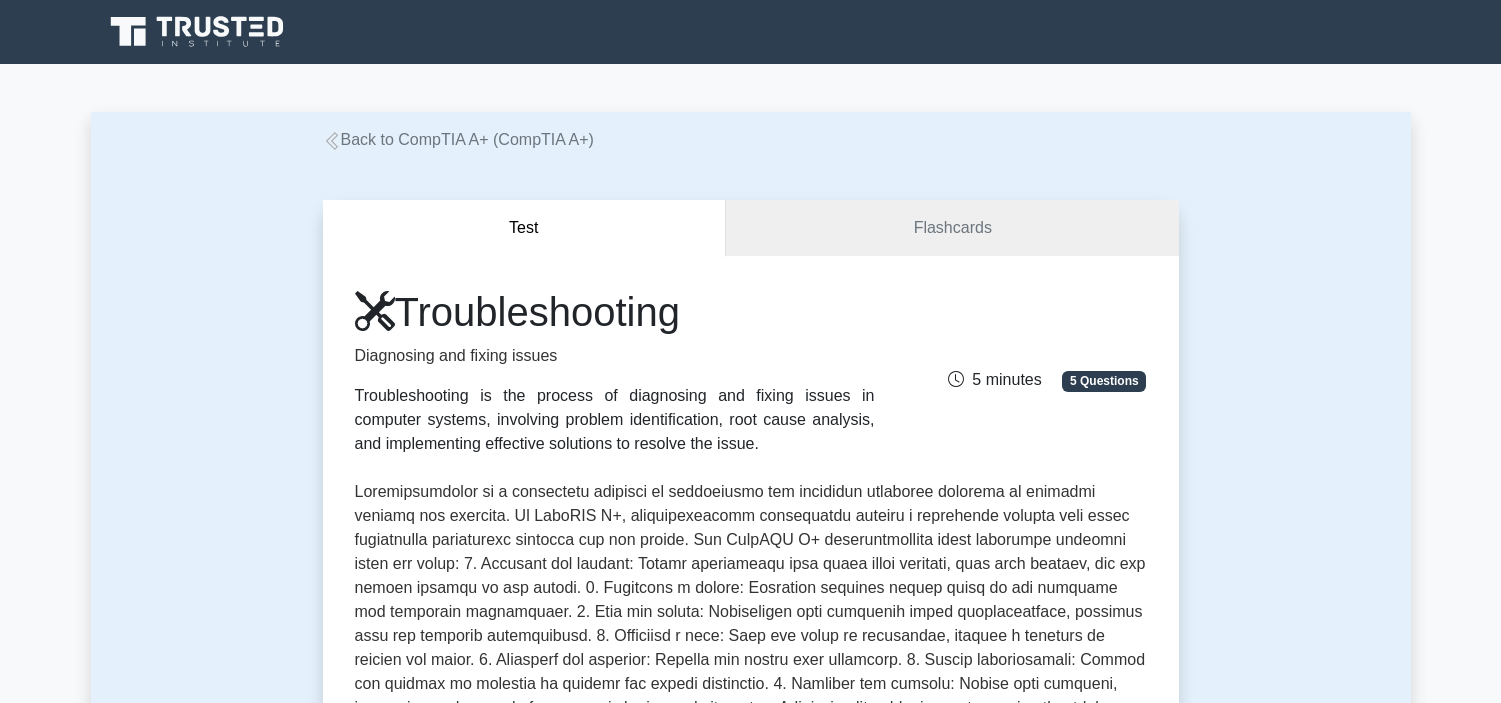 scroll, scrollTop: 555, scrollLeft: 0, axis: vertical 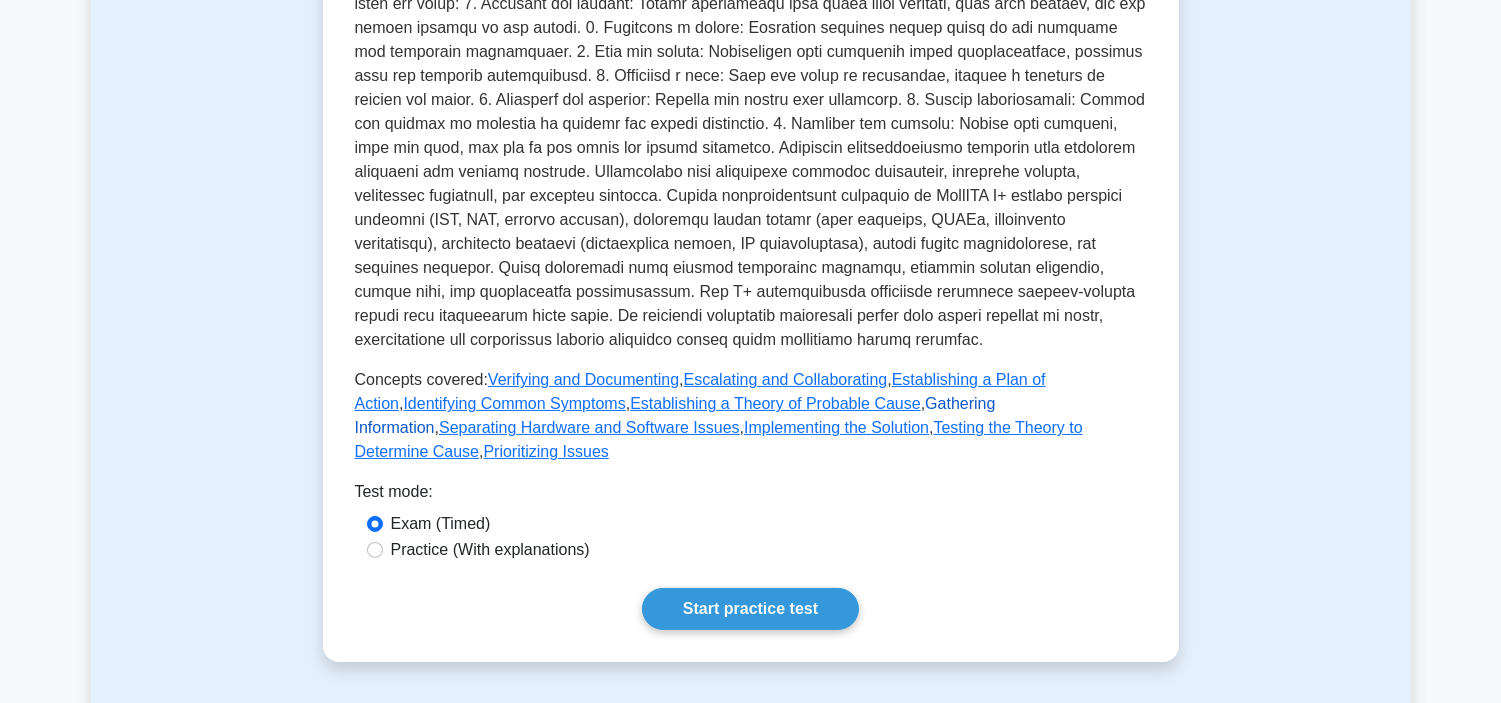 click on "Gathering Information" at bounding box center (675, 415) 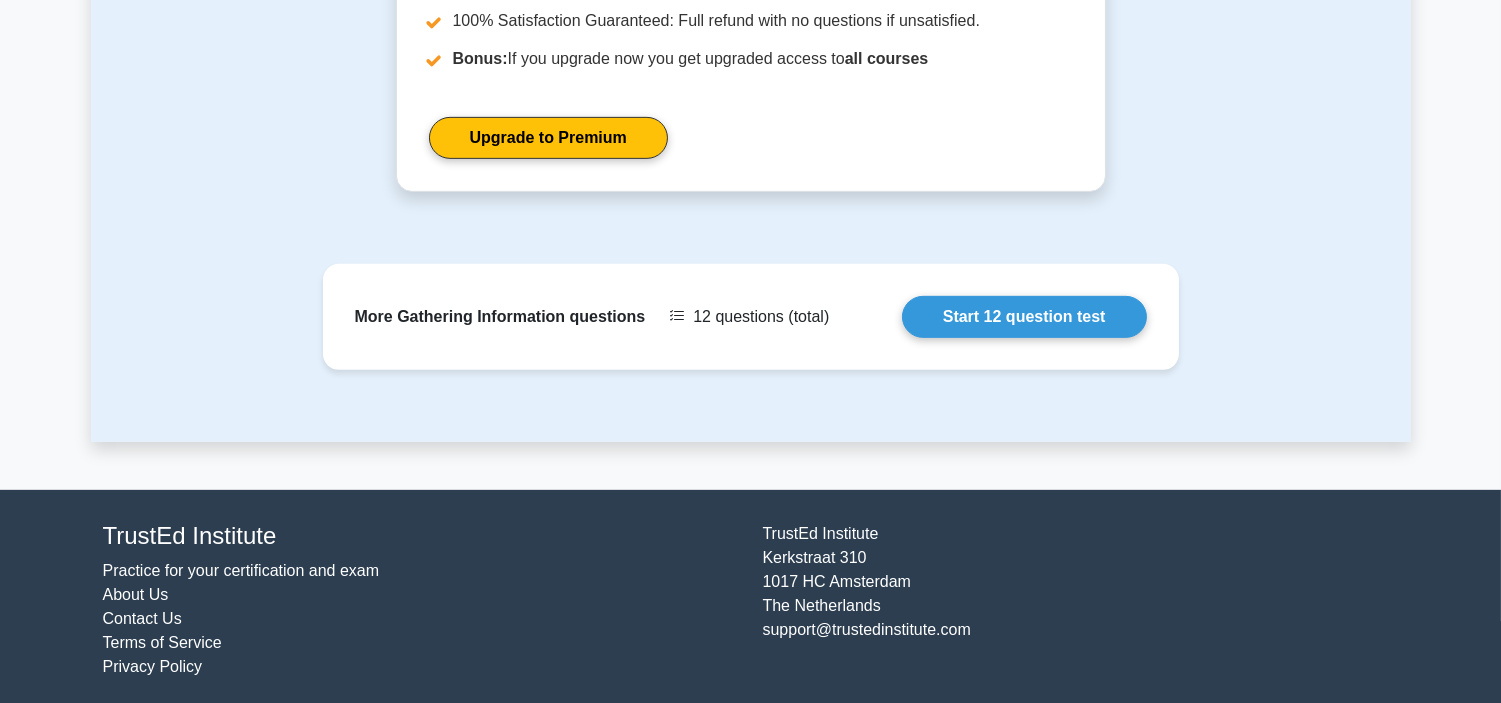 scroll, scrollTop: 0, scrollLeft: 0, axis: both 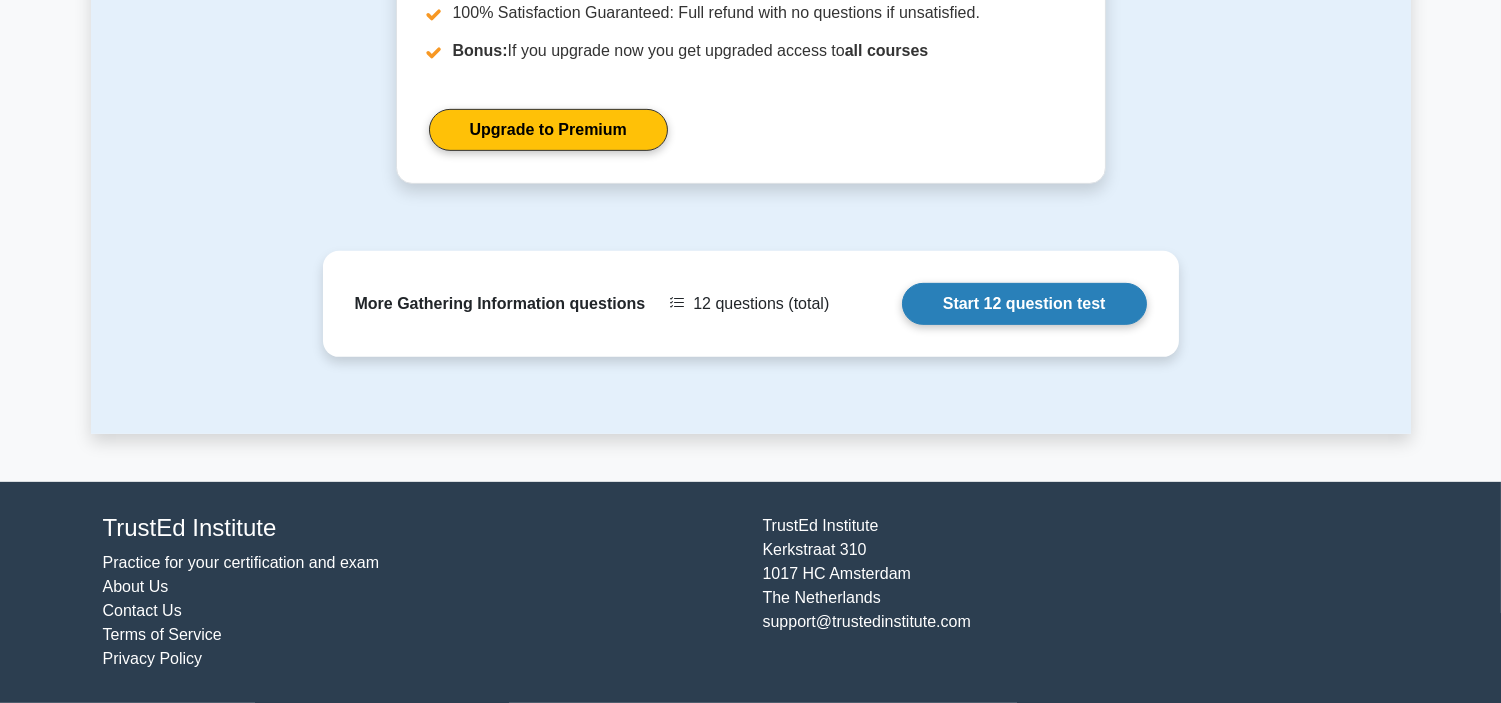 click on "Start 12 question test" at bounding box center [1024, 304] 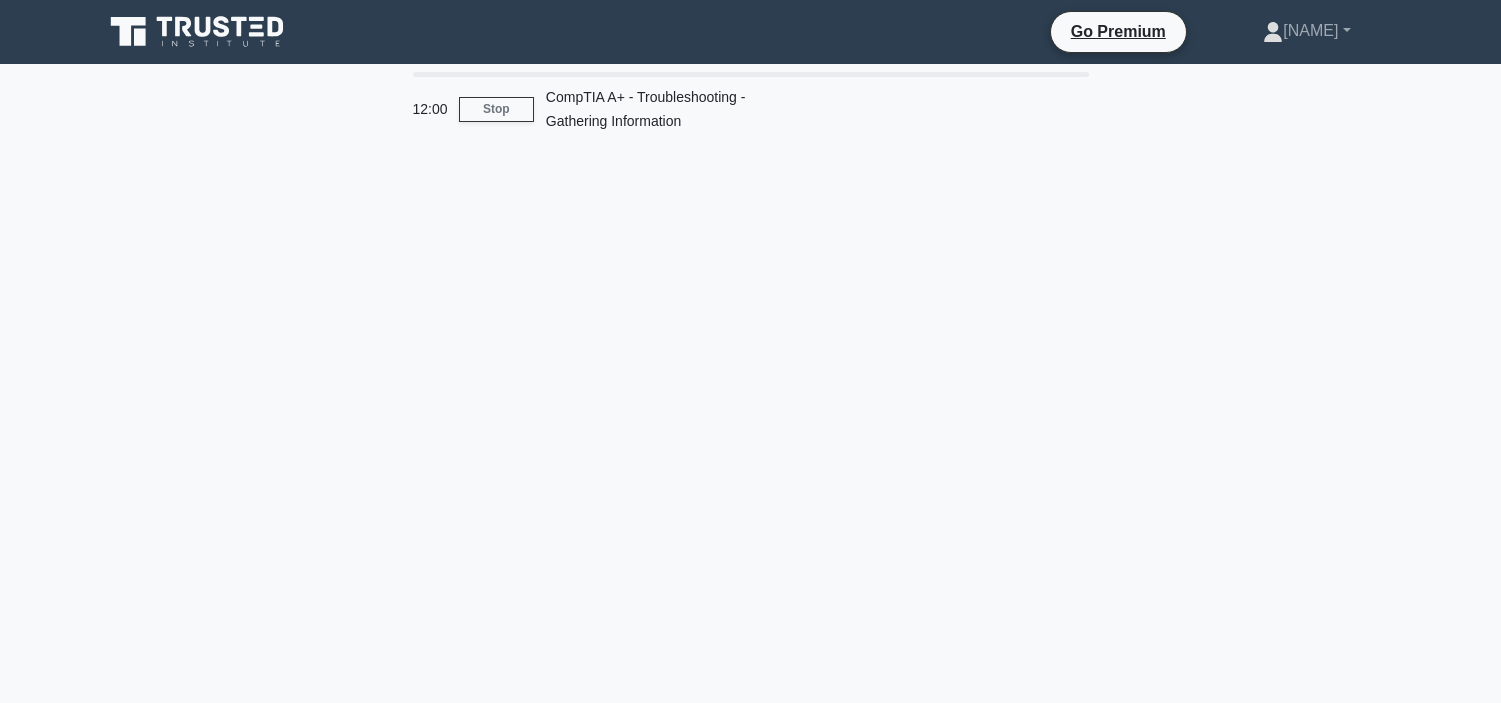 scroll, scrollTop: 0, scrollLeft: 0, axis: both 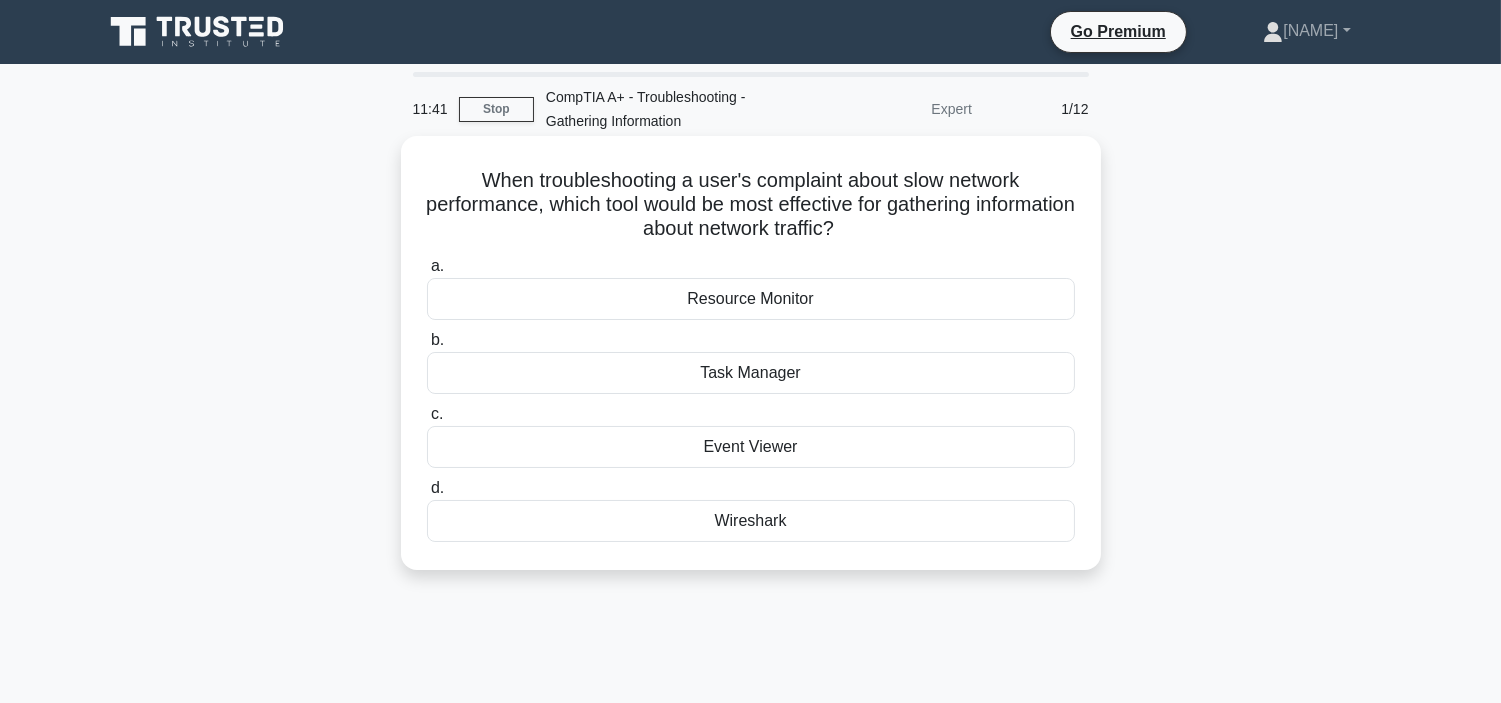 click on "Event Viewer" at bounding box center (751, 447) 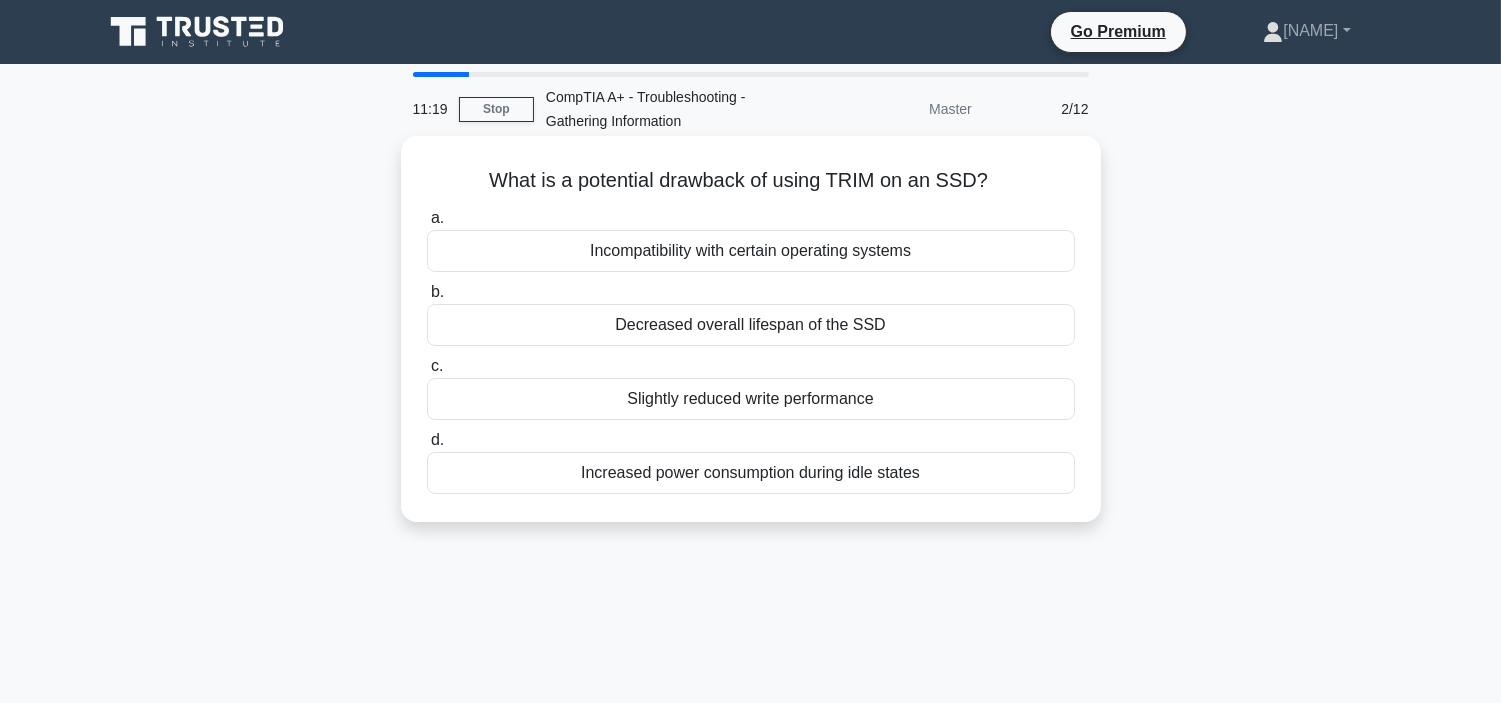 click on "Slightly reduced write performance" at bounding box center [751, 399] 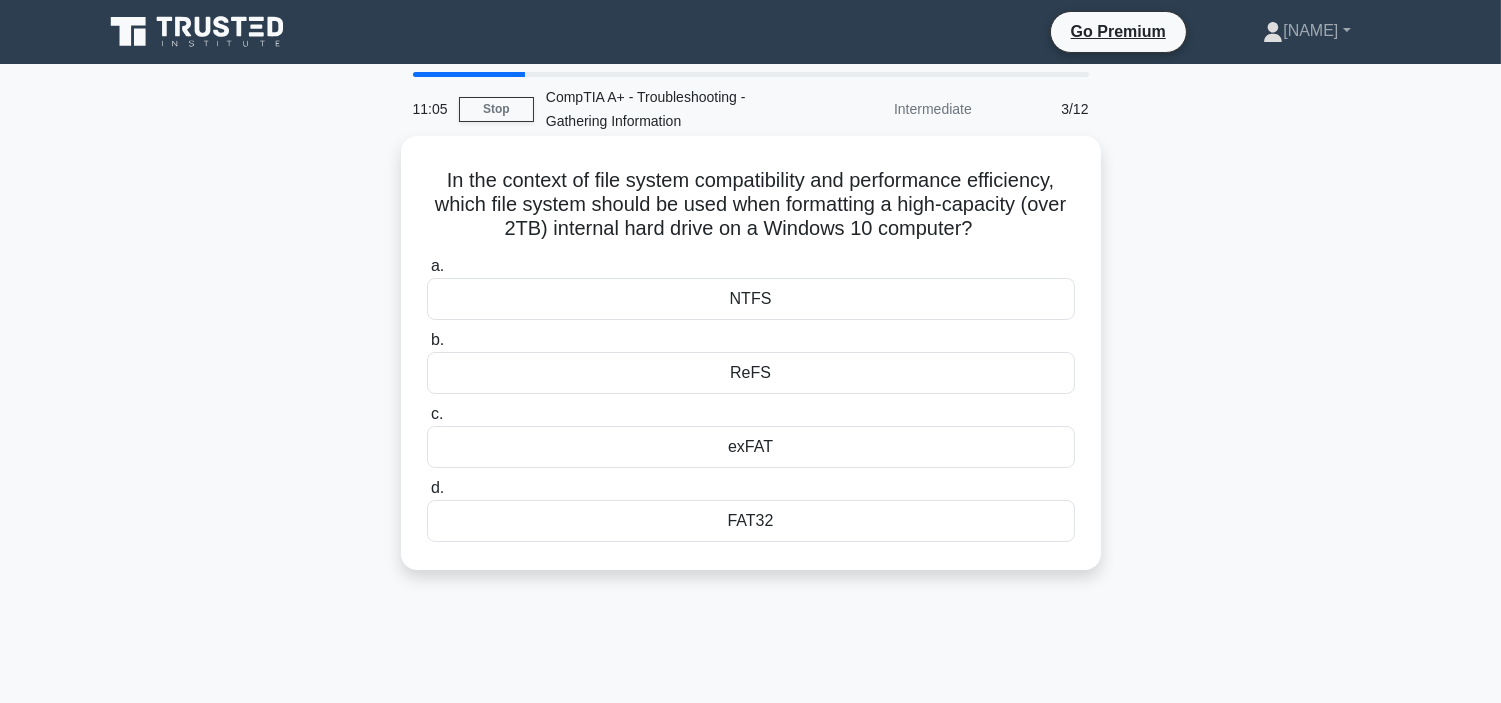 click on "exFAT" at bounding box center (751, 447) 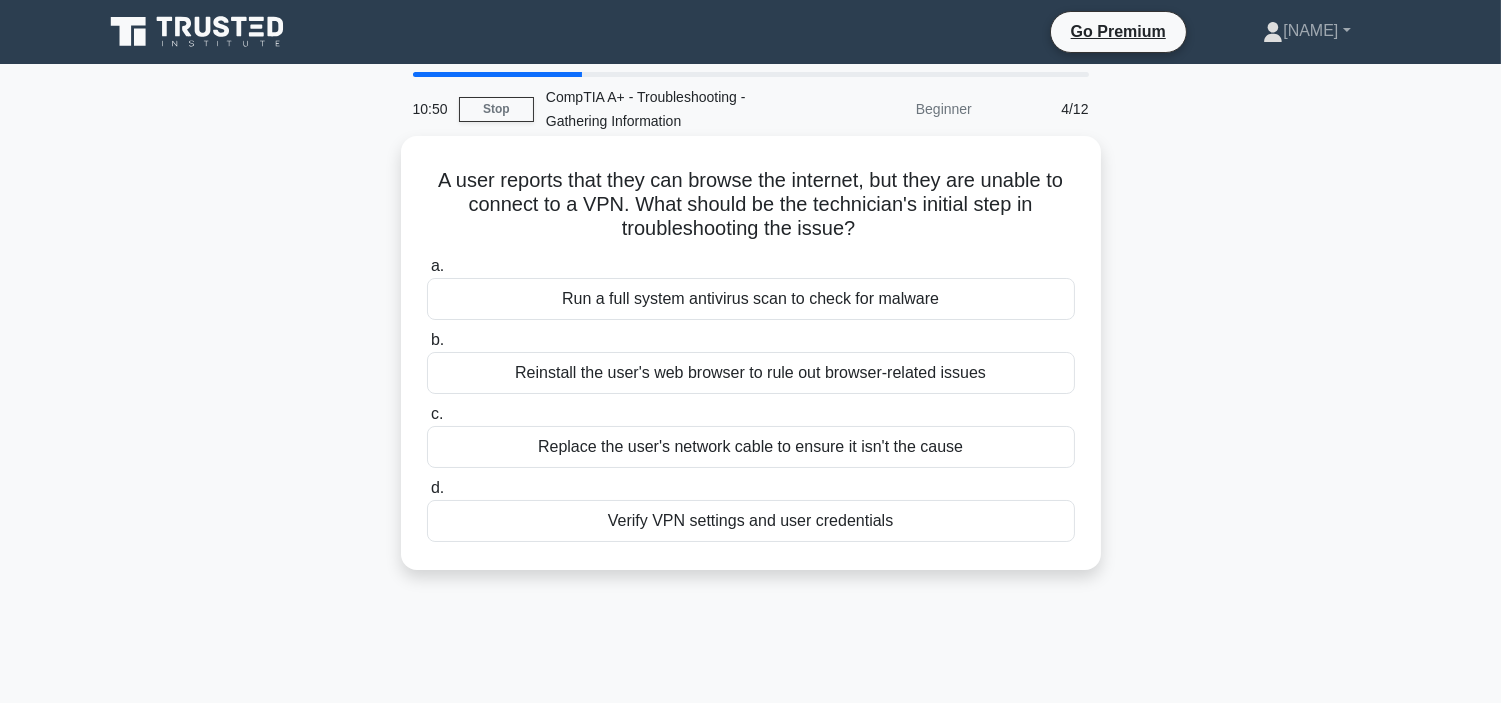 click on "Verify VPN settings and user credentials" at bounding box center [751, 521] 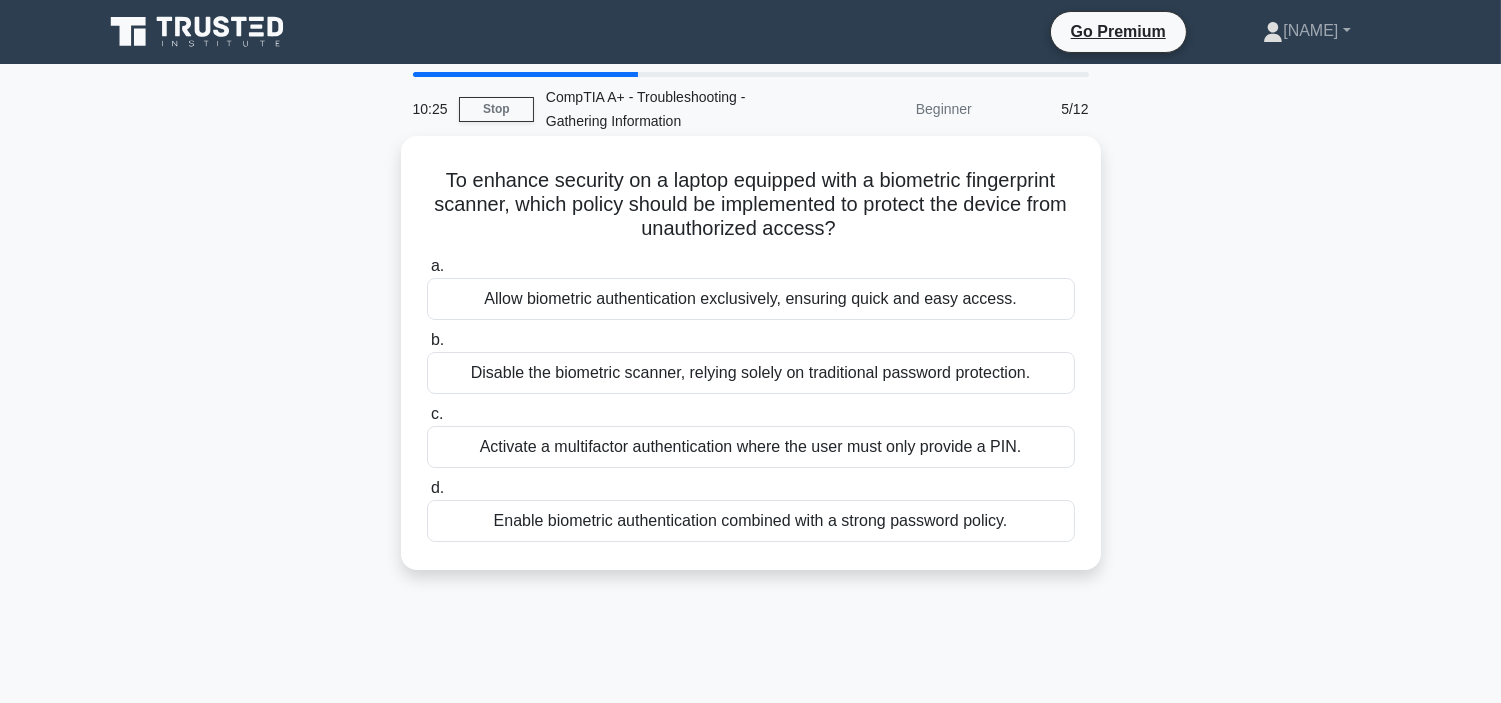 click on "Enable biometric authentication combined with a strong password policy." at bounding box center (751, 521) 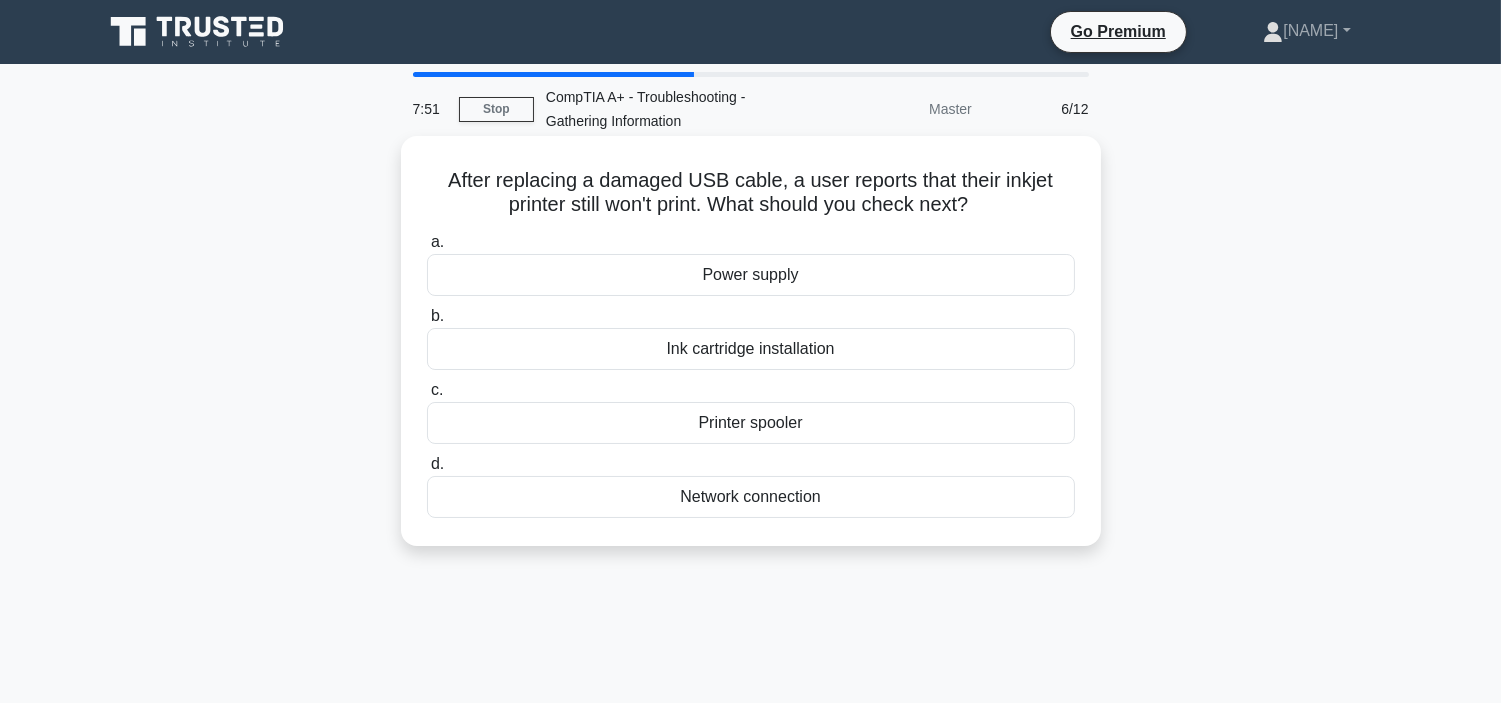 click on "Printer spooler" at bounding box center [751, 423] 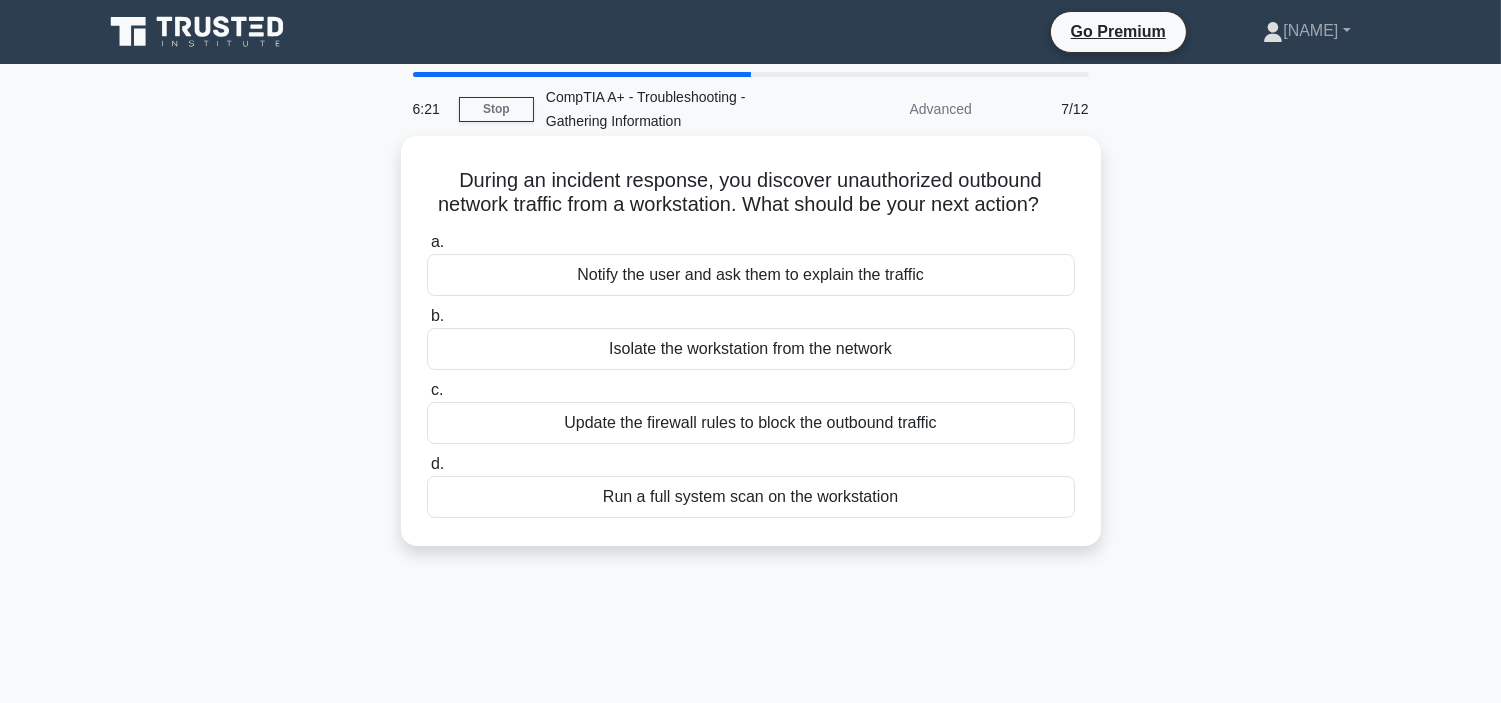 click on "Run a full system scan on the workstation" at bounding box center (751, 497) 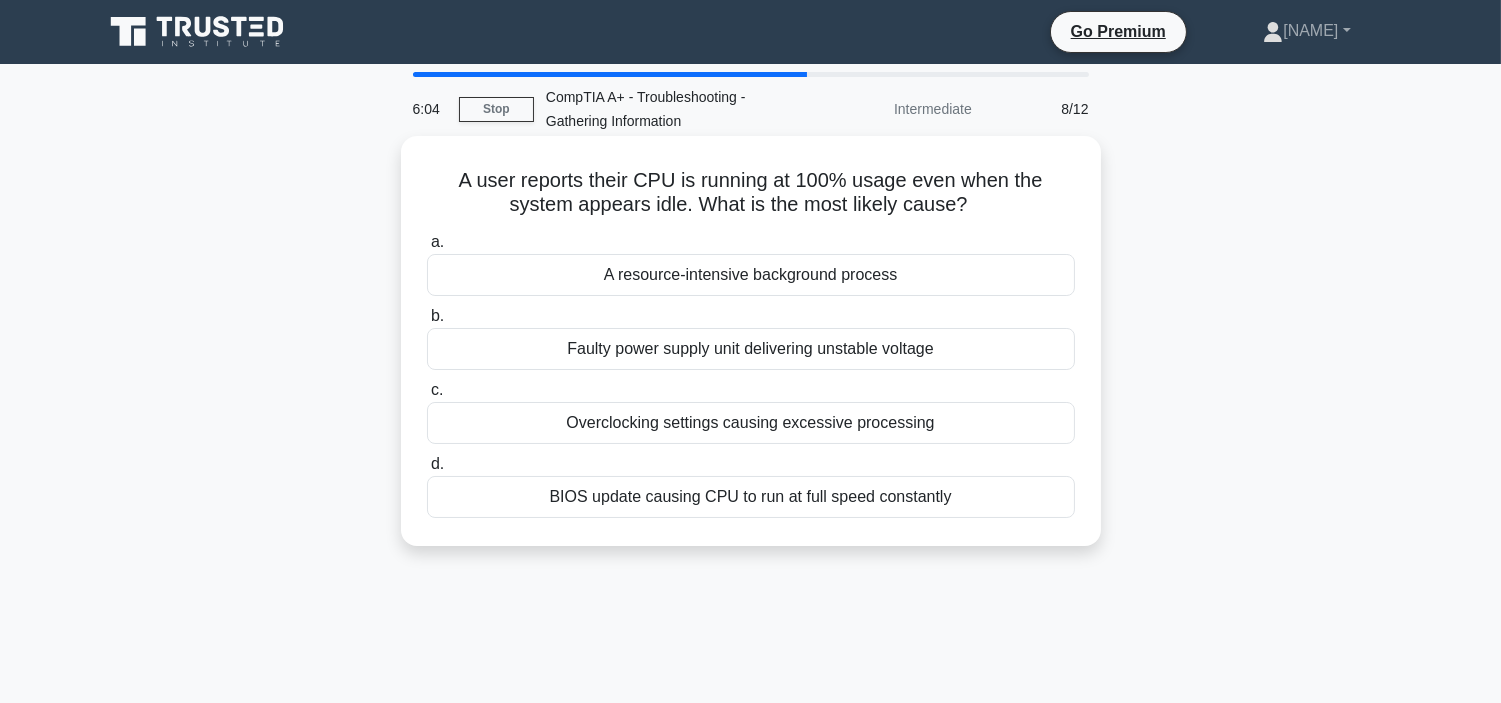 click on "Overclocking settings causing excessive processing" at bounding box center (751, 423) 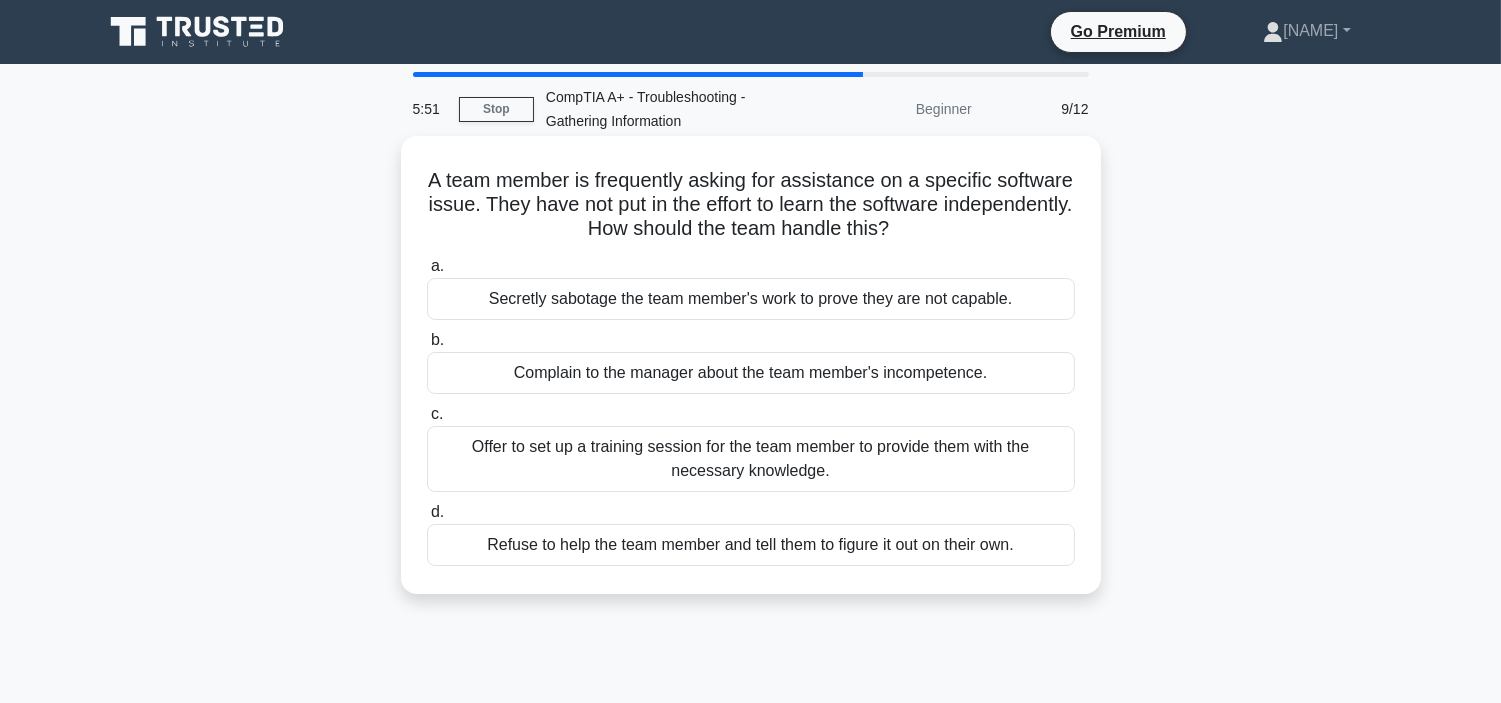 click on "Offer to set up a training session for the team member to provide them with the necessary knowledge." at bounding box center [751, 459] 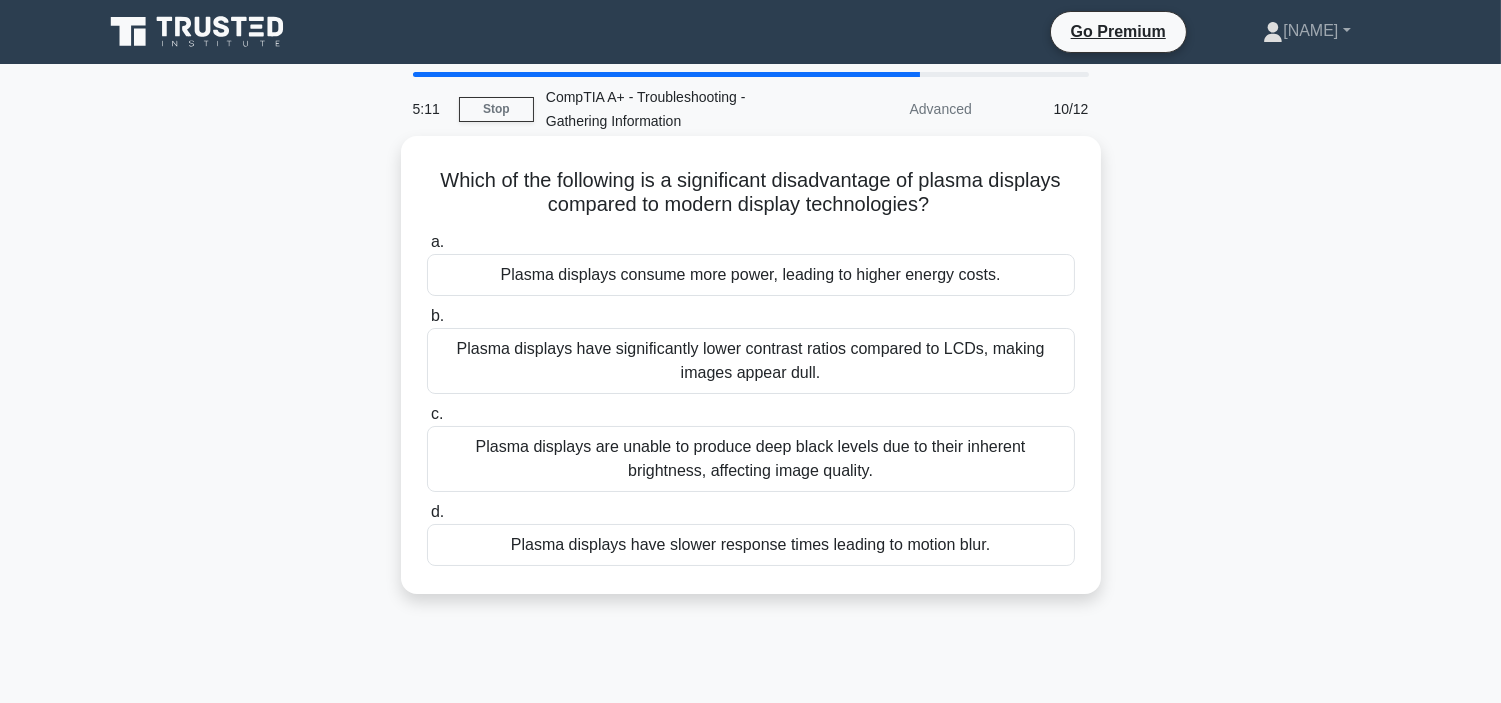 click on "Plasma displays have significantly lower contrast ratios compared to LCDs, making images appear dull." at bounding box center (751, 361) 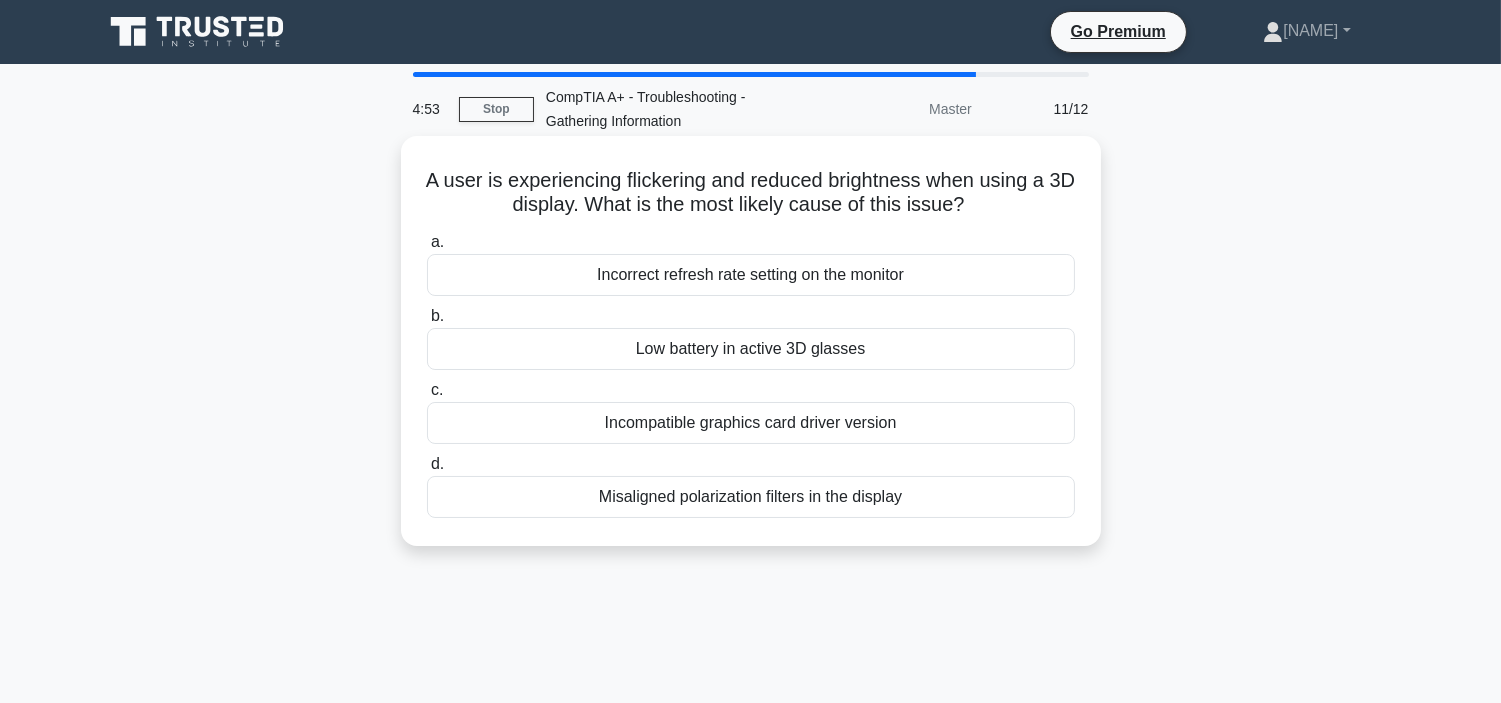 click on "Incorrect refresh rate setting on the monitor" at bounding box center [751, 275] 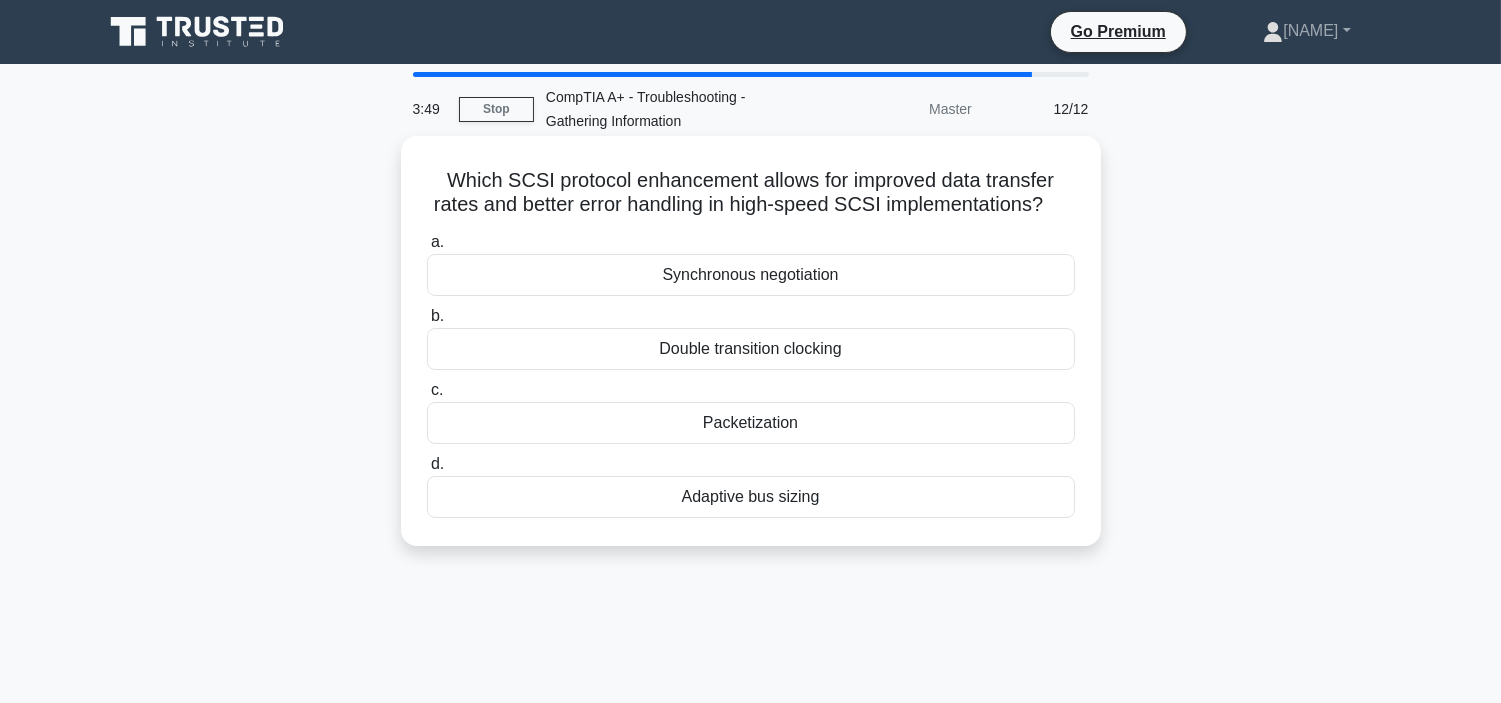 click on "Packetization" at bounding box center (751, 423) 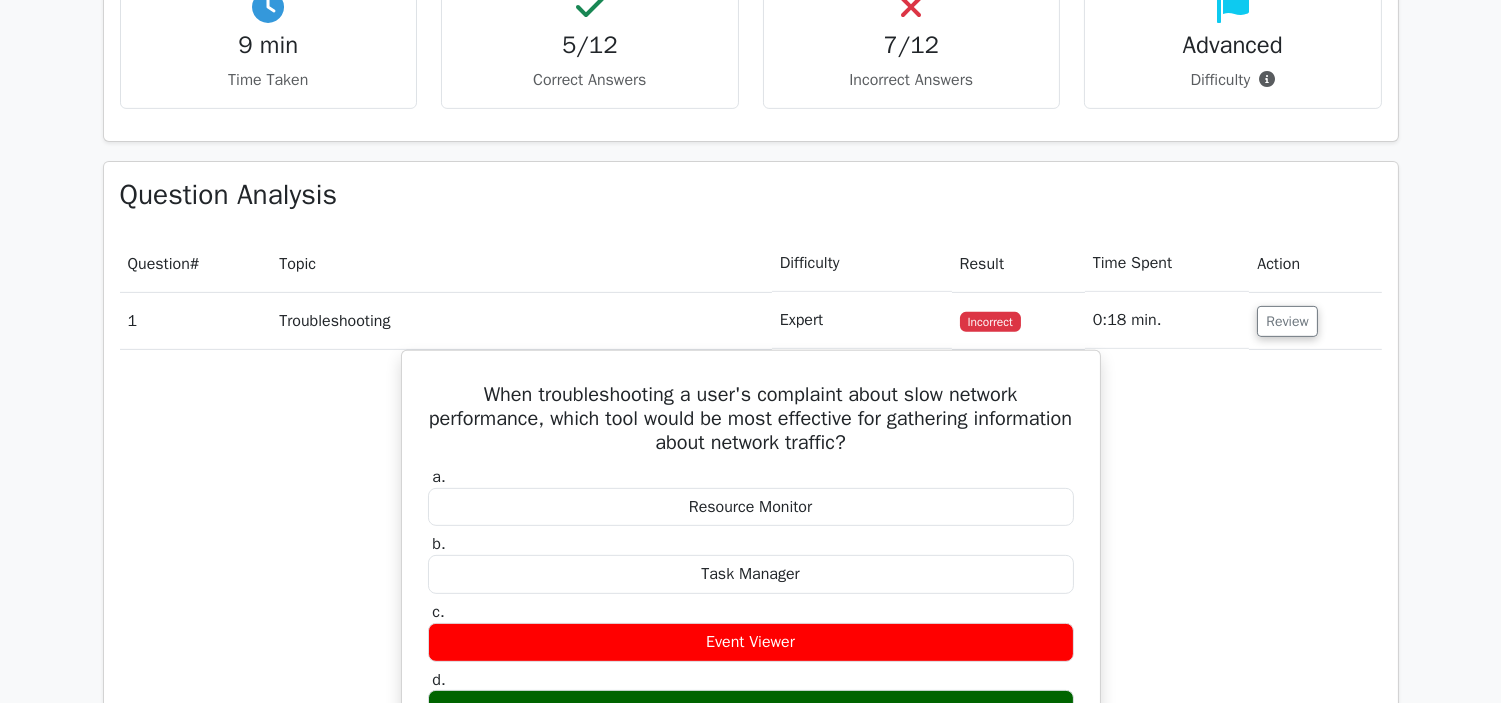 scroll, scrollTop: 0, scrollLeft: 0, axis: both 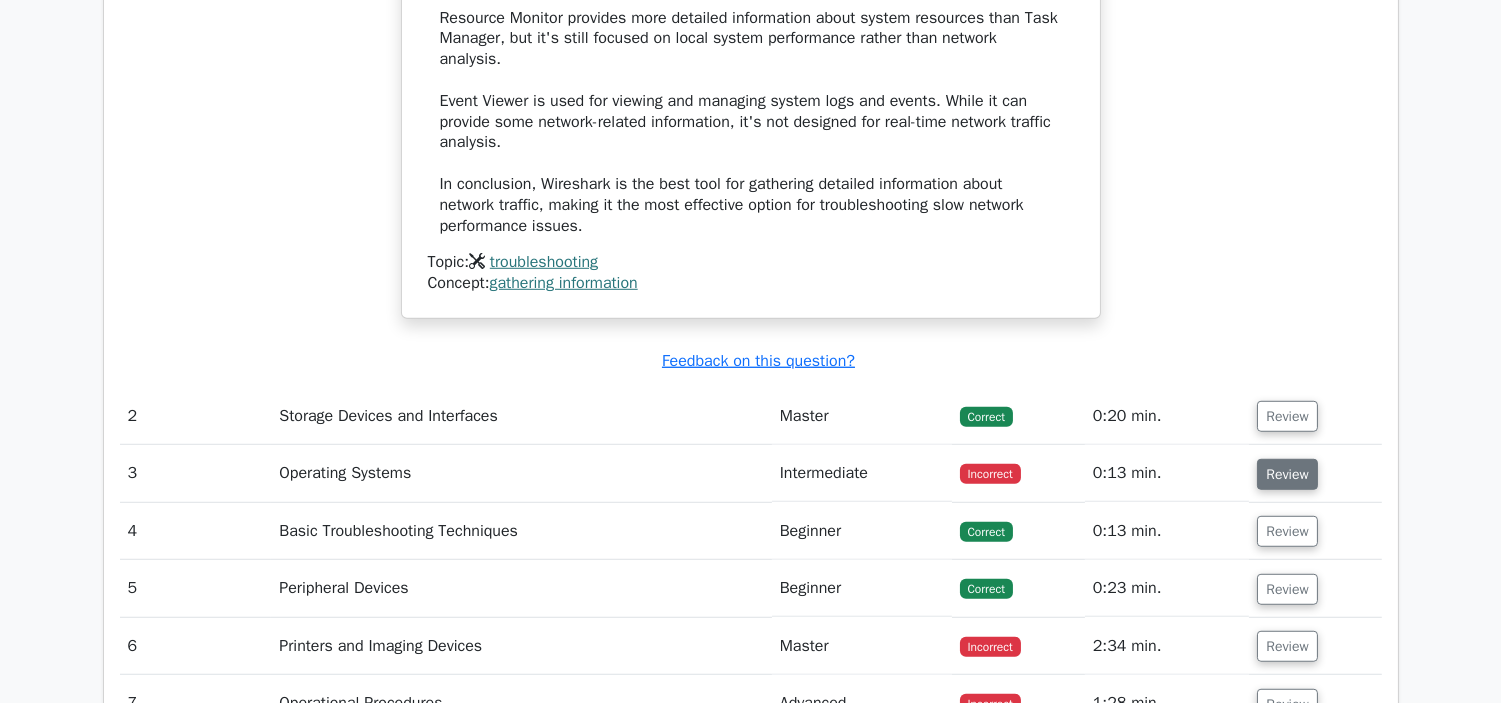 click on "Review" at bounding box center (1287, 474) 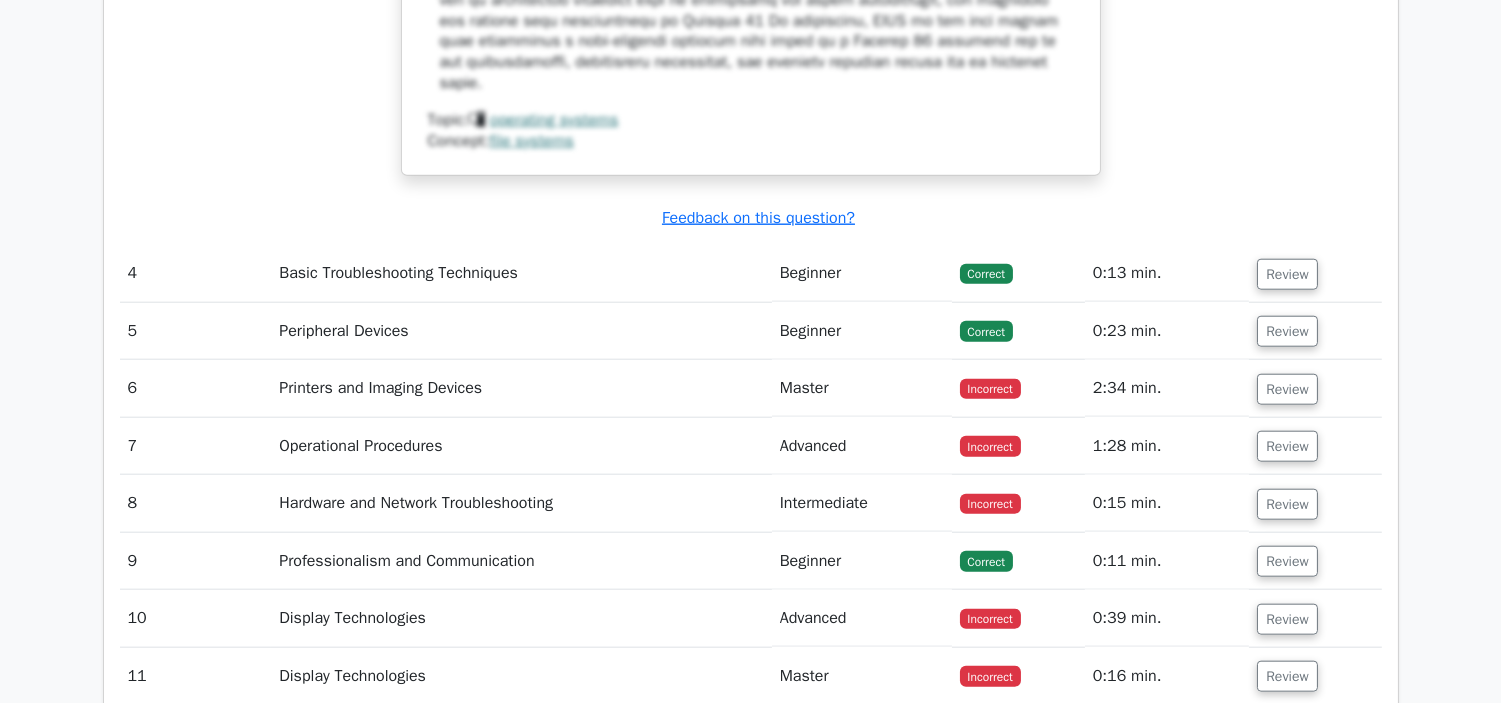 scroll, scrollTop: 3888, scrollLeft: 0, axis: vertical 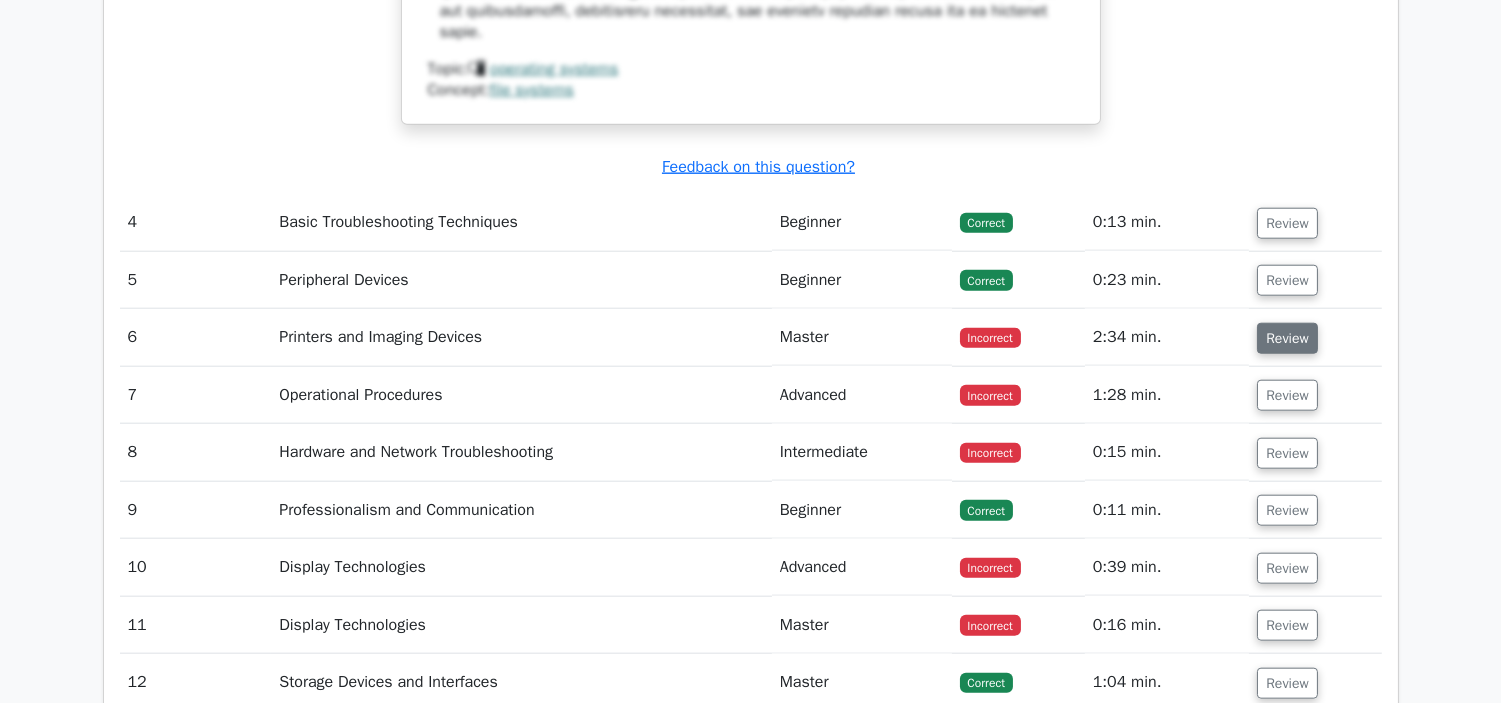 click on "Review" at bounding box center [1287, 338] 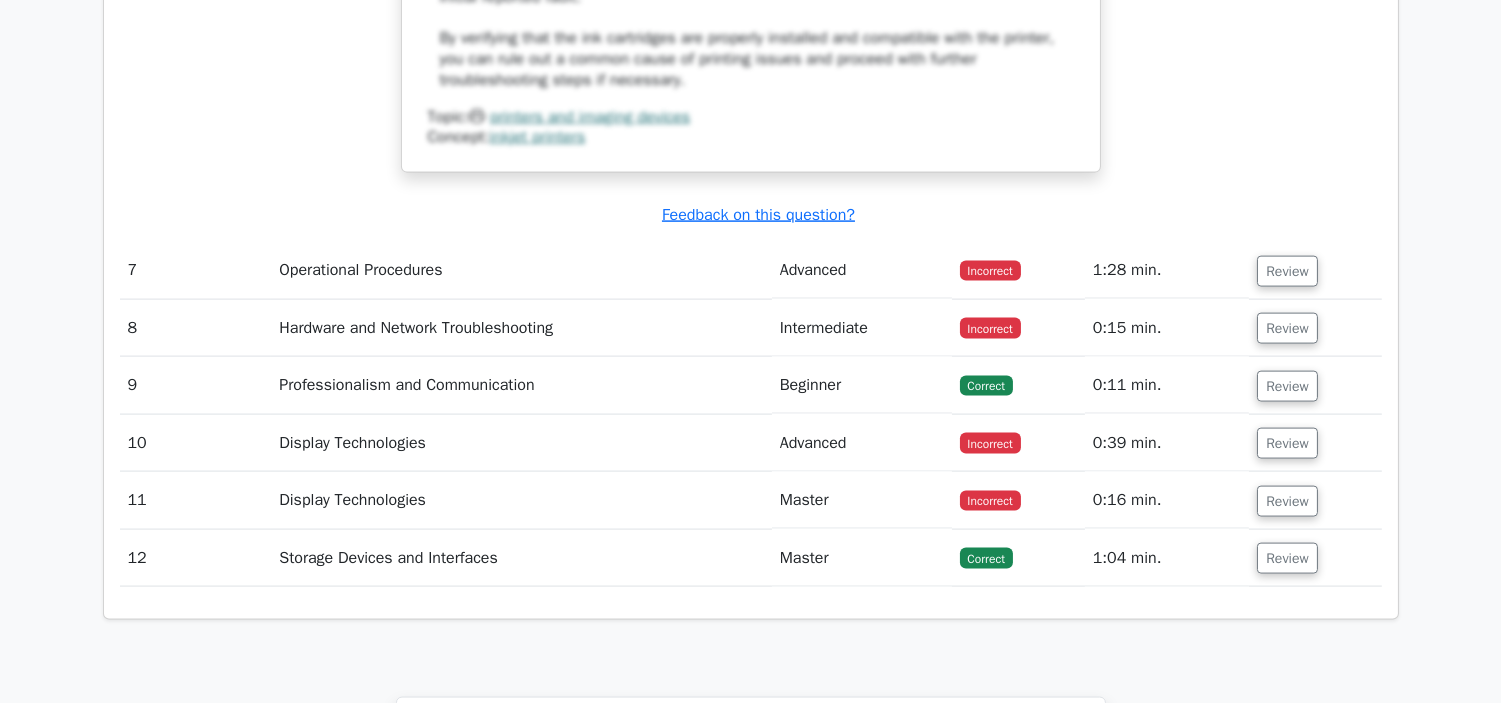 scroll, scrollTop: 5111, scrollLeft: 0, axis: vertical 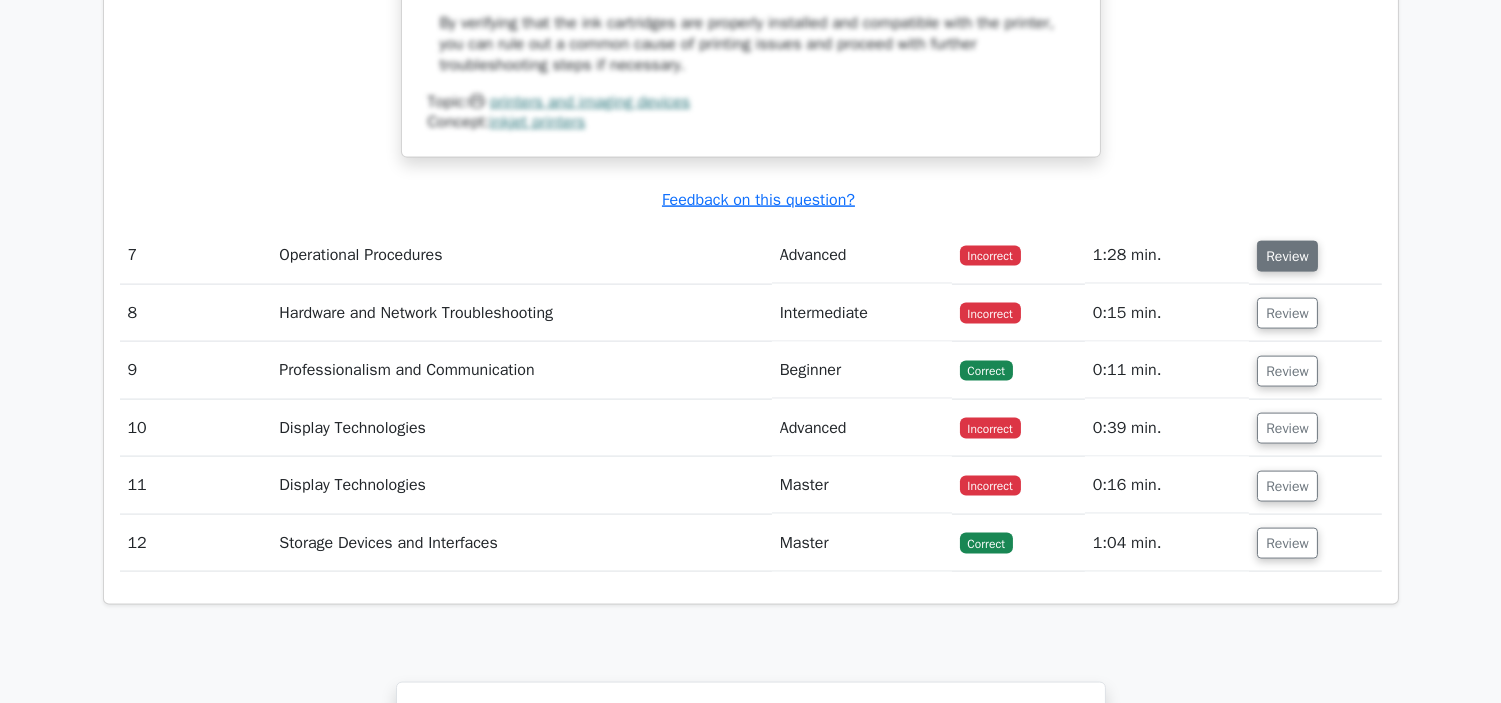 click on "Review" at bounding box center [1287, 256] 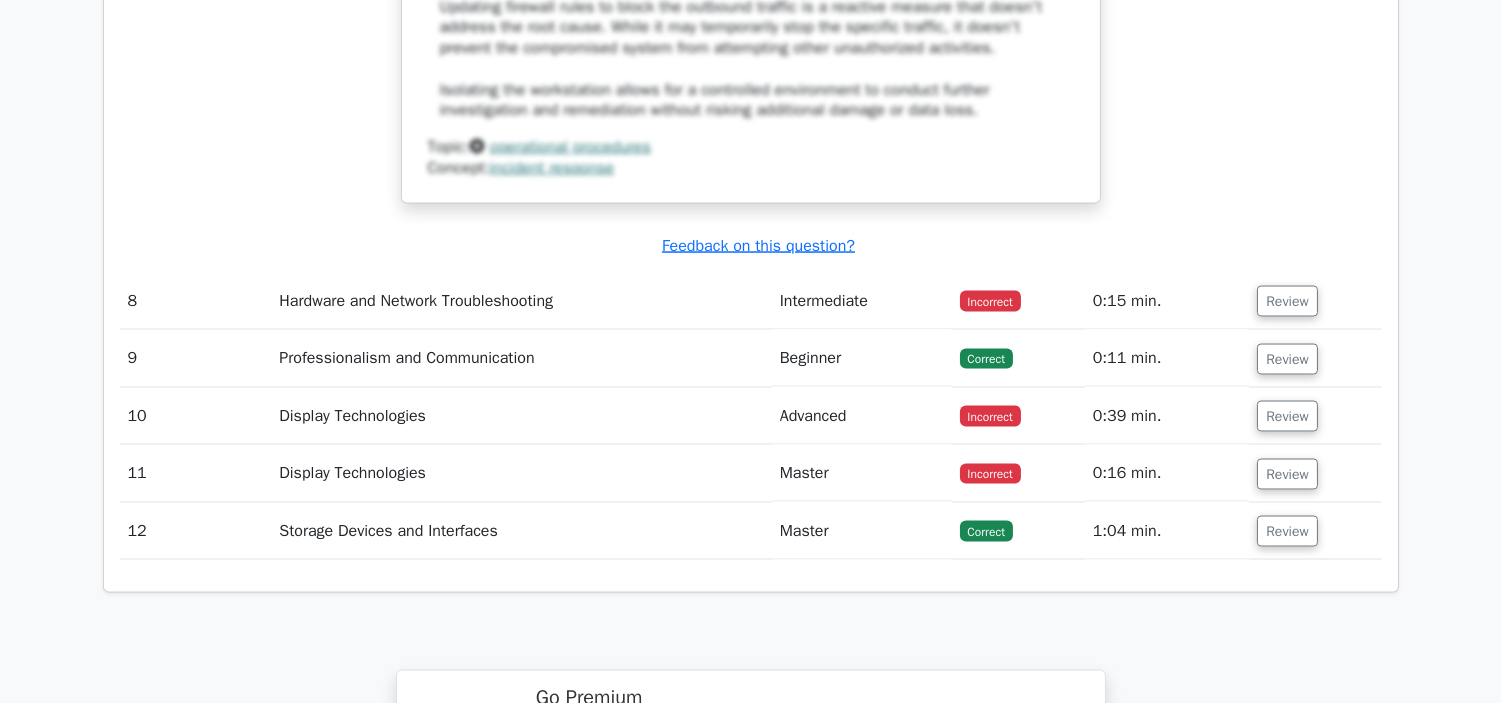 scroll, scrollTop: 6222, scrollLeft: 0, axis: vertical 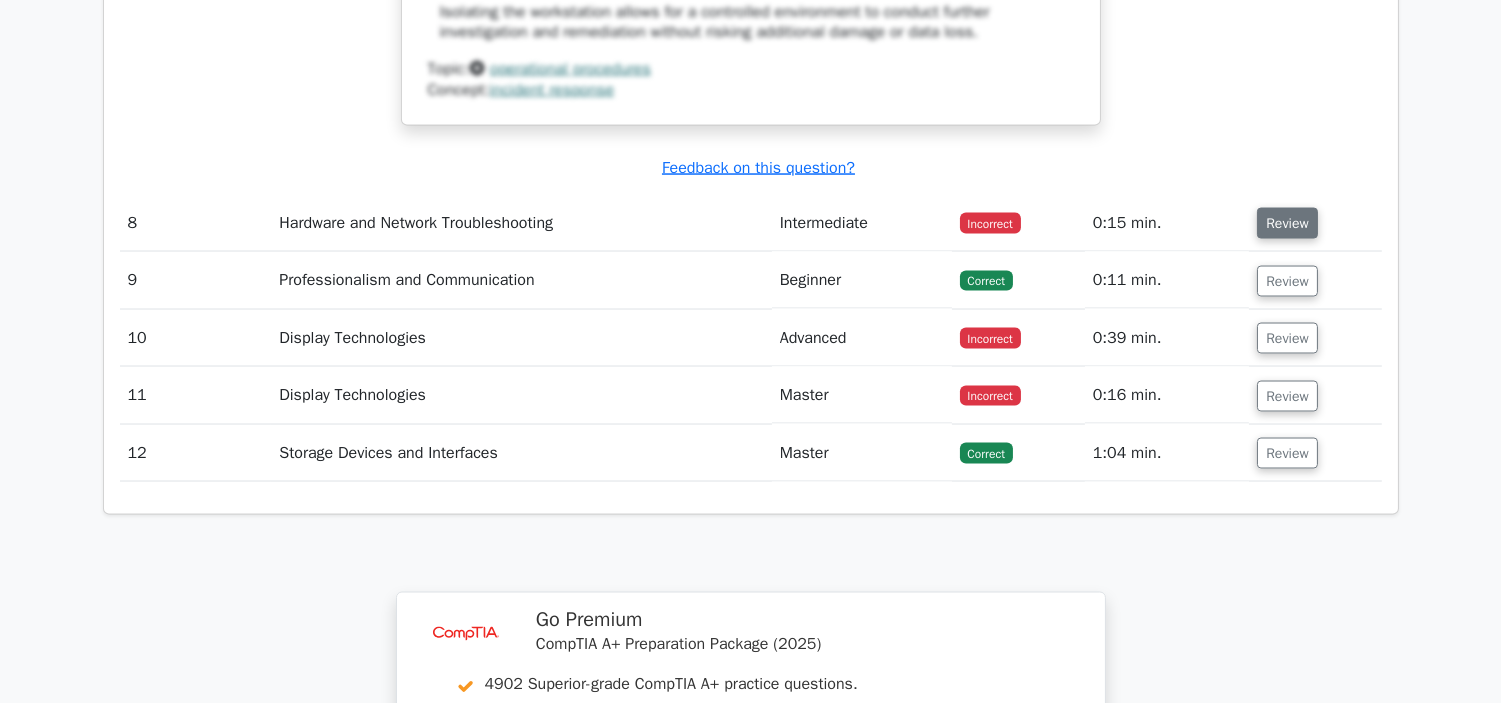click on "Review" at bounding box center [1287, 223] 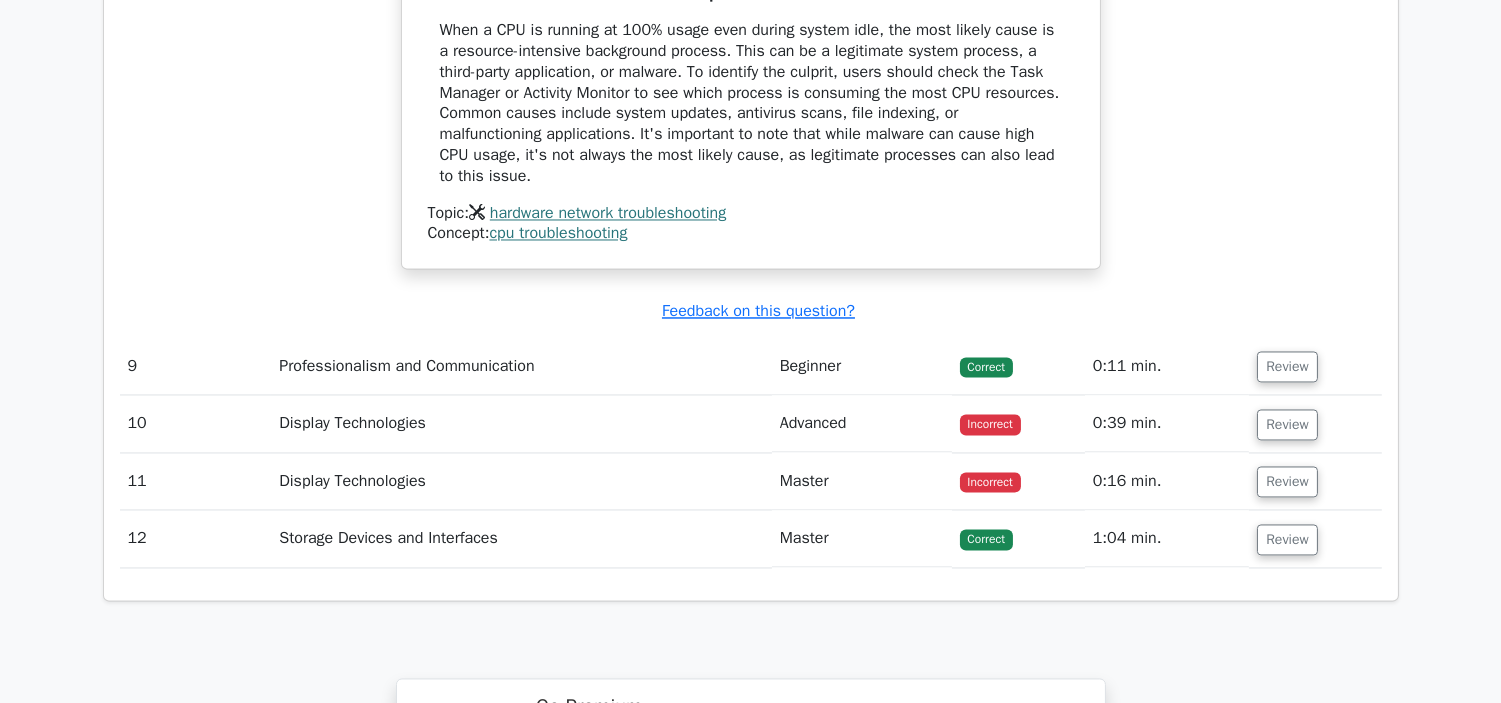 scroll, scrollTop: 6888, scrollLeft: 0, axis: vertical 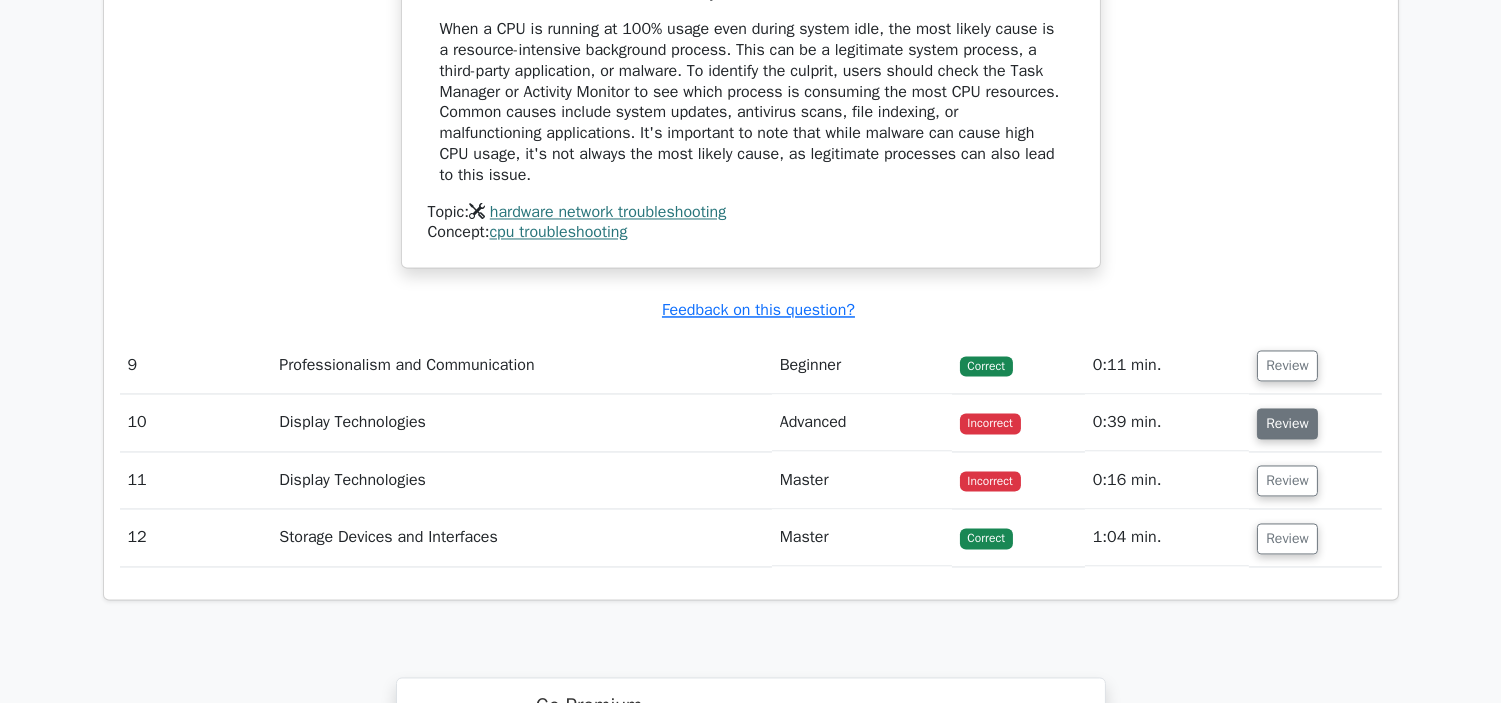 click on "Review" at bounding box center [1287, 423] 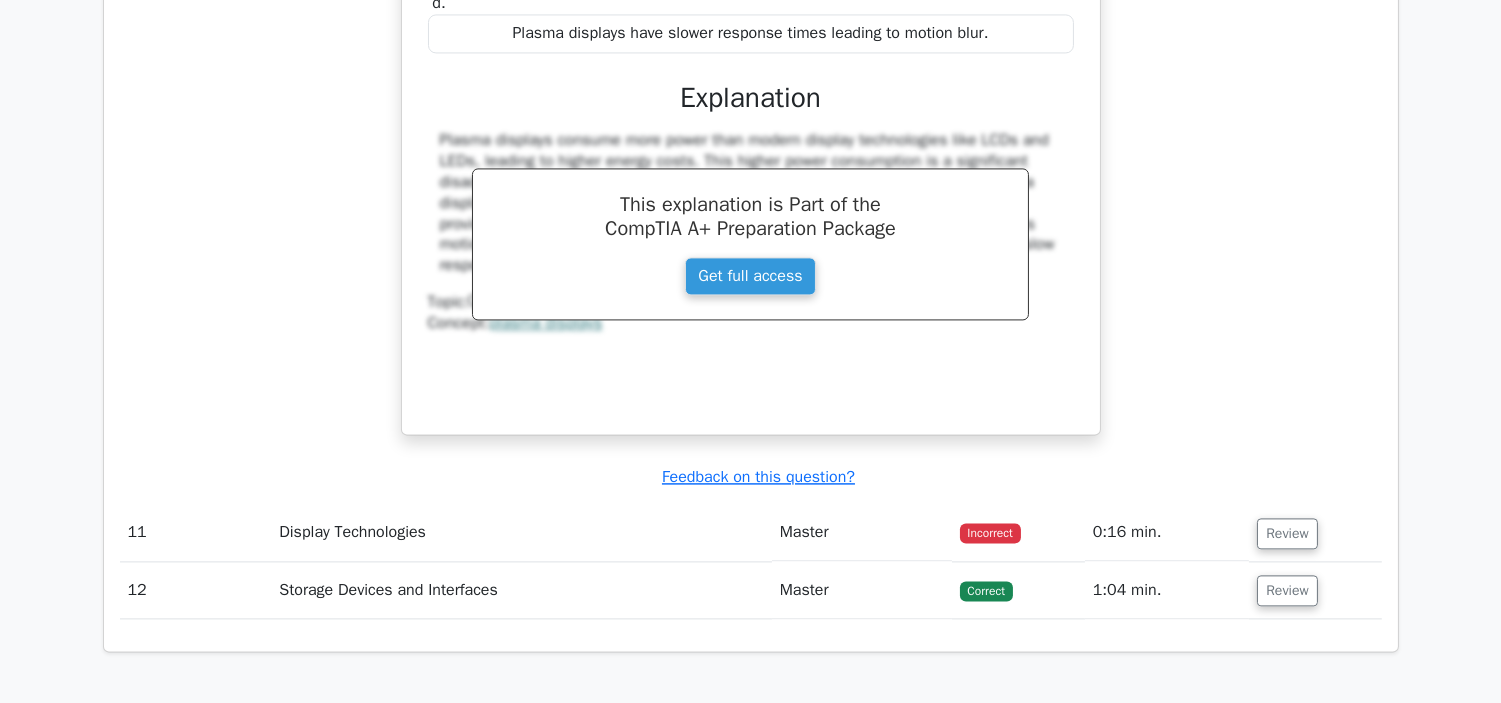 scroll, scrollTop: 7777, scrollLeft: 0, axis: vertical 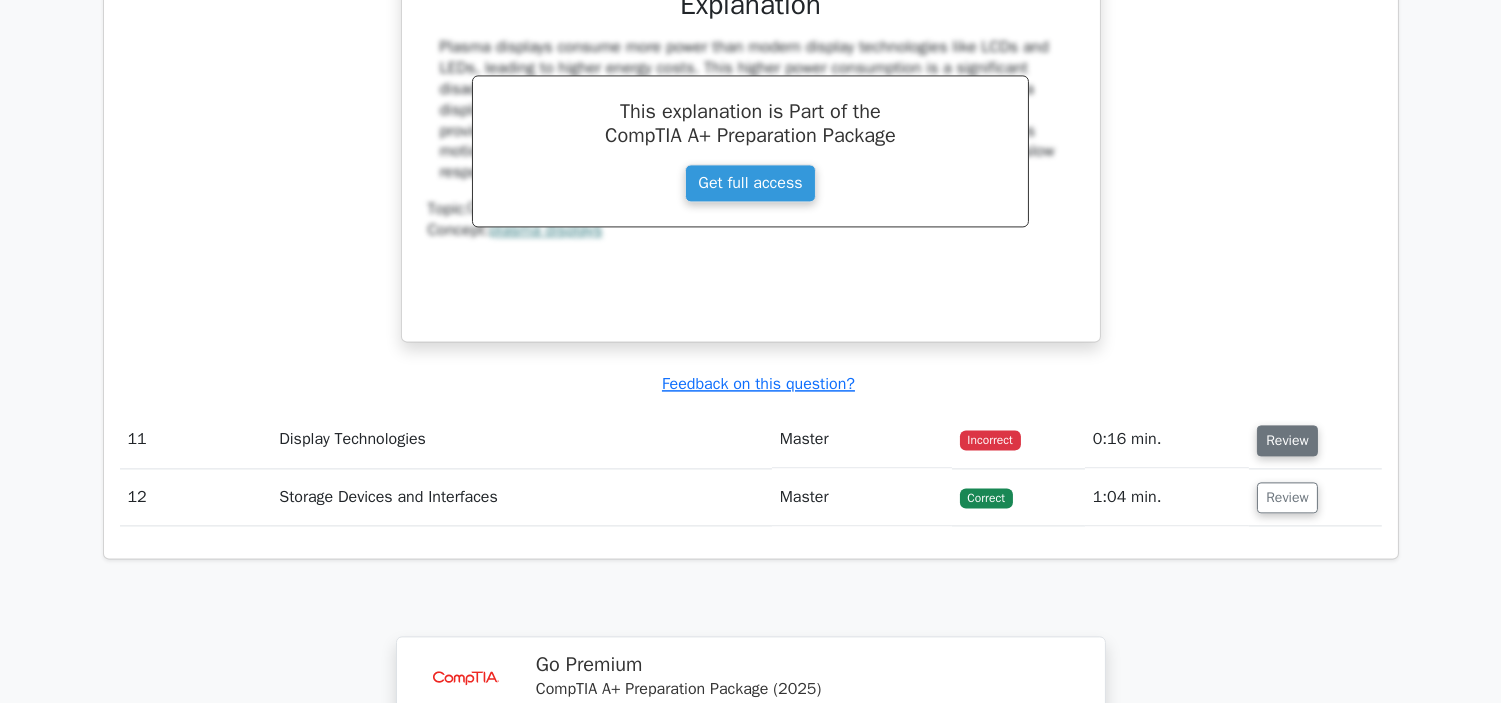 click on "Review" at bounding box center (1287, 440) 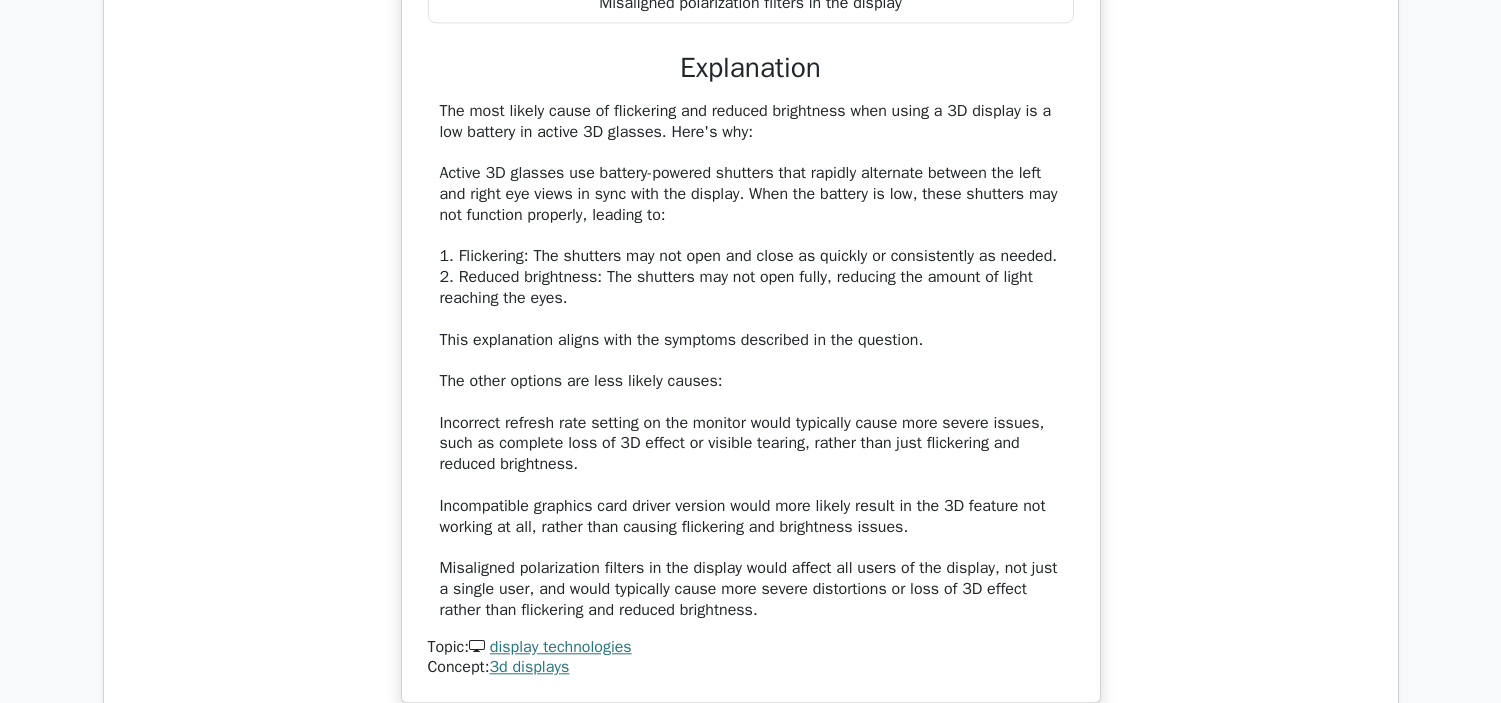 scroll, scrollTop: 9000, scrollLeft: 0, axis: vertical 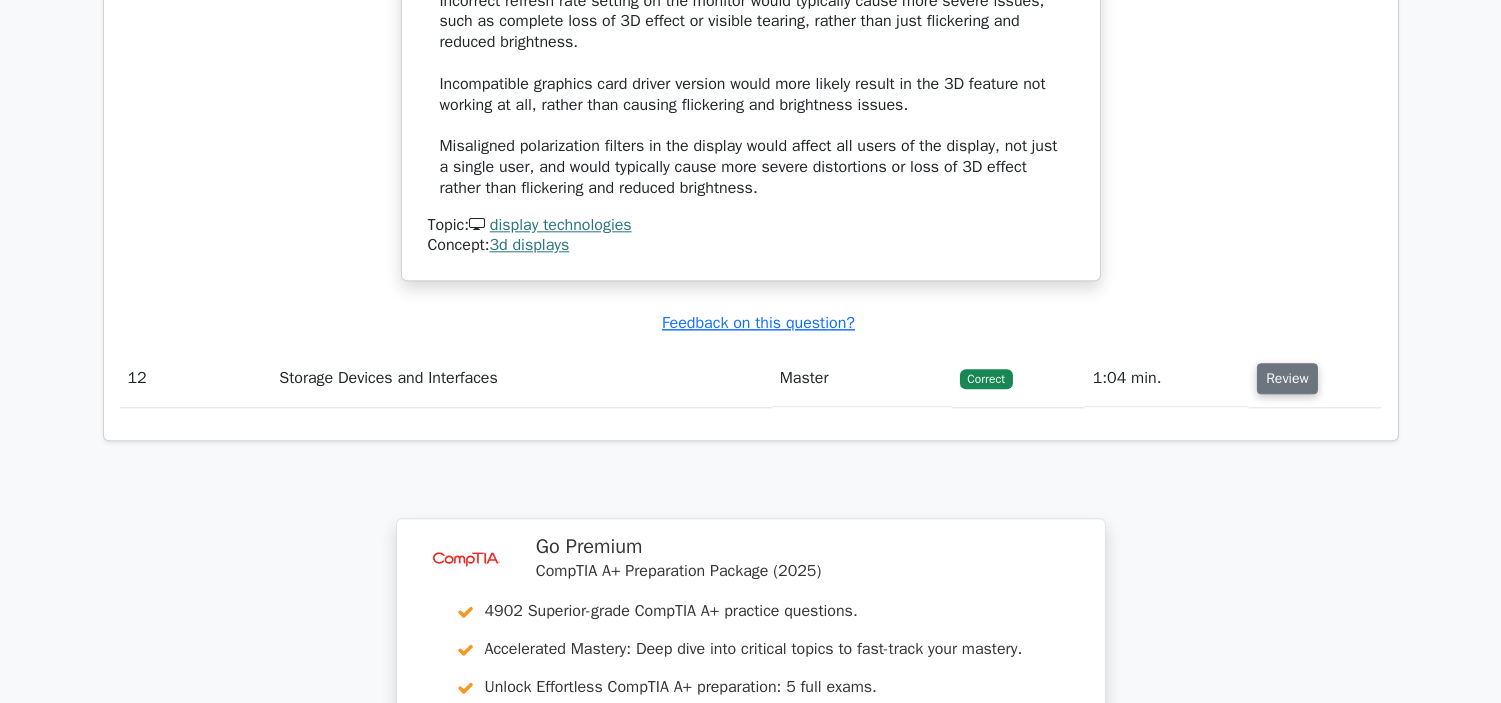 click on "Review" at bounding box center (1287, 378) 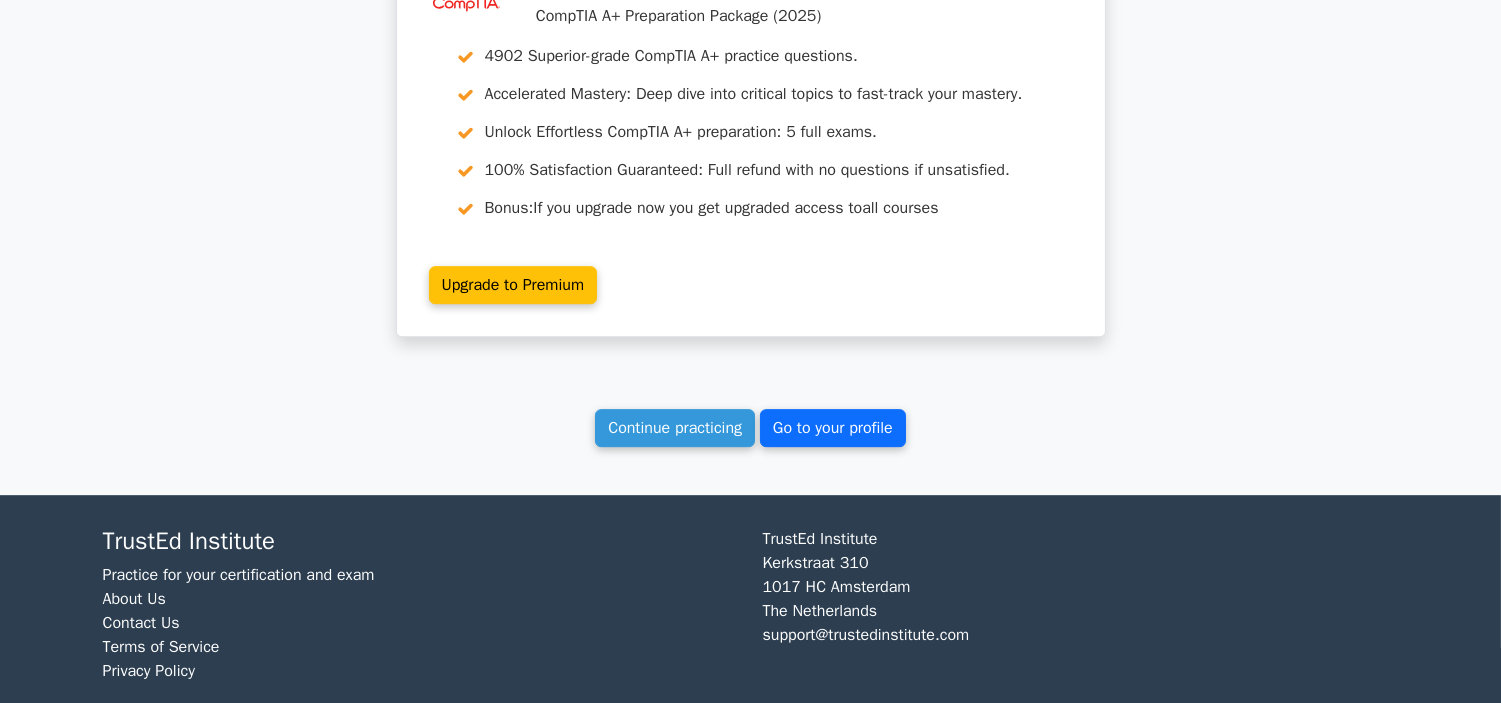 scroll, scrollTop: 10796, scrollLeft: 0, axis: vertical 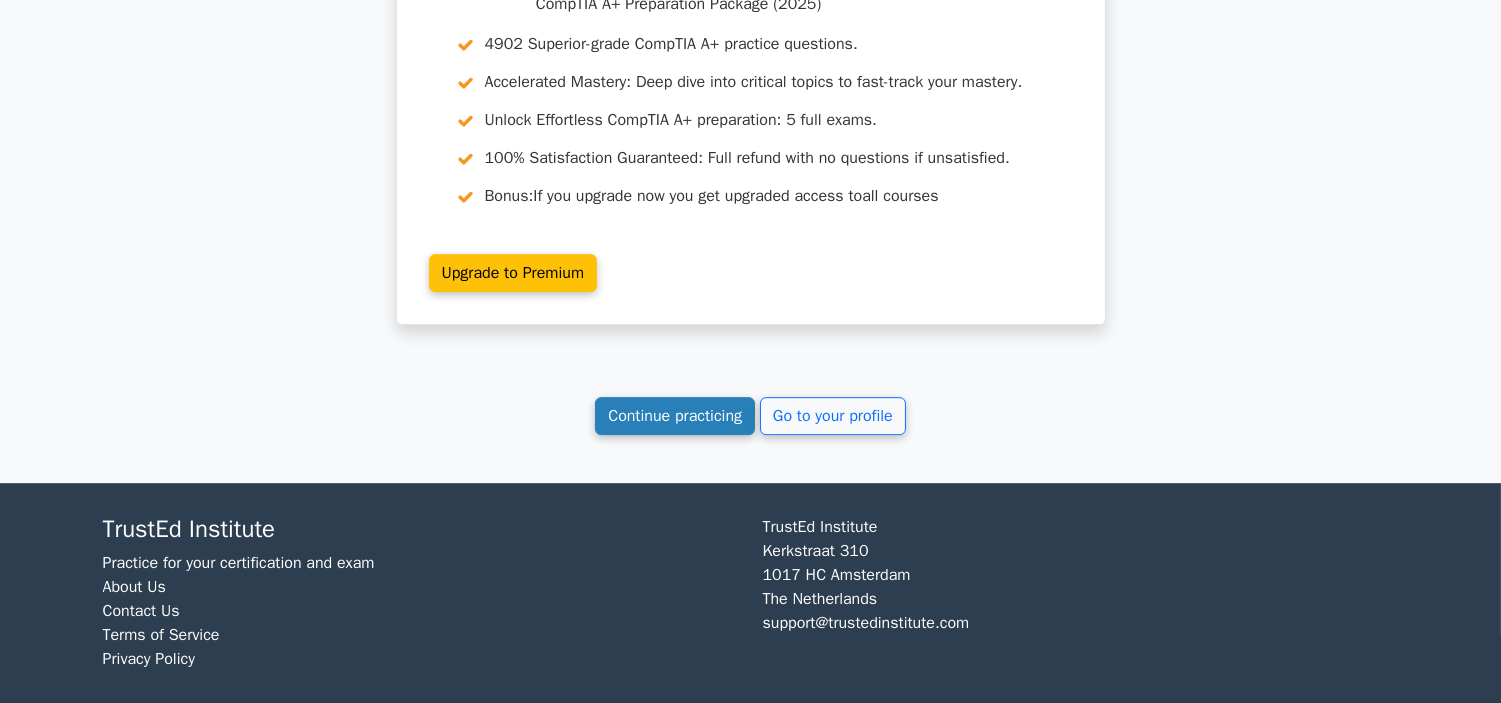 click on "Continue practicing" at bounding box center [675, 416] 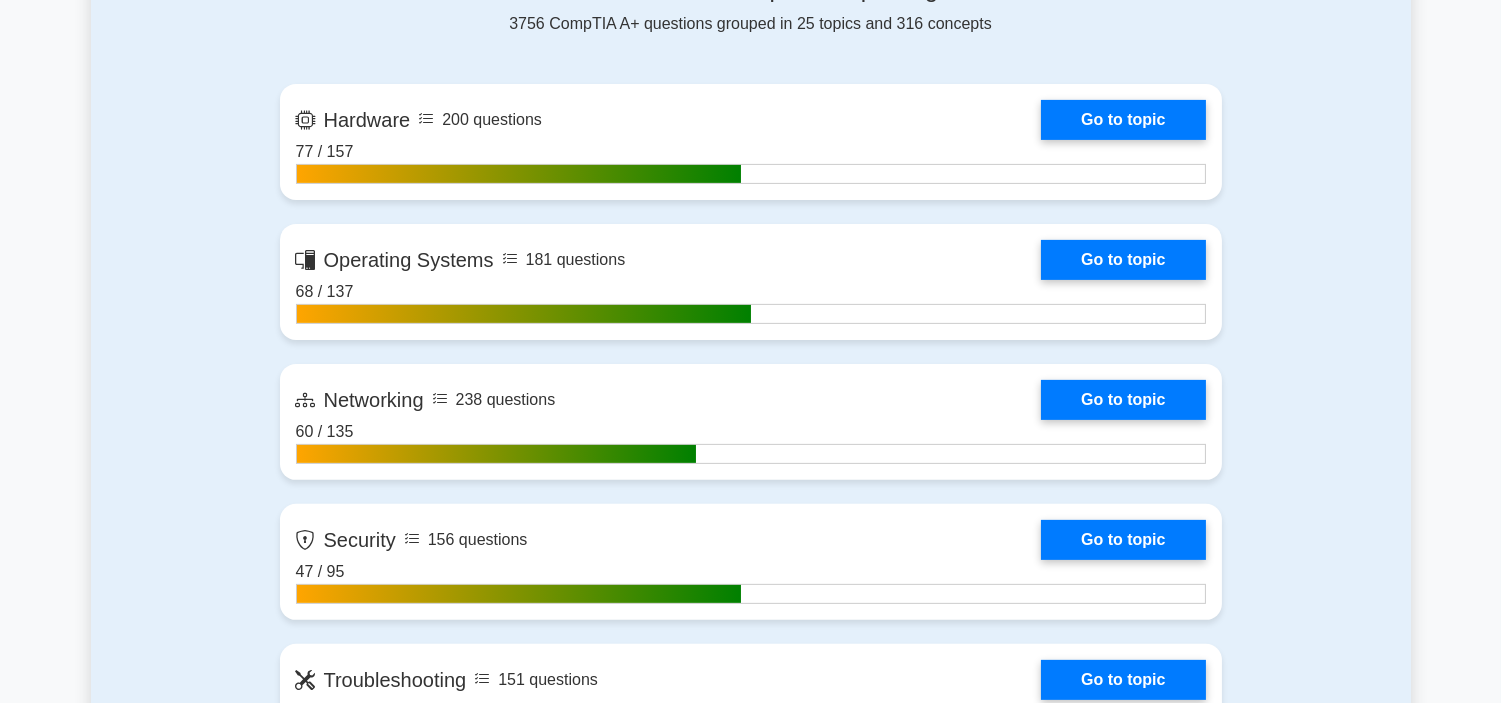 scroll, scrollTop: 1444, scrollLeft: 0, axis: vertical 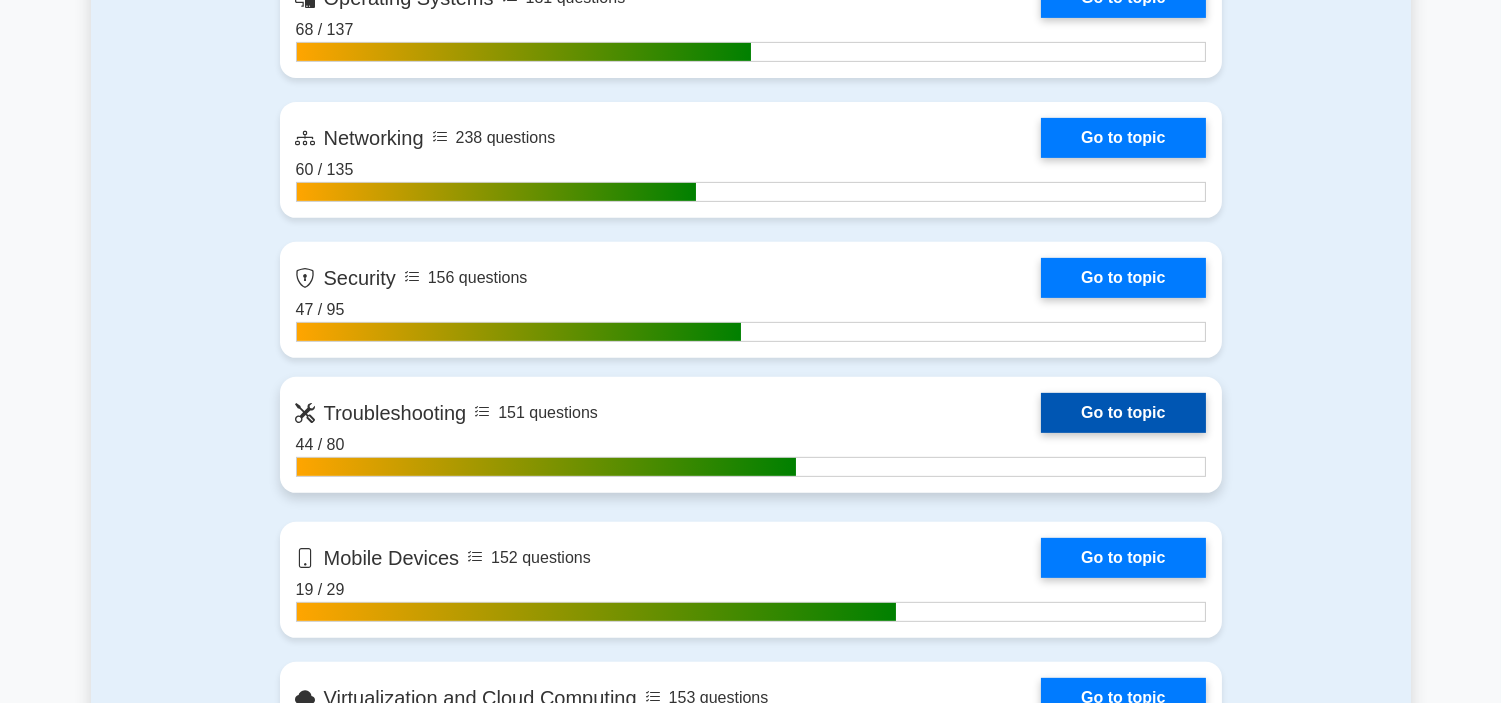 click on "Go to topic" at bounding box center [1123, 413] 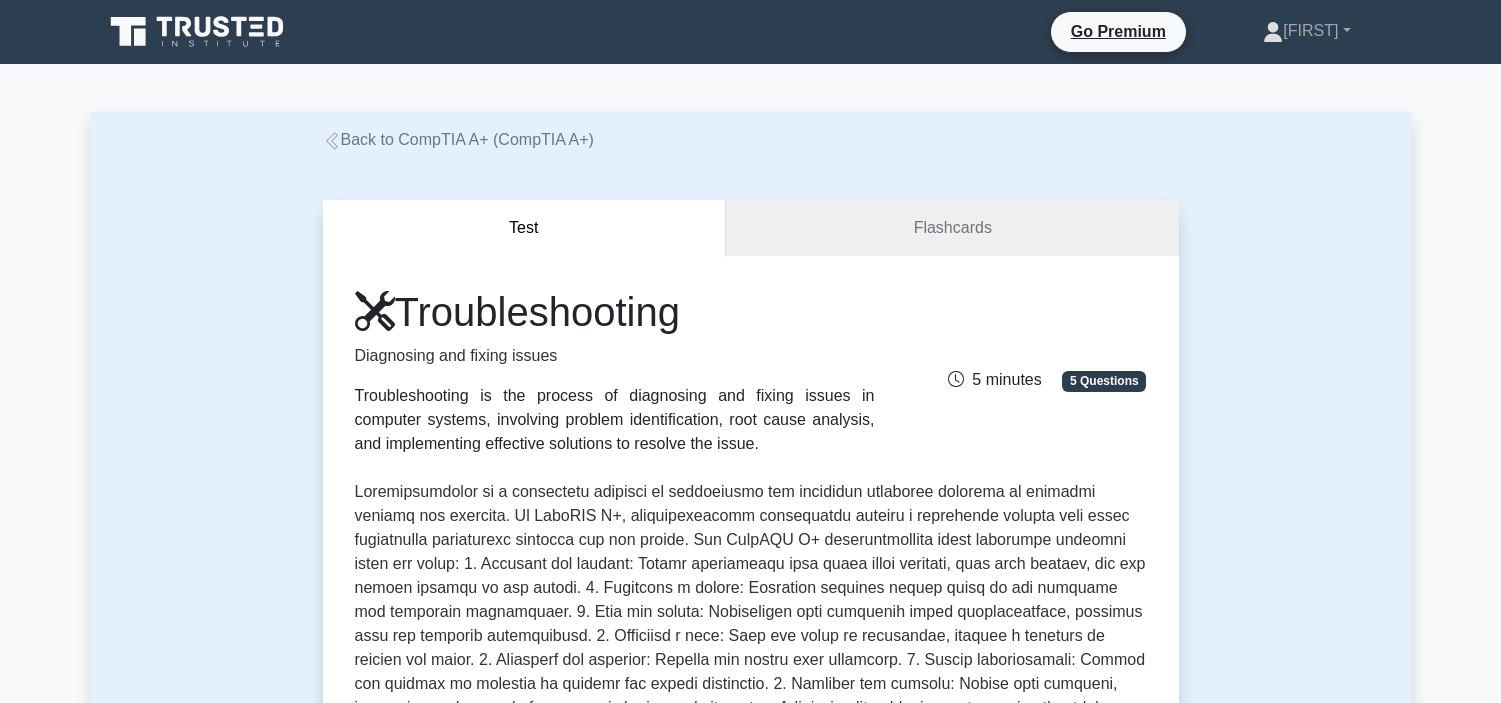 scroll, scrollTop: 555, scrollLeft: 0, axis: vertical 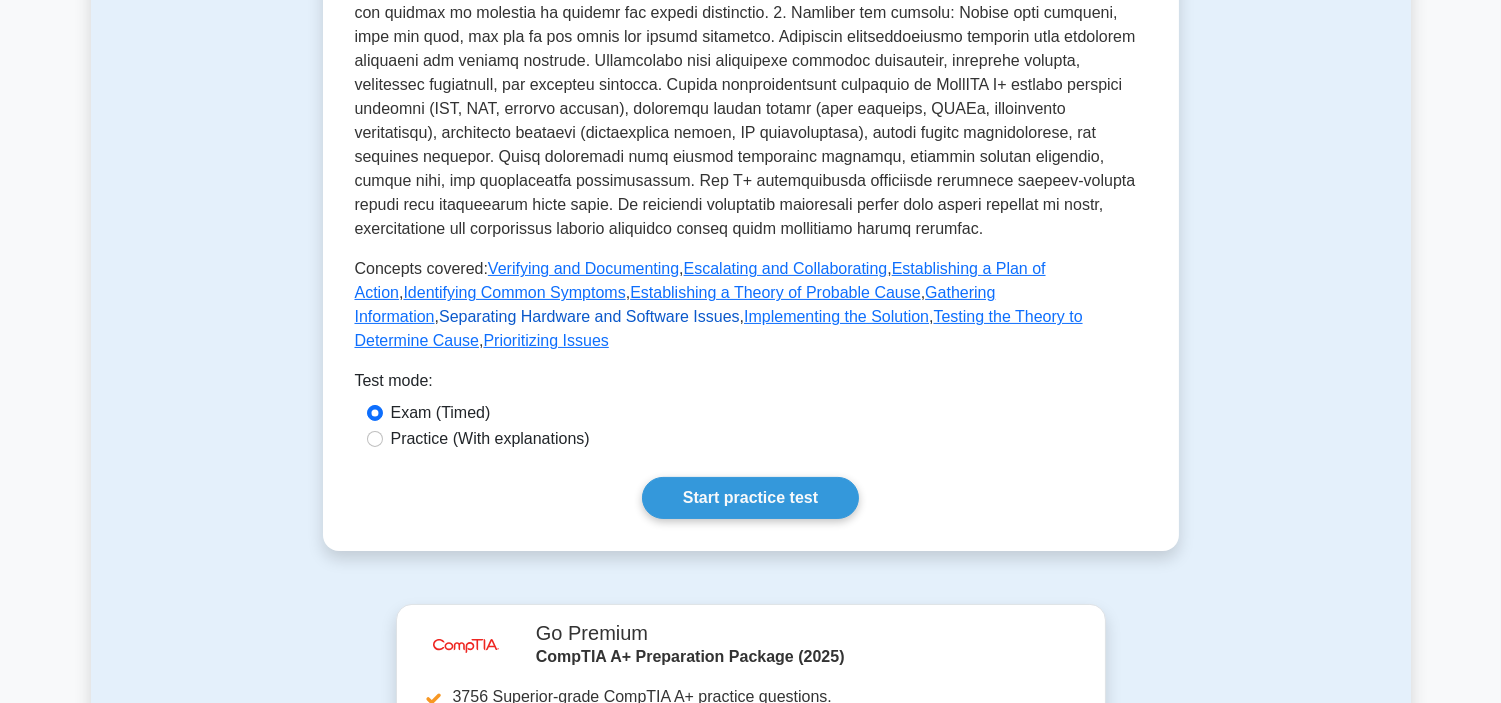 click on "Separating Hardware and Software Issues" at bounding box center (589, 316) 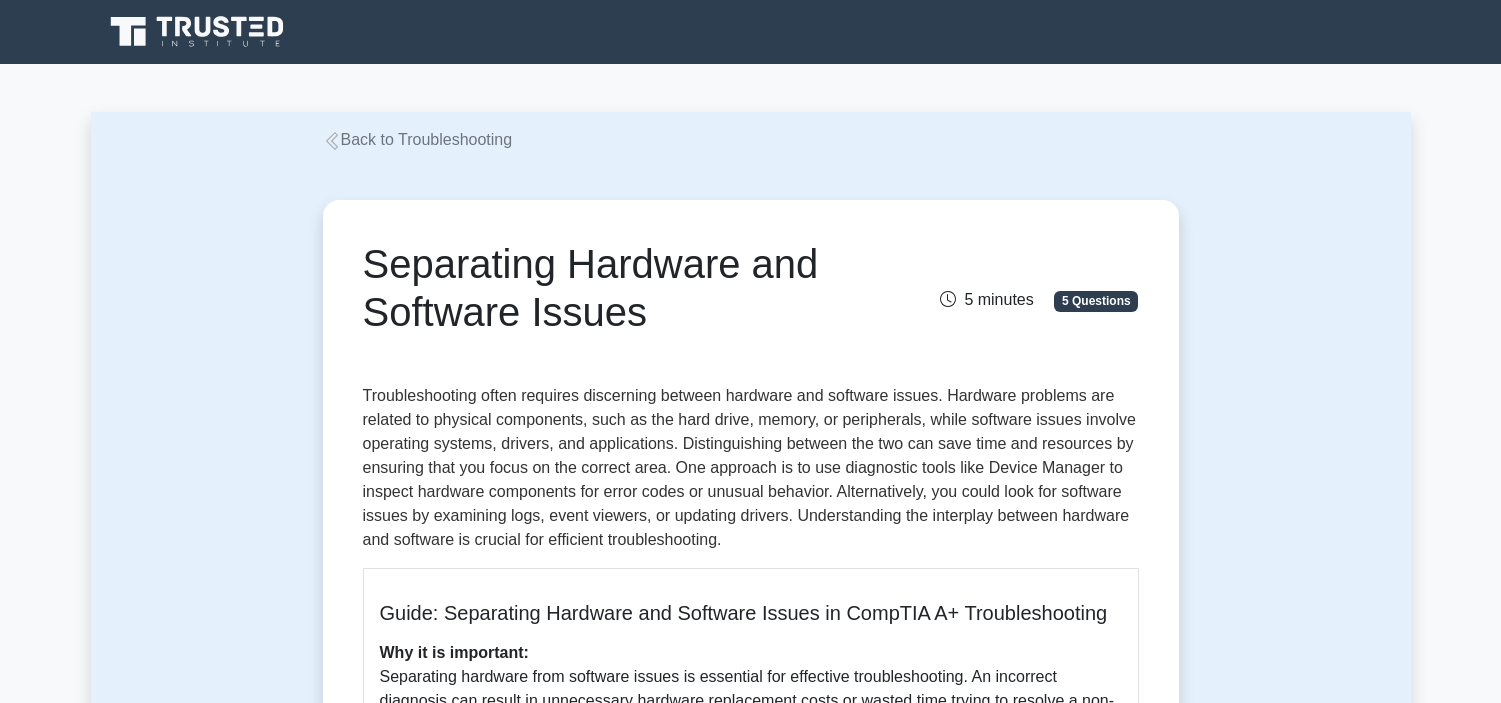scroll, scrollTop: 0, scrollLeft: 0, axis: both 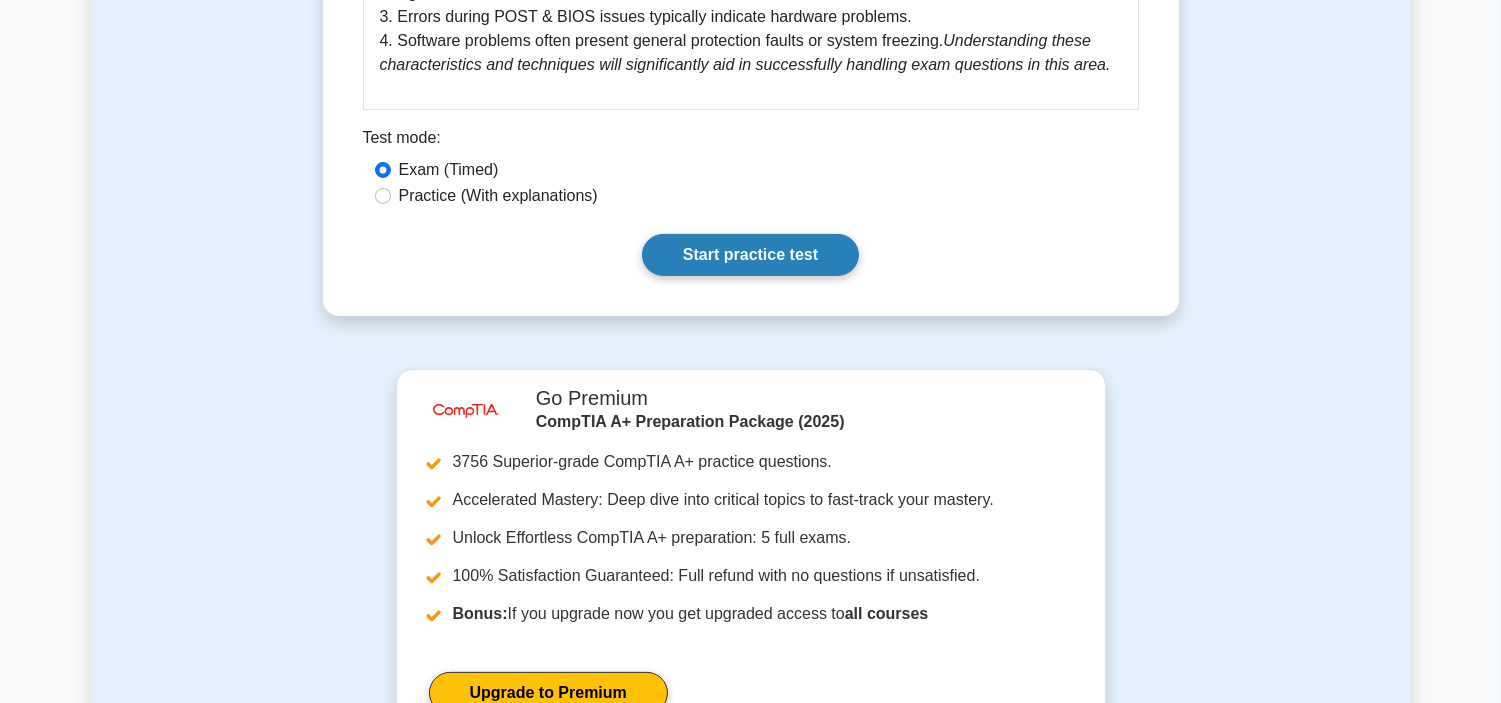 click on "Start practice test" at bounding box center (750, 255) 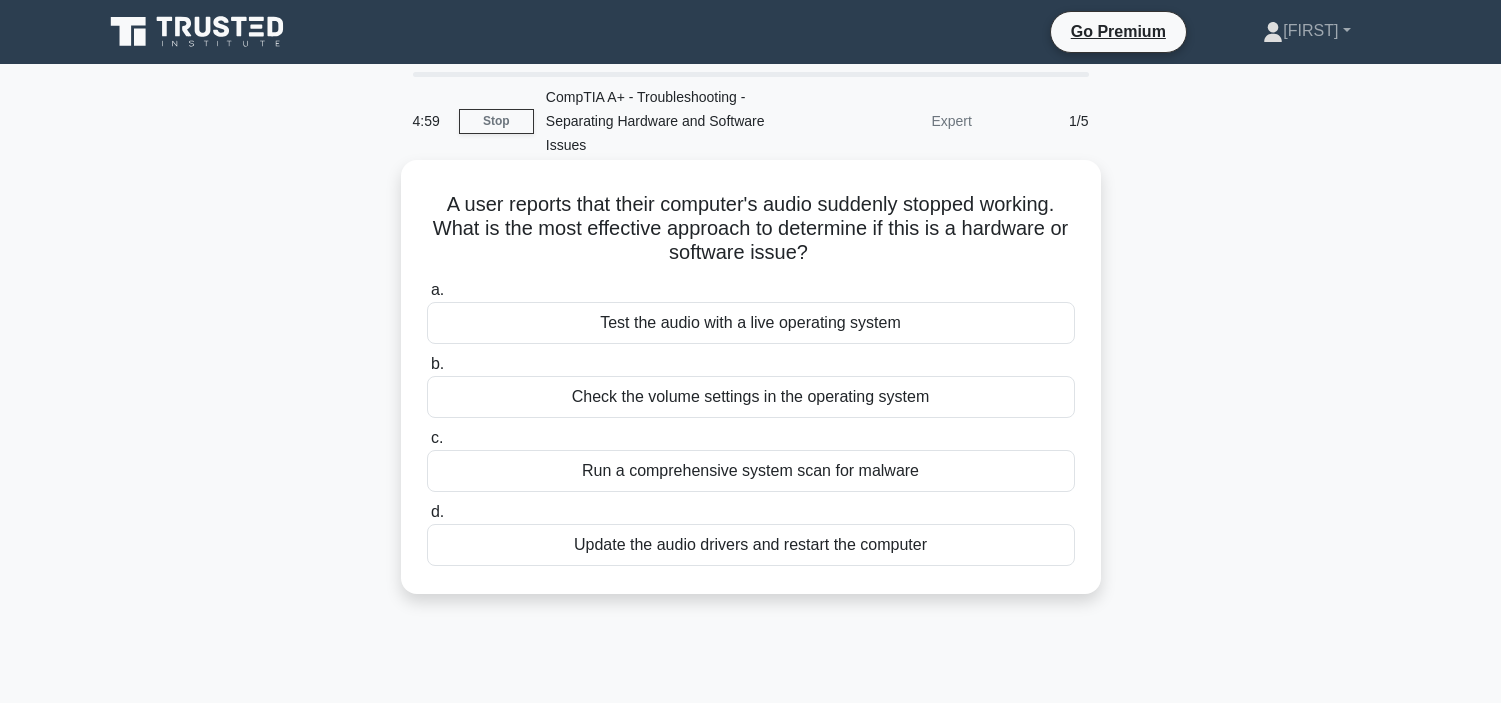 scroll, scrollTop: 0, scrollLeft: 0, axis: both 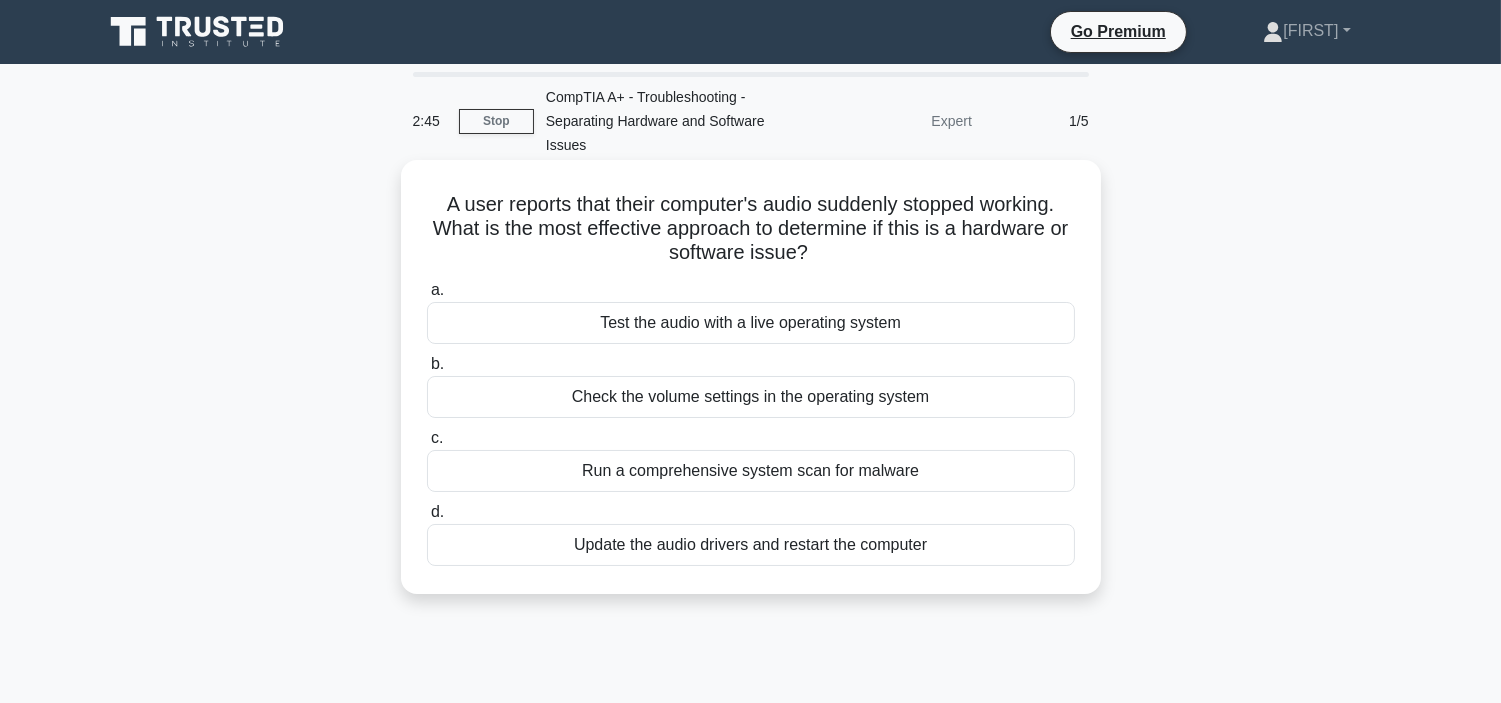 click on "Check the volume settings in the operating system" at bounding box center (751, 397) 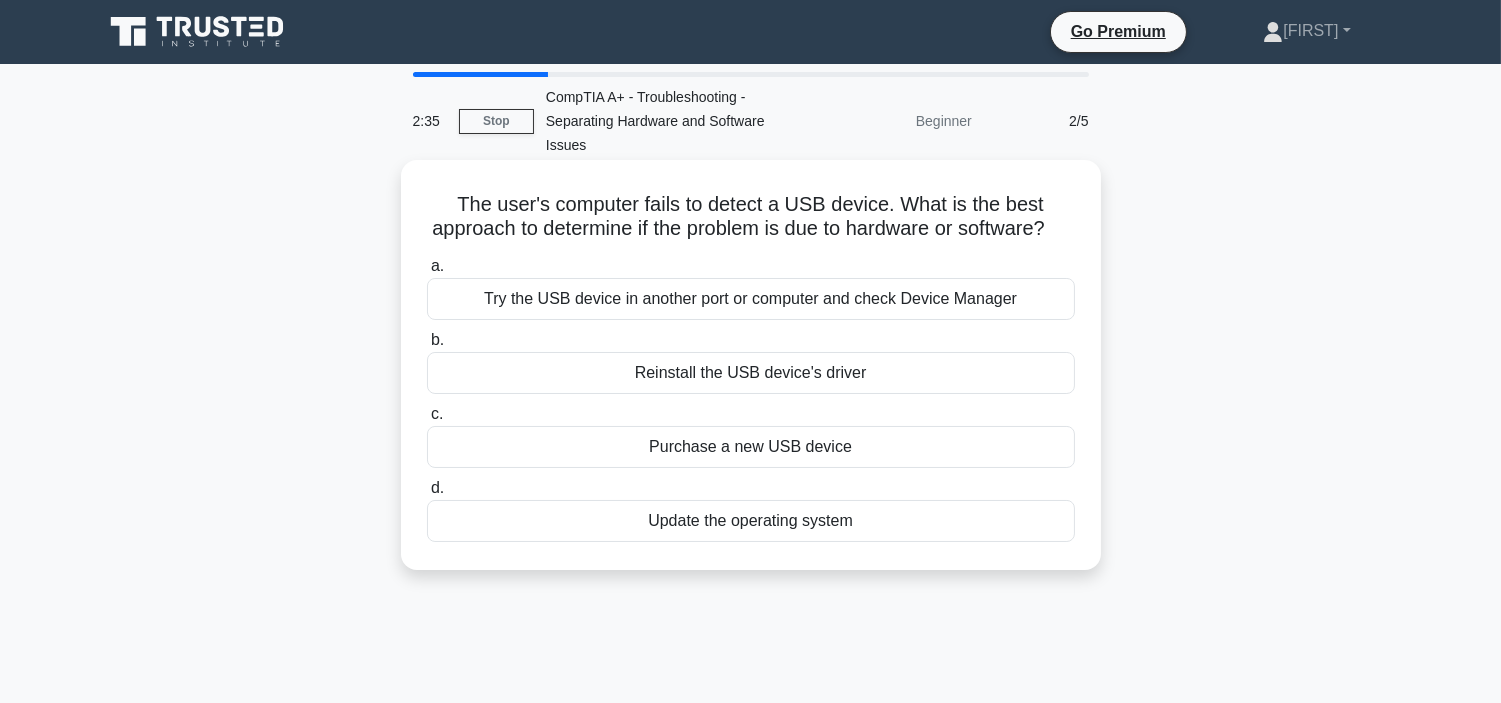 click on "Try the USB device in another port or computer and check Device Manager" at bounding box center [751, 299] 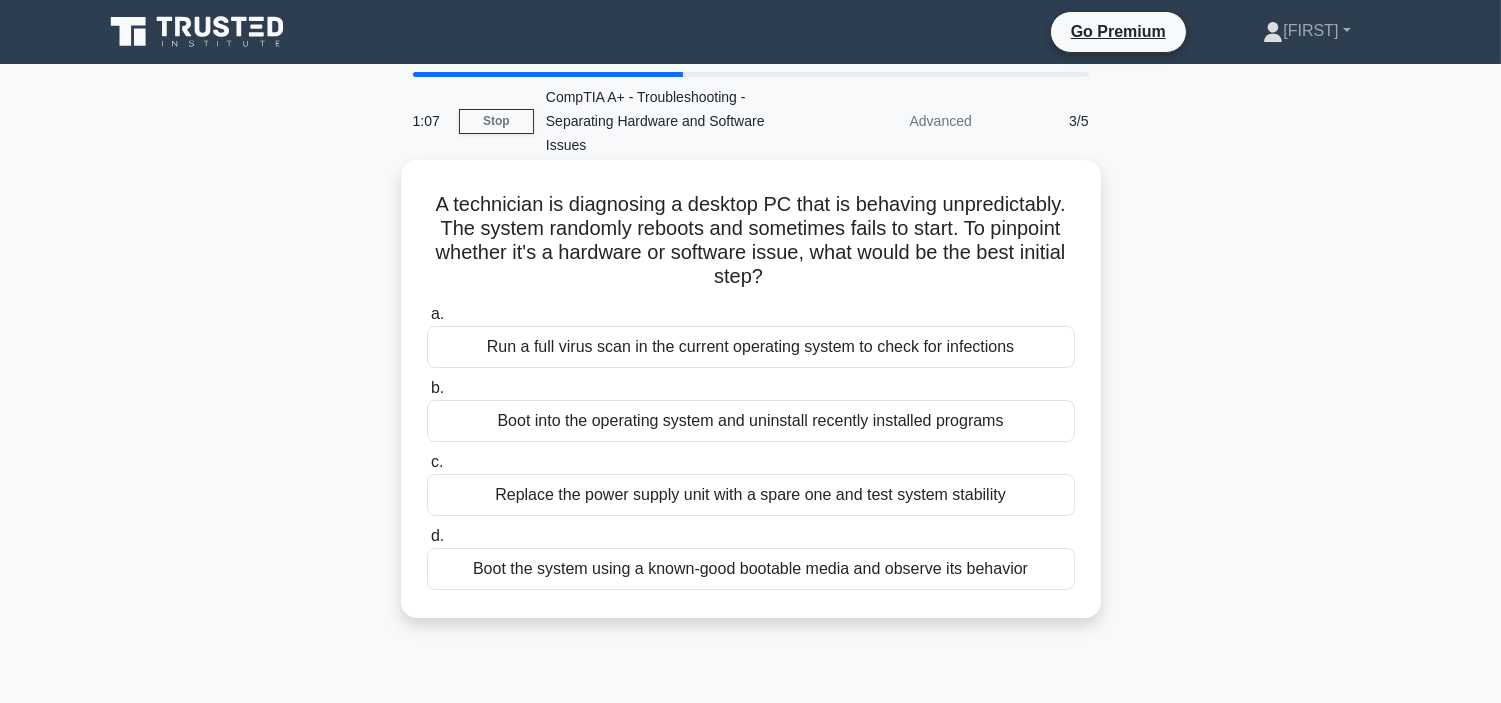 click on "Boot into the operating system and uninstall recently installed programs" at bounding box center [751, 421] 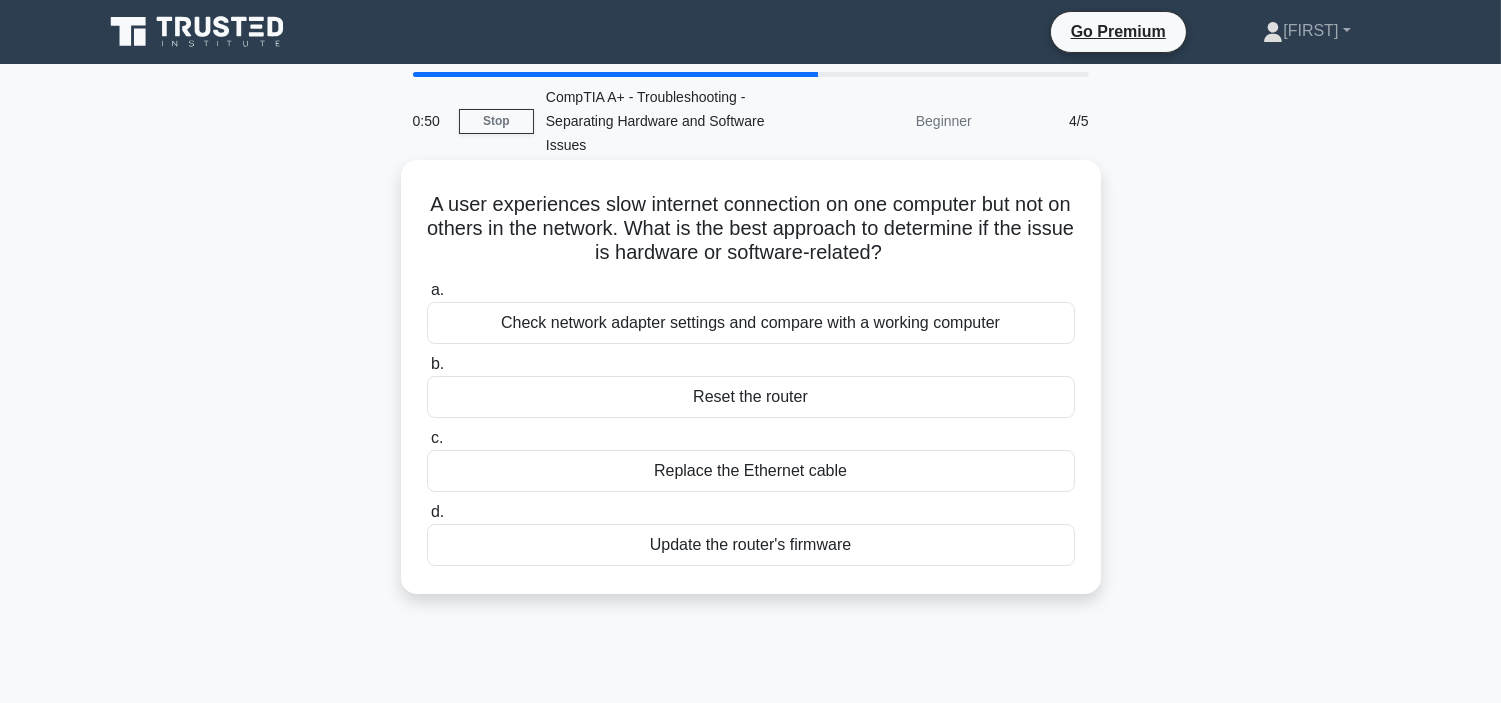 click on "Check network adapter settings and compare with a working computer" at bounding box center [751, 323] 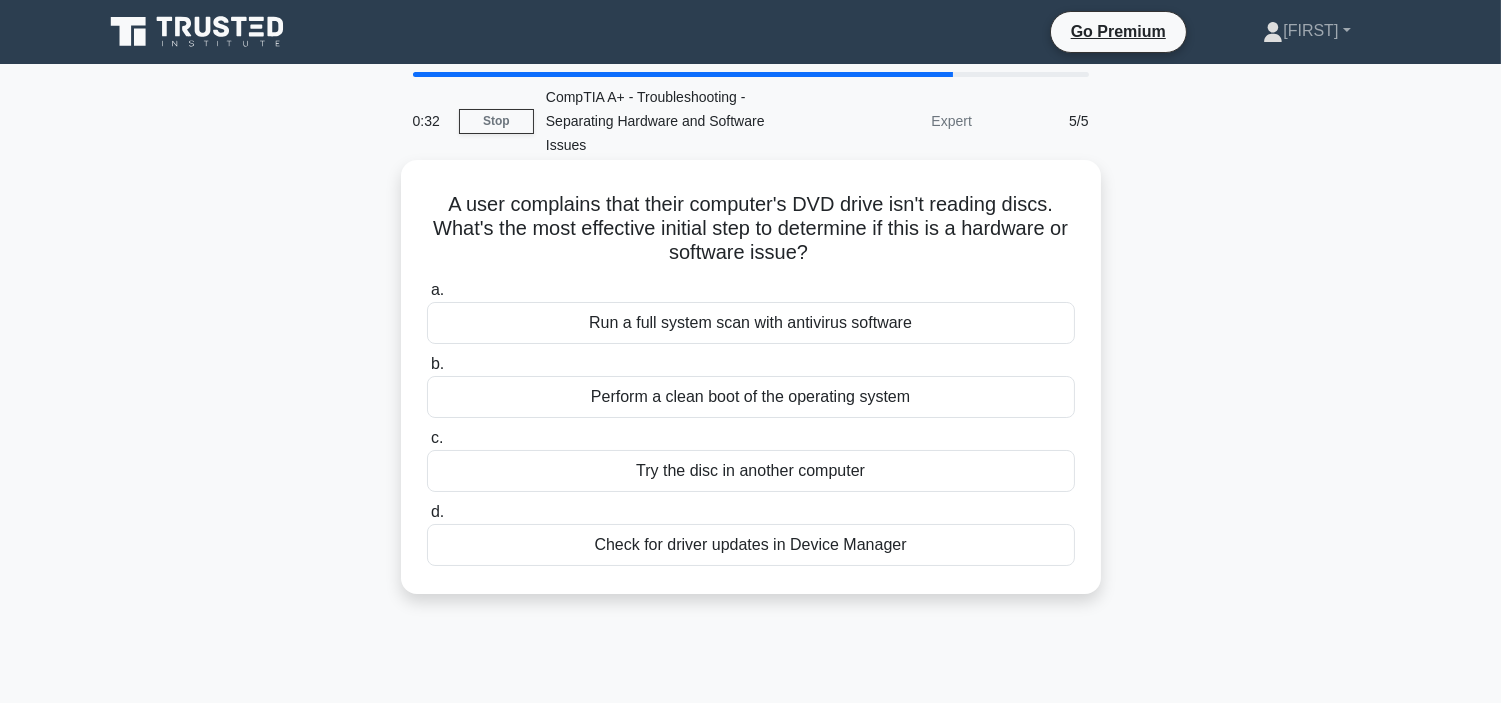 click on "Try the disc in another computer" at bounding box center (751, 471) 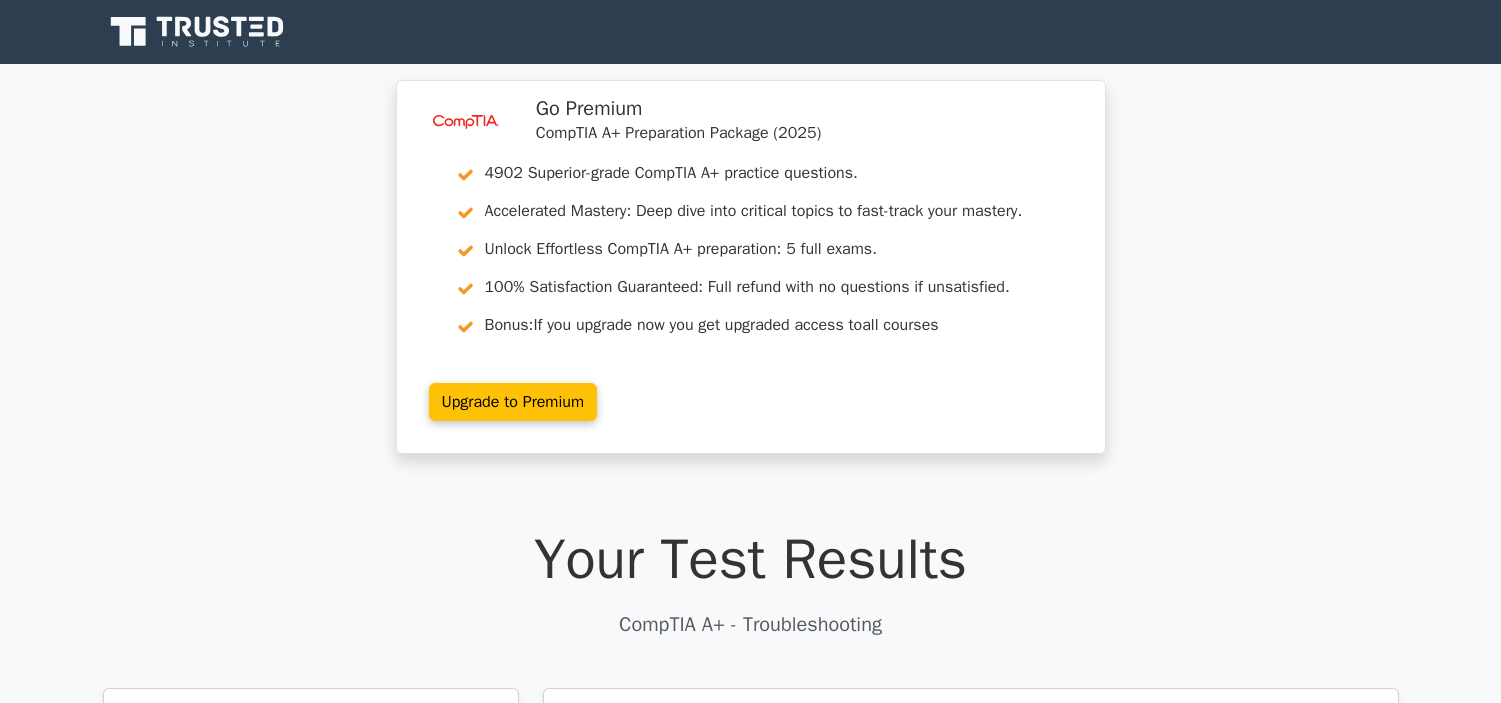 scroll, scrollTop: 888, scrollLeft: 0, axis: vertical 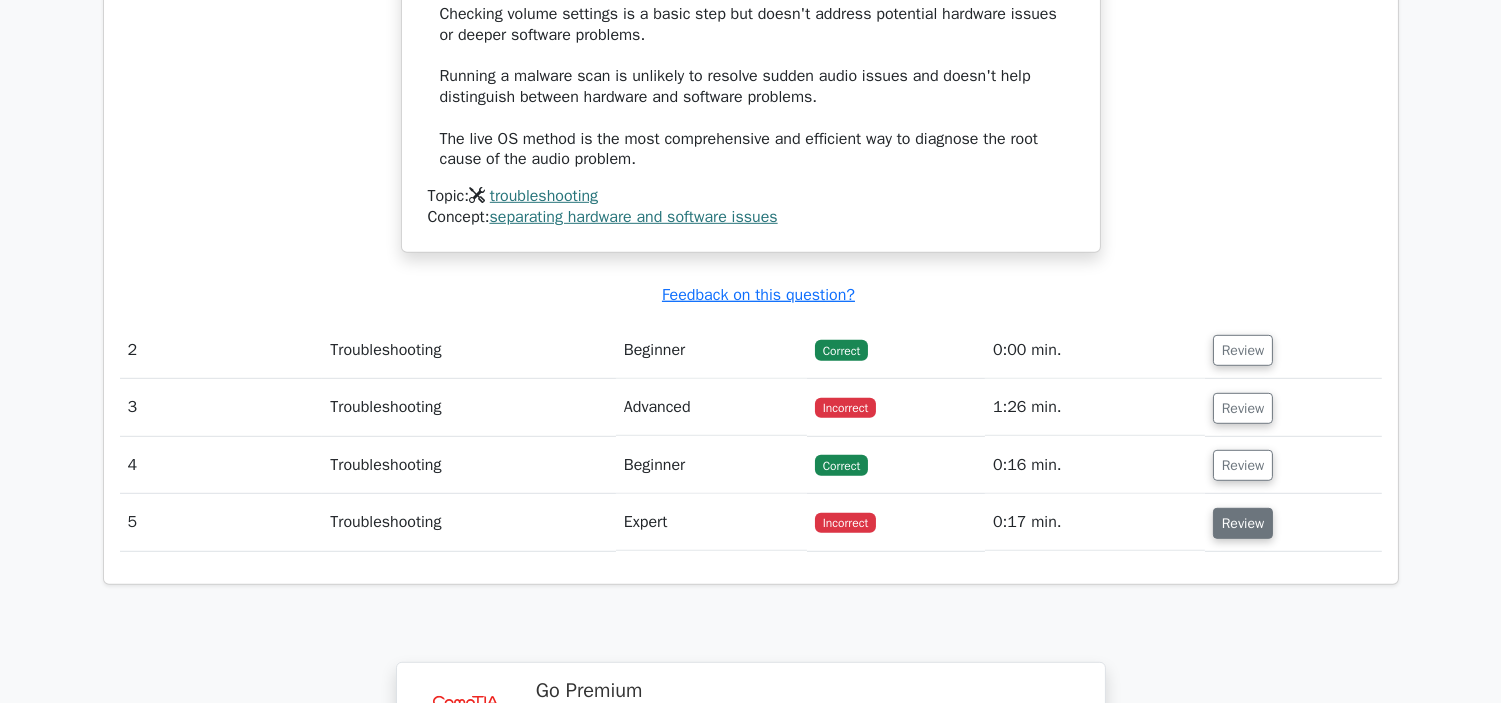 click on "Review" at bounding box center [1243, 523] 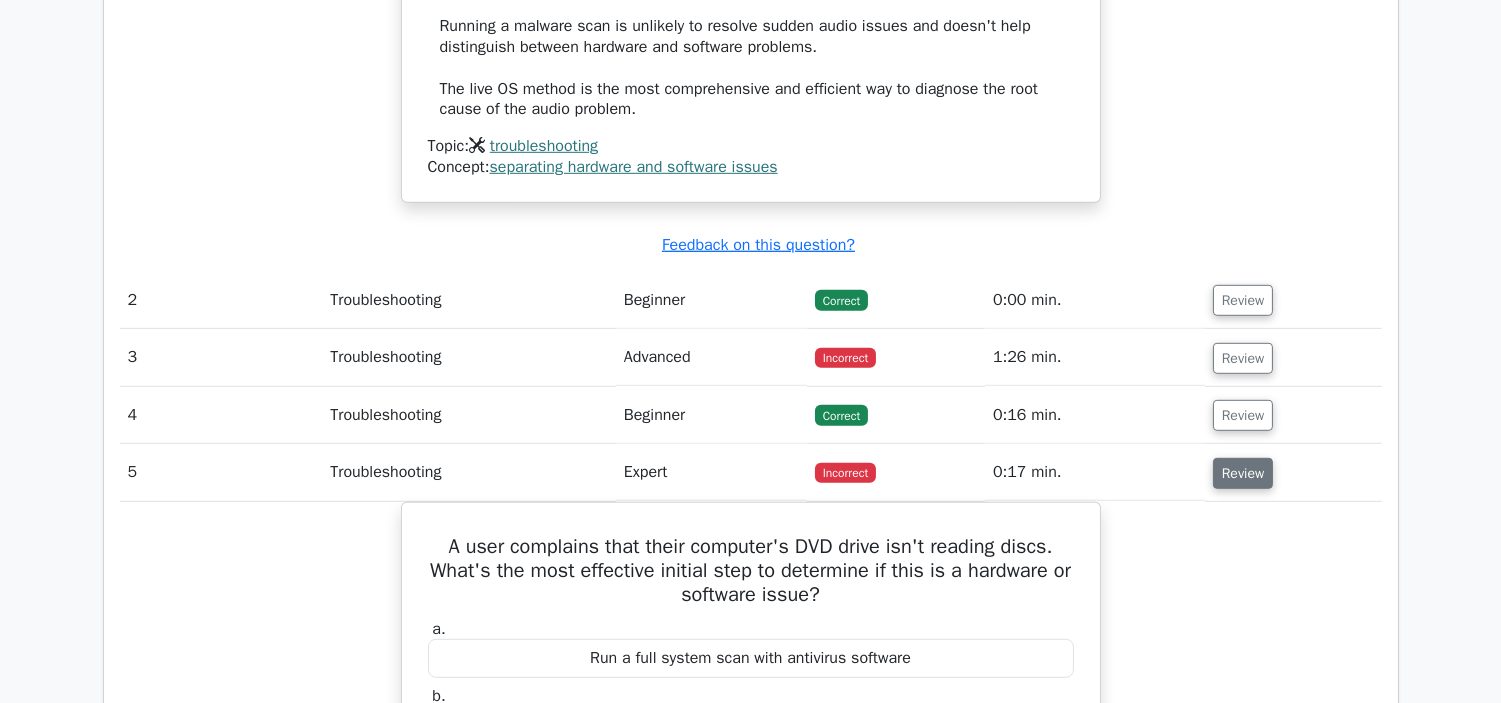 scroll, scrollTop: 2222, scrollLeft: 0, axis: vertical 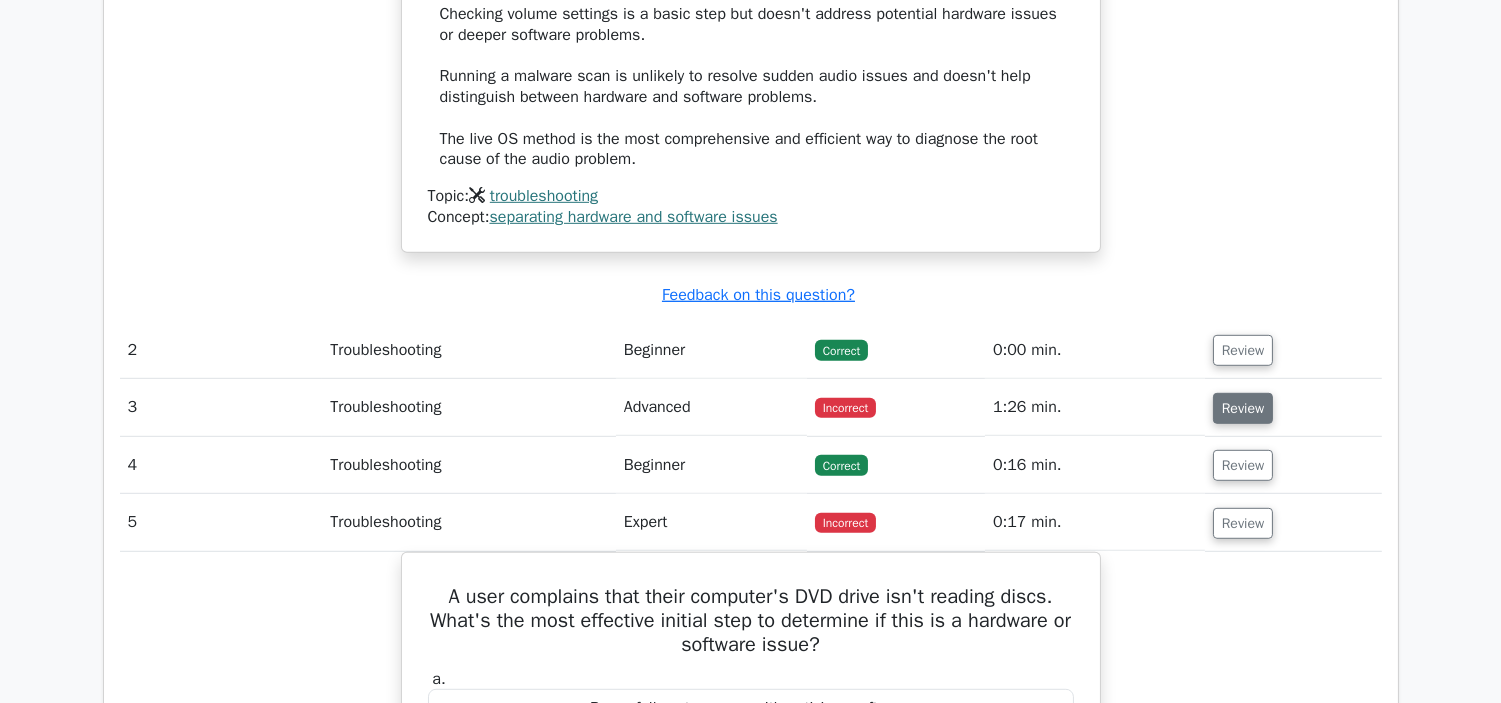 click on "Review" at bounding box center [1243, 408] 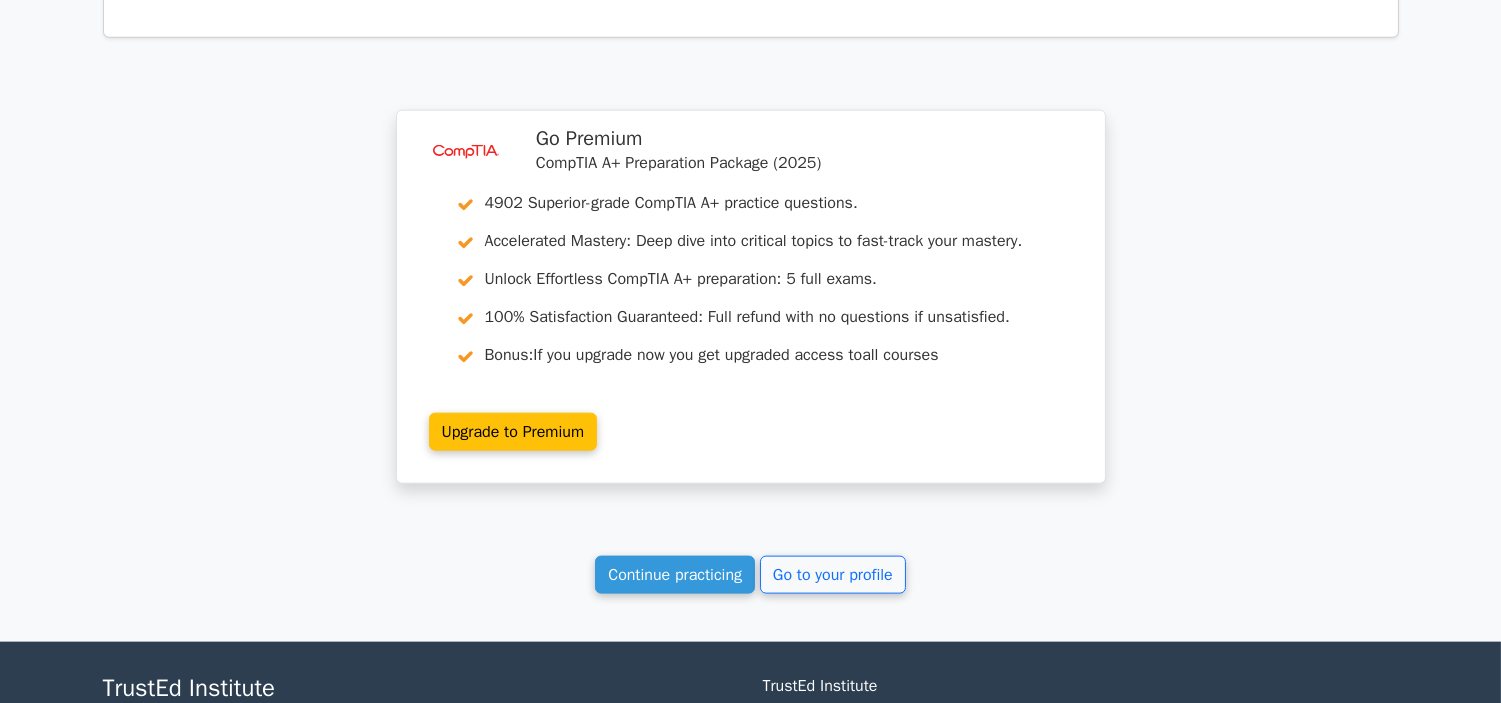 scroll, scrollTop: 4773, scrollLeft: 0, axis: vertical 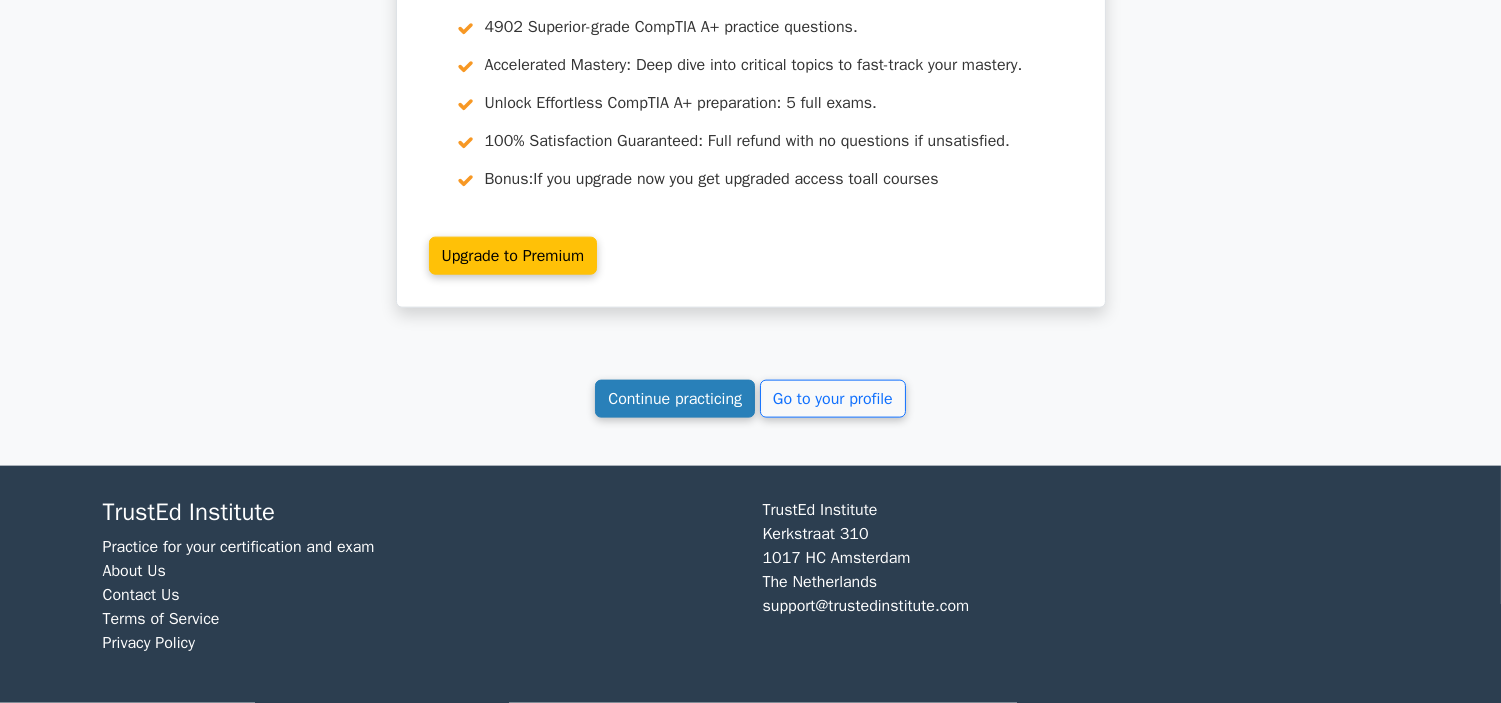 click on "Continue practicing" at bounding box center (675, 399) 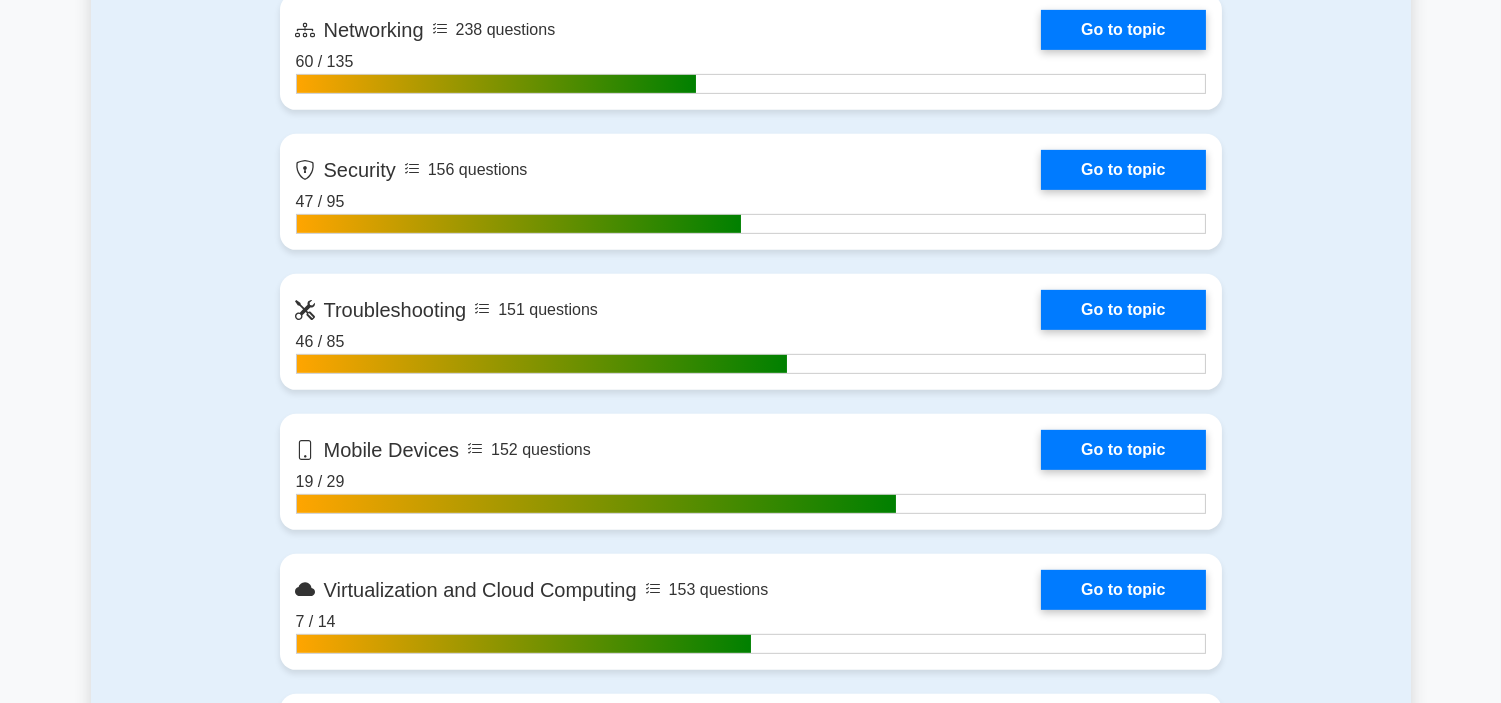 scroll, scrollTop: 1666, scrollLeft: 0, axis: vertical 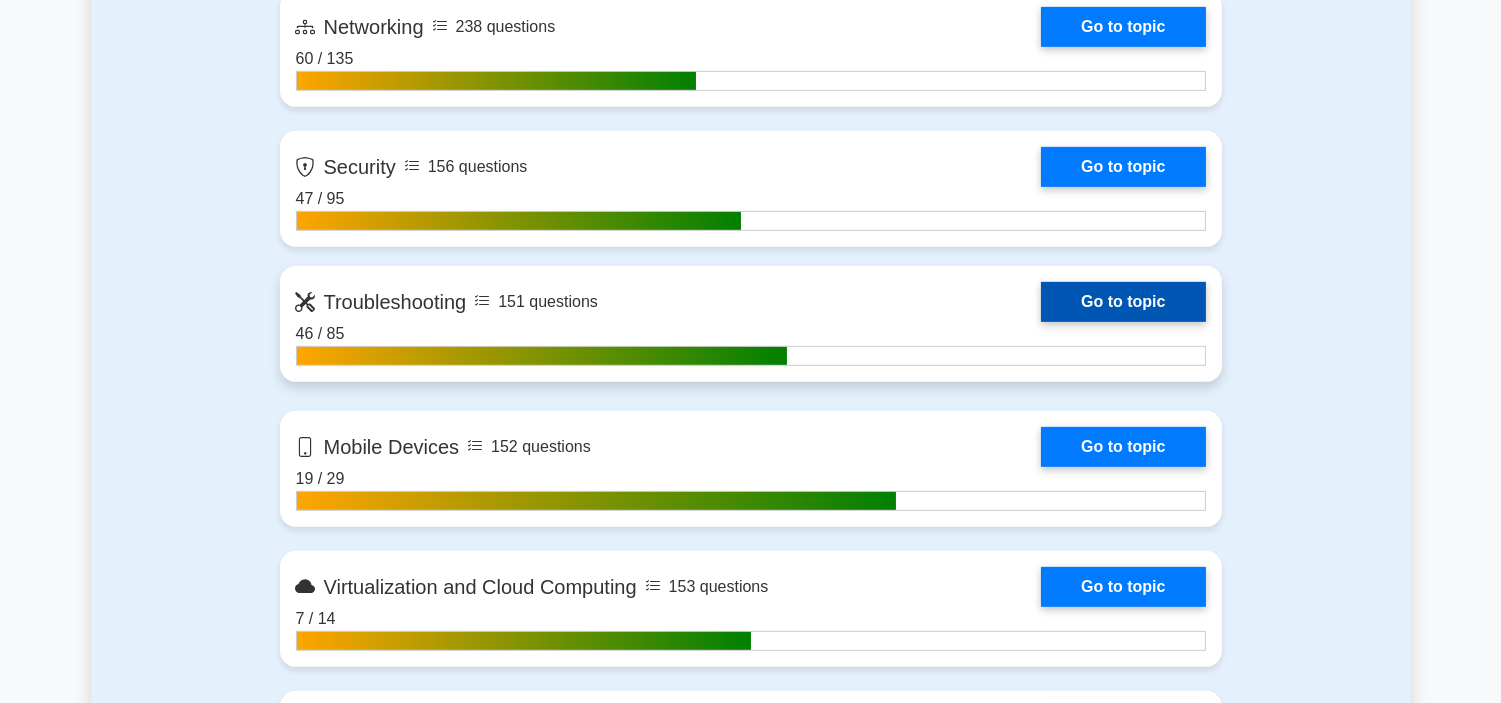 click on "Go to topic" at bounding box center (1123, 302) 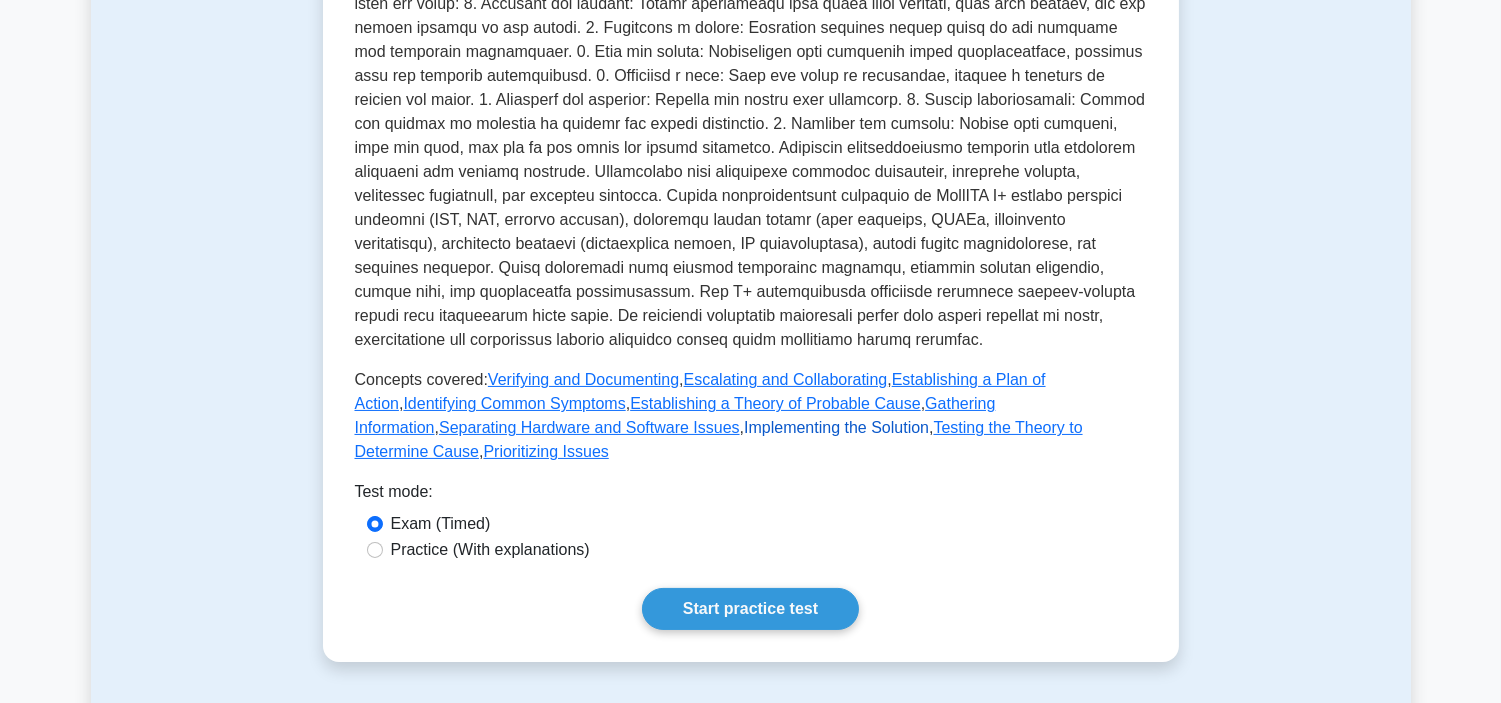 scroll, scrollTop: 555, scrollLeft: 0, axis: vertical 